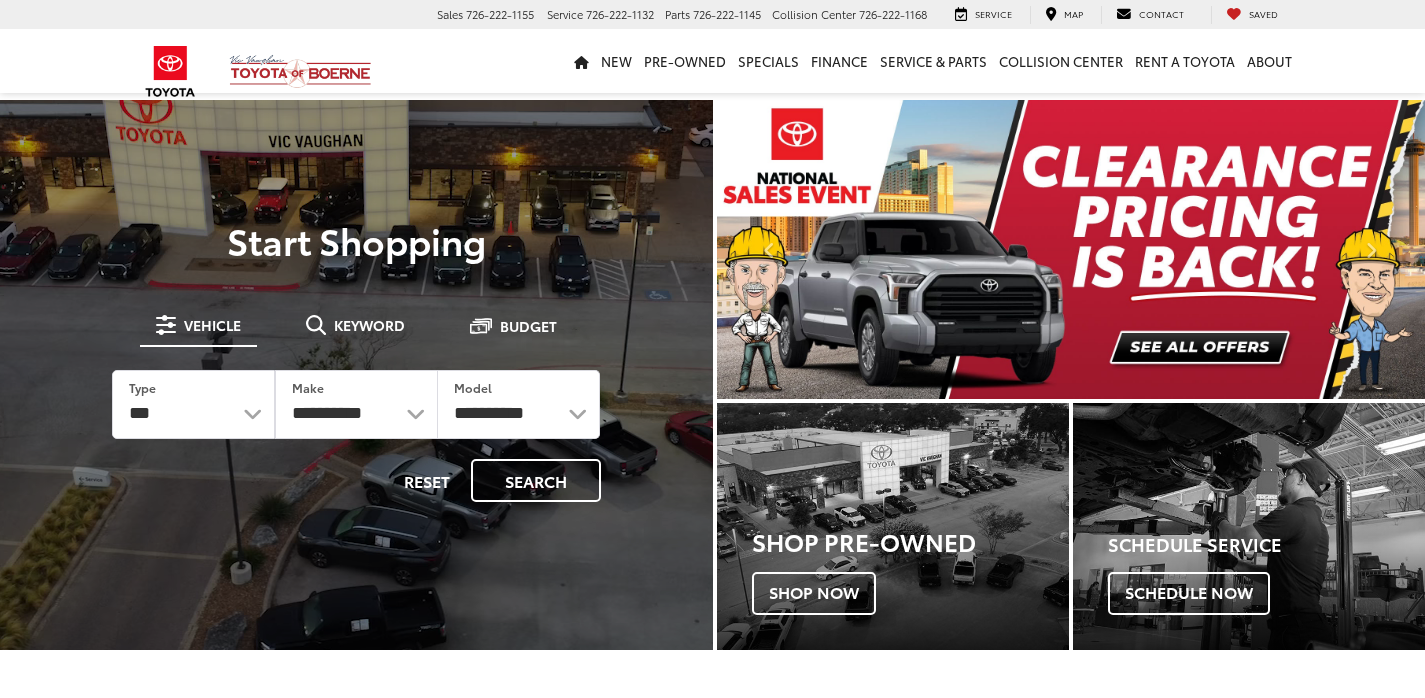 scroll, scrollTop: 0, scrollLeft: 0, axis: both 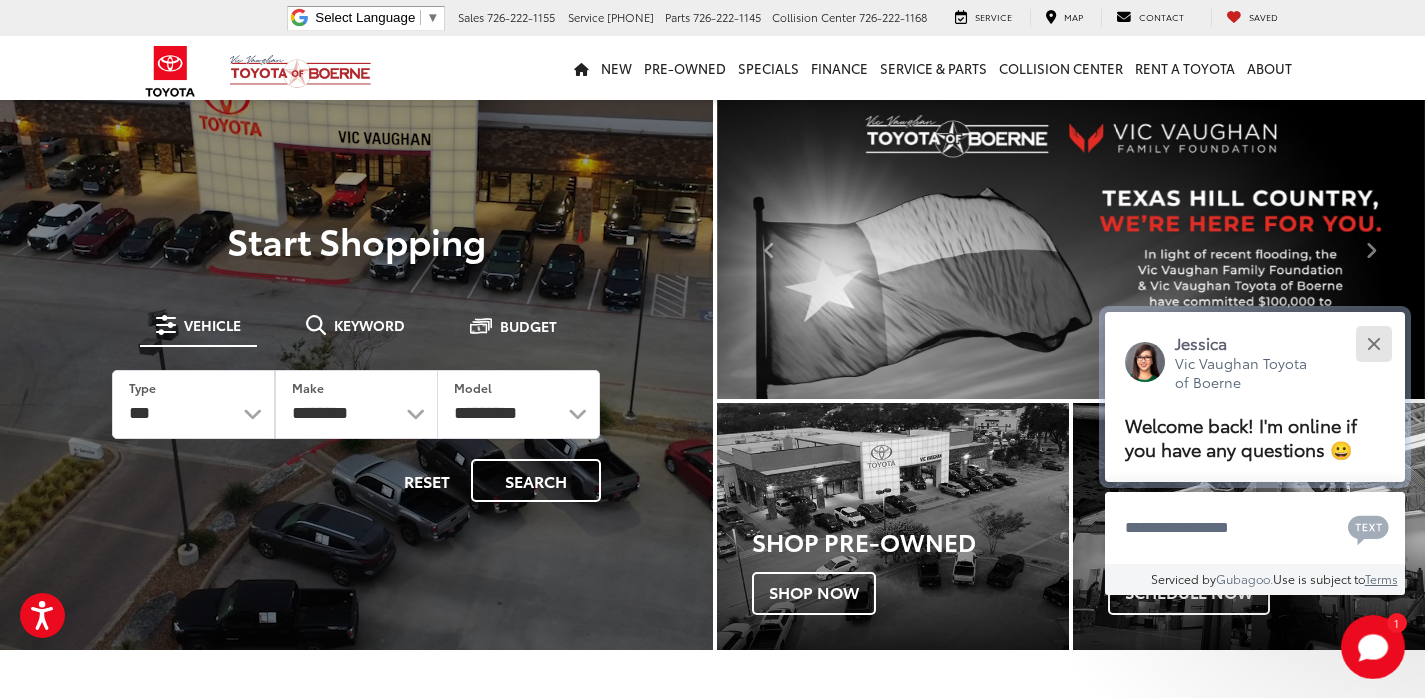 click at bounding box center [1373, 343] 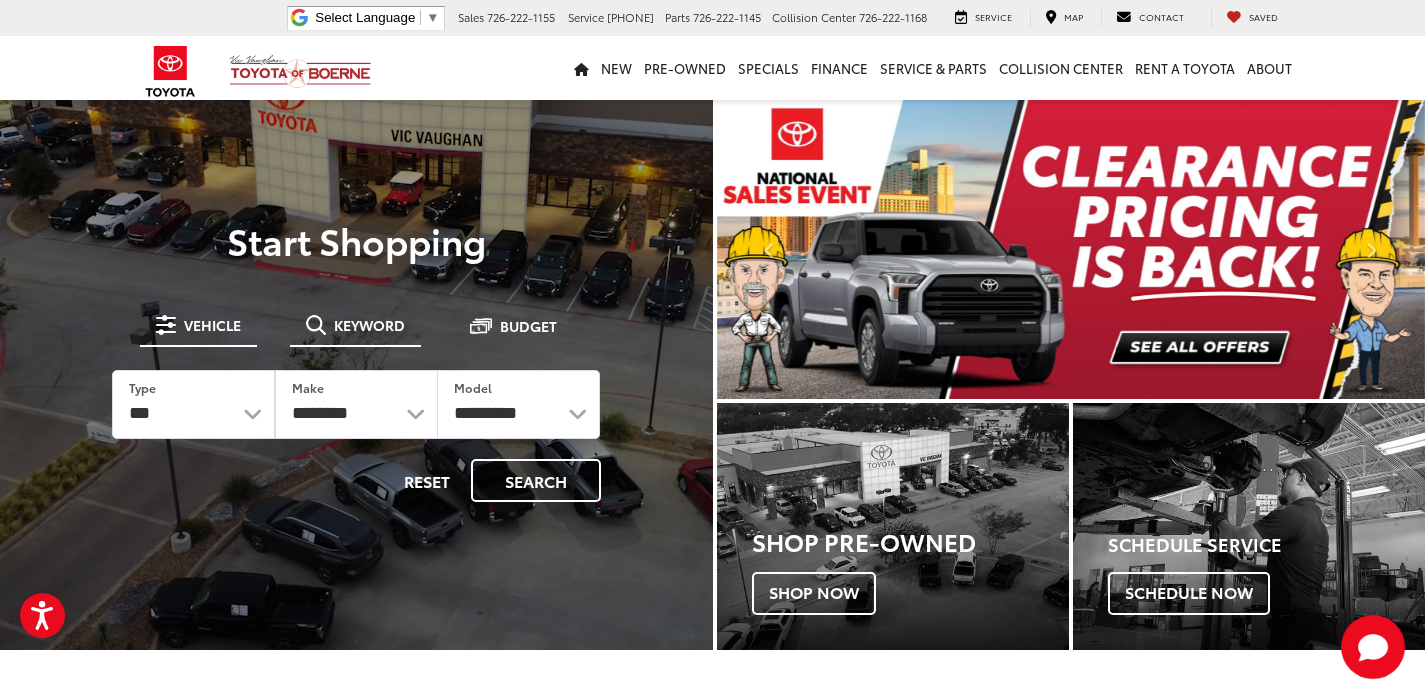click on "Keyword" at bounding box center [355, 327] 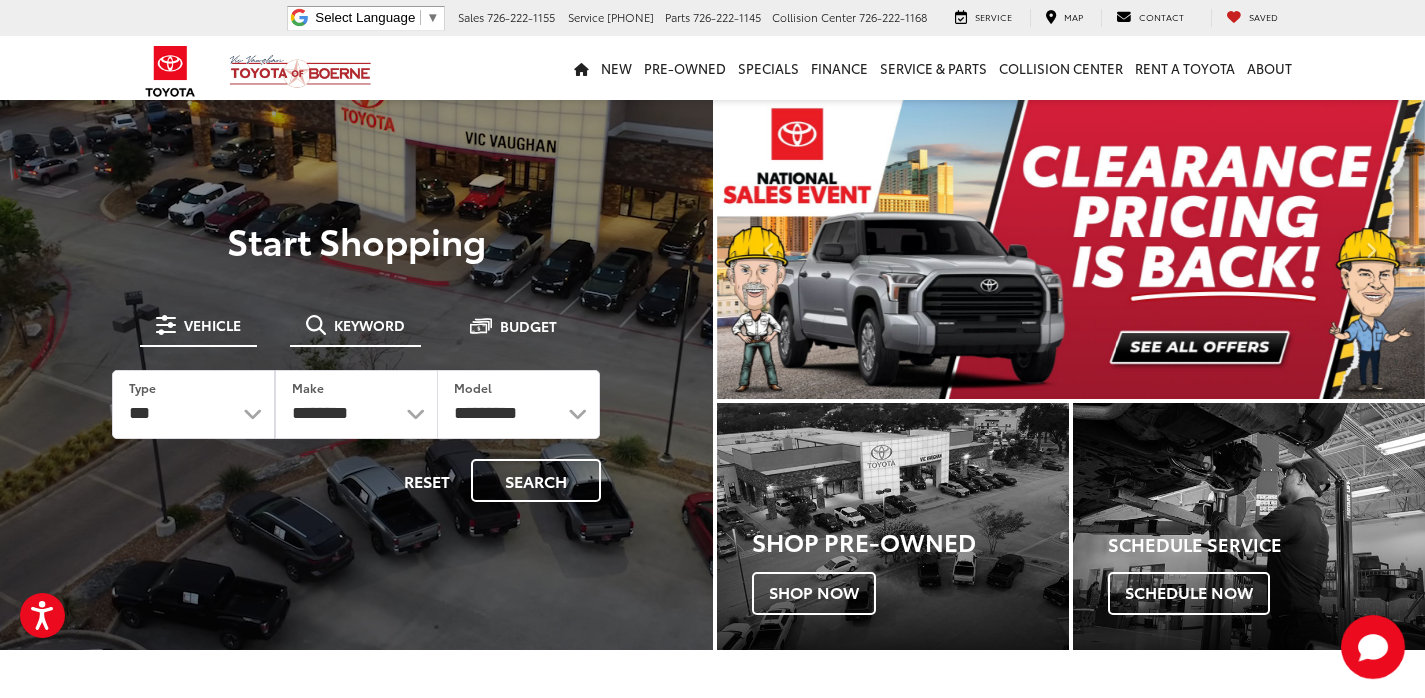 click on "Keyword" at bounding box center [369, 325] 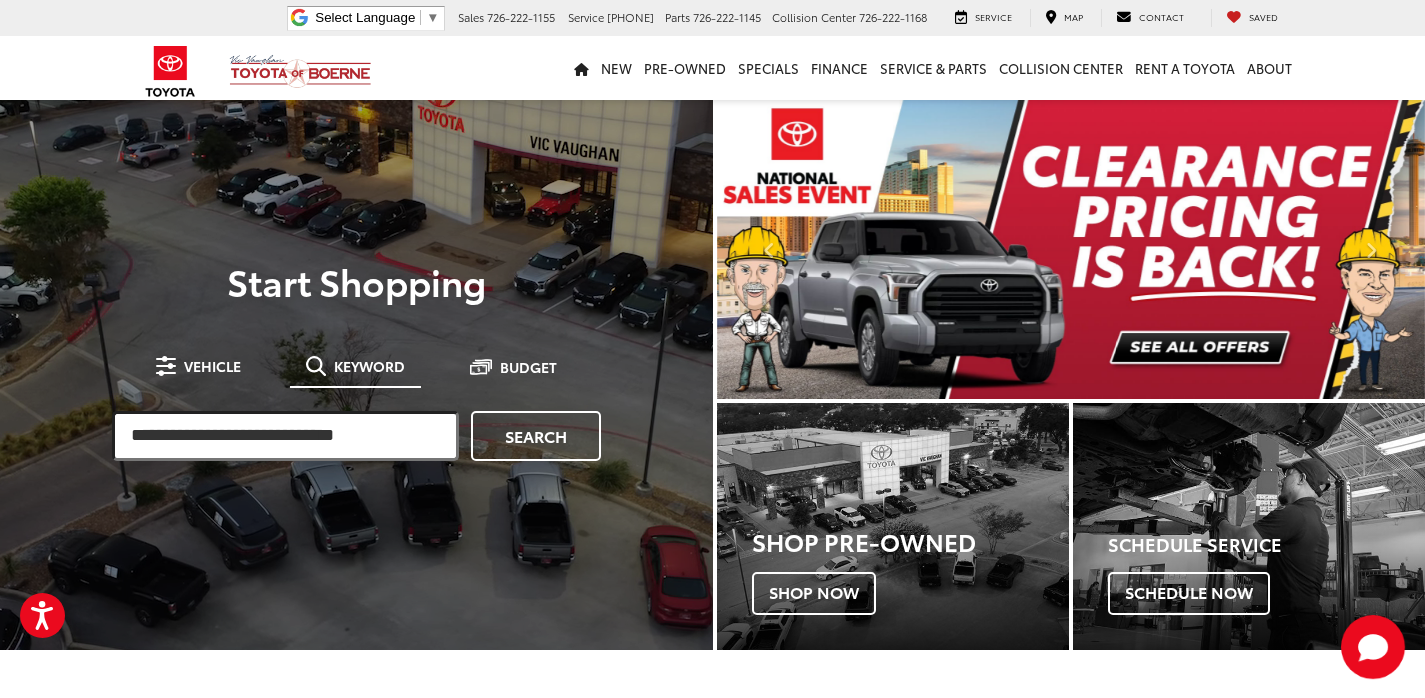 click at bounding box center (285, 436) 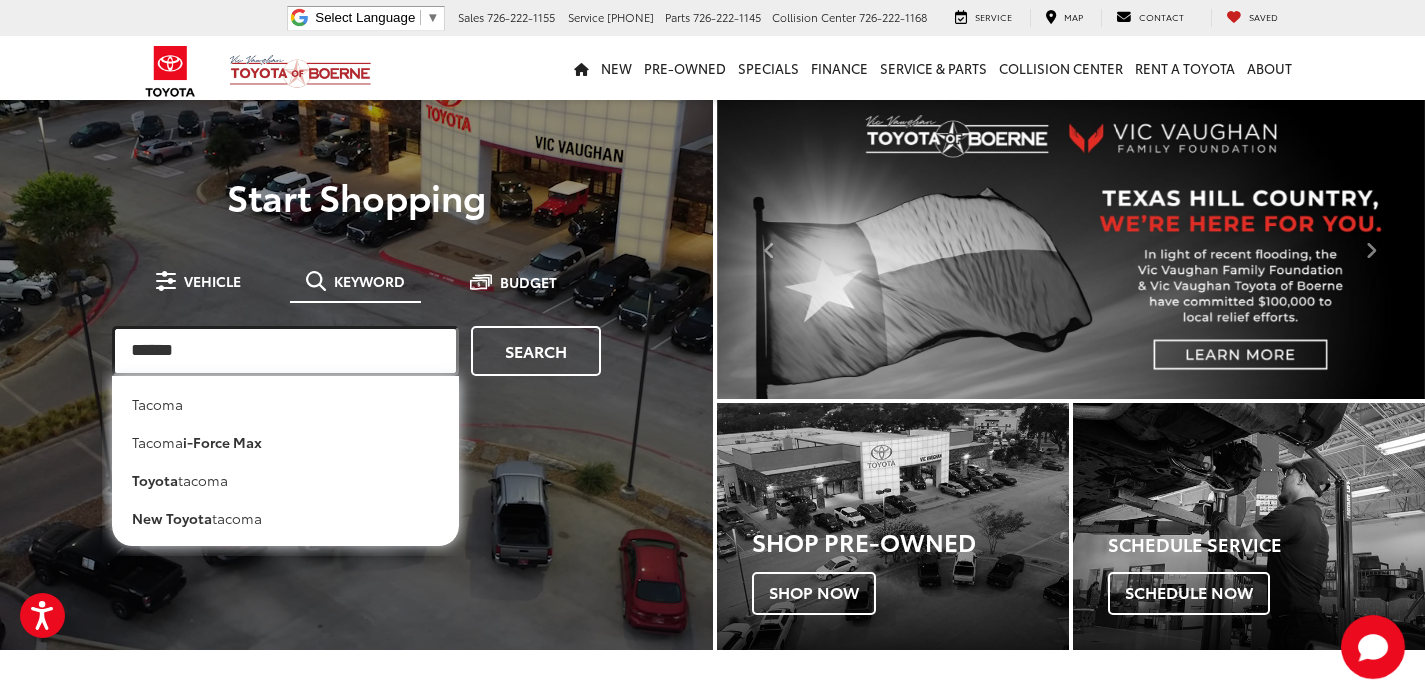 type on "******" 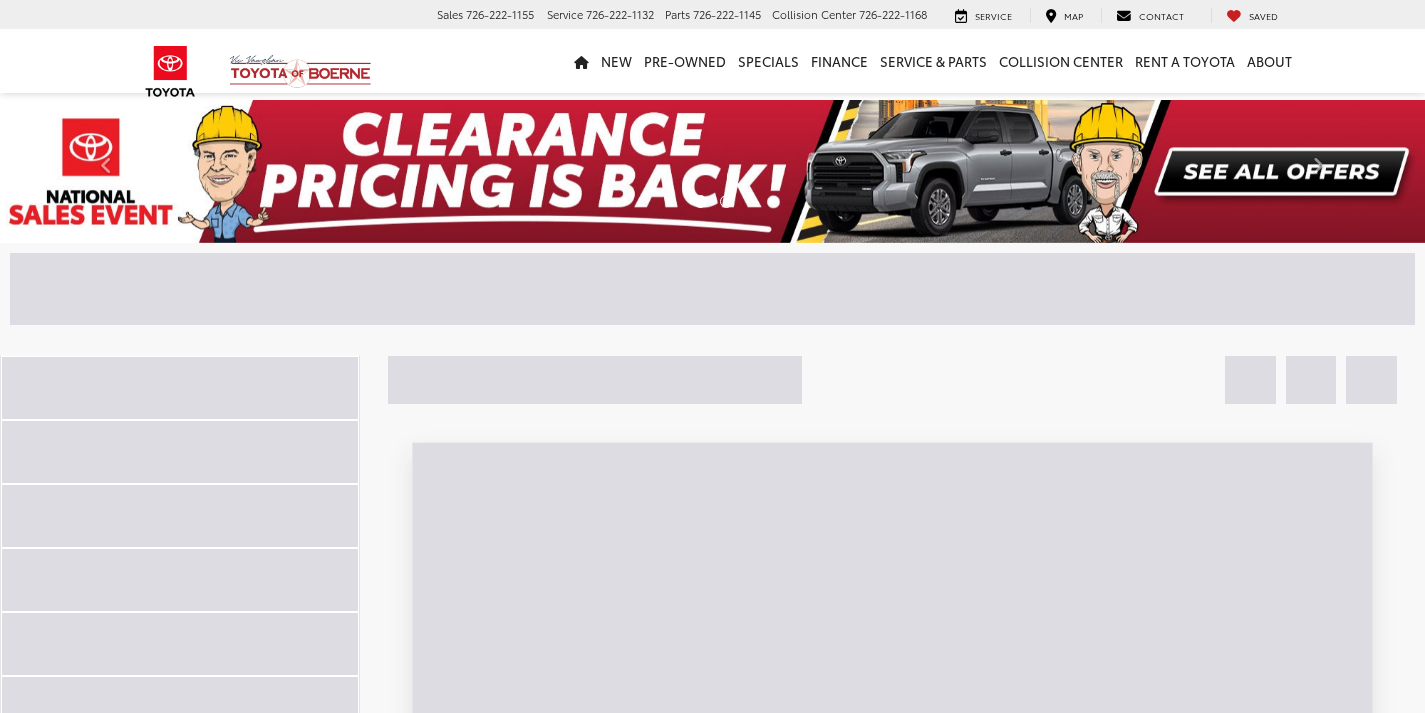scroll, scrollTop: 300, scrollLeft: 0, axis: vertical 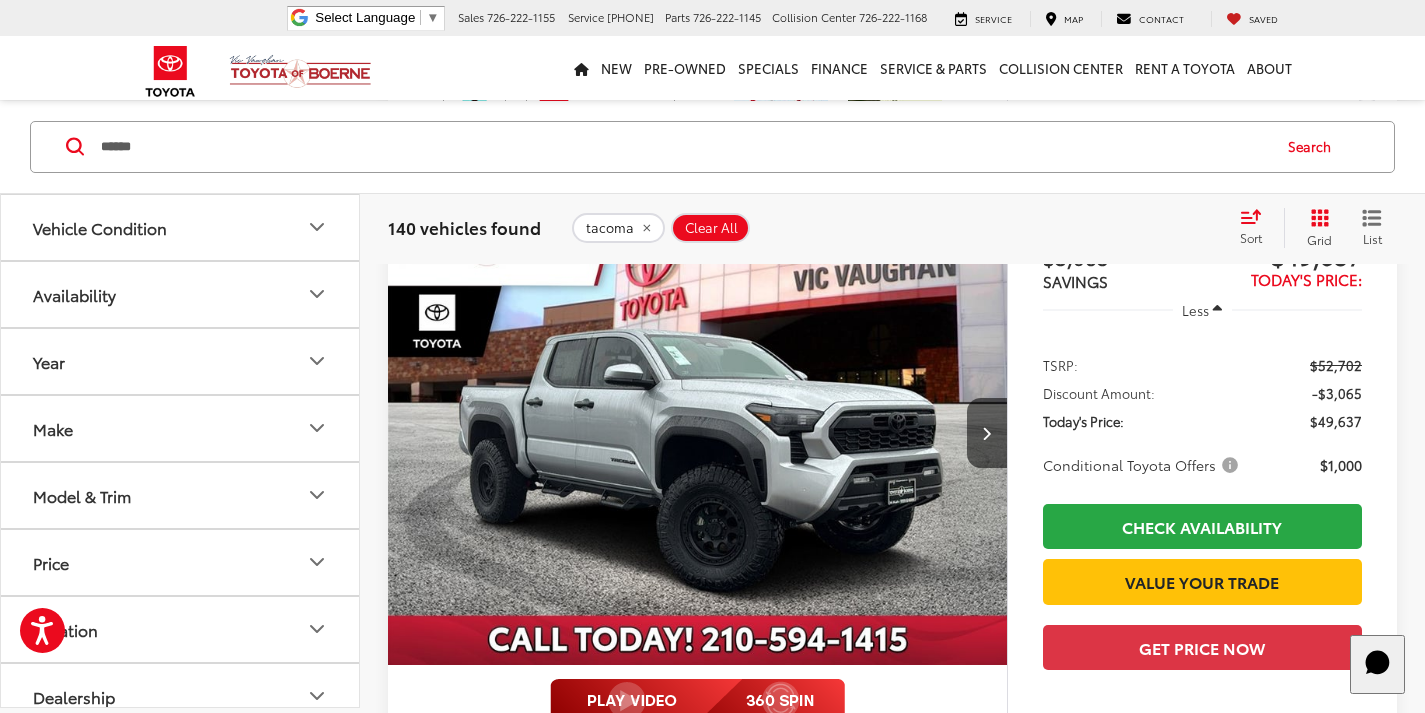 click on "******" at bounding box center (684, 146) 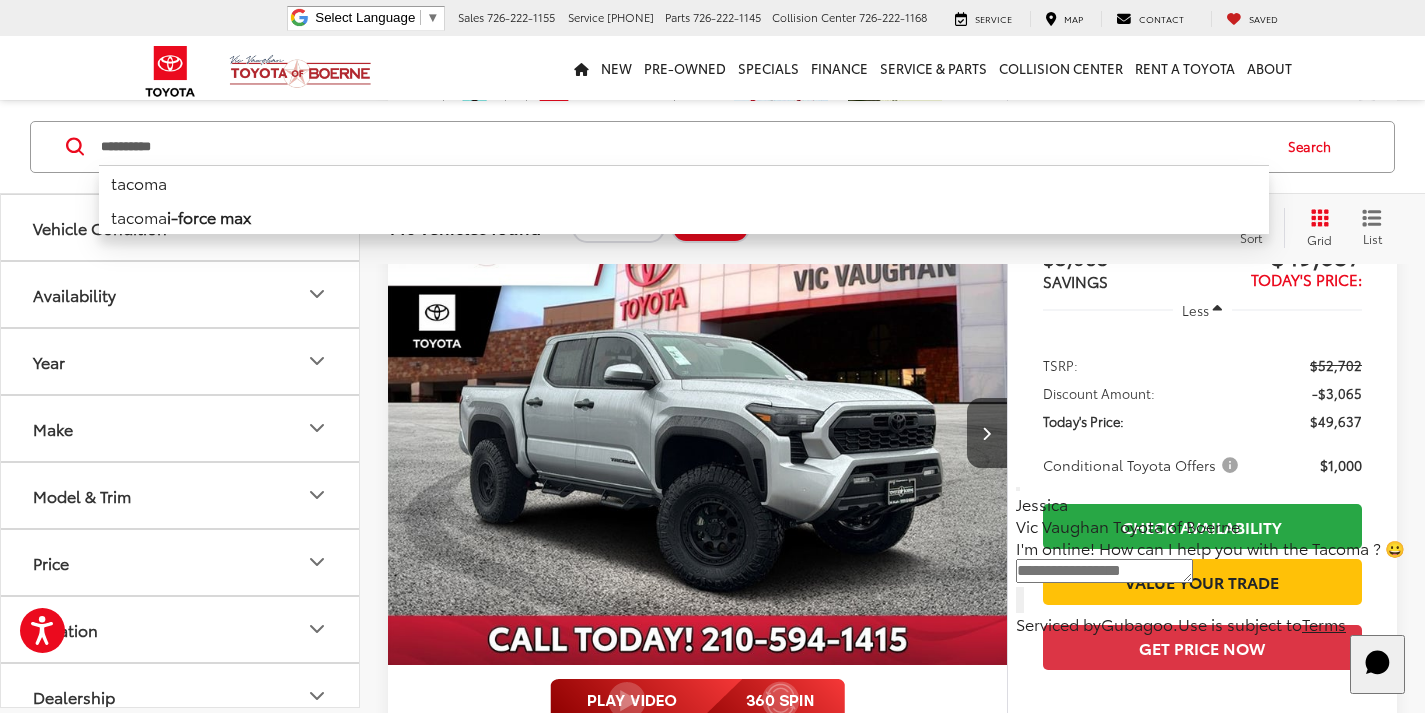 type on "**********" 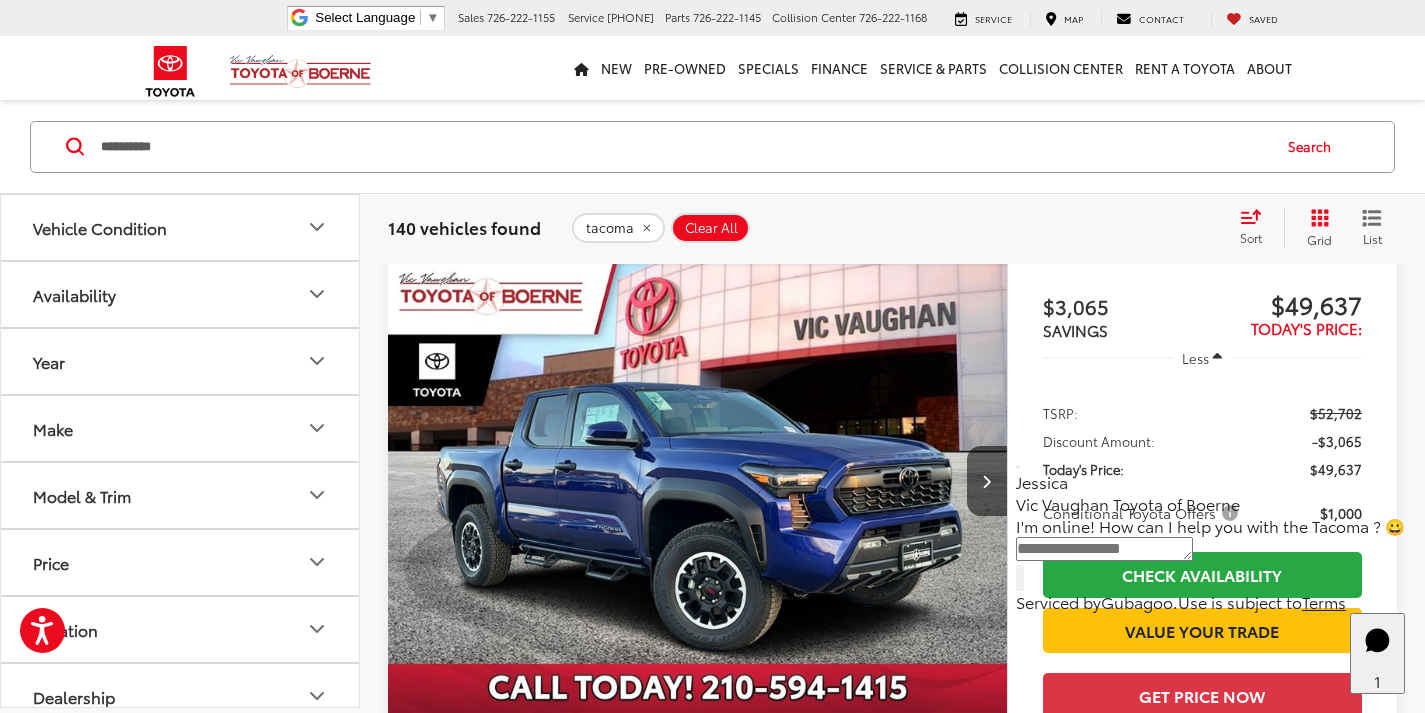 scroll, scrollTop: 143, scrollLeft: 0, axis: vertical 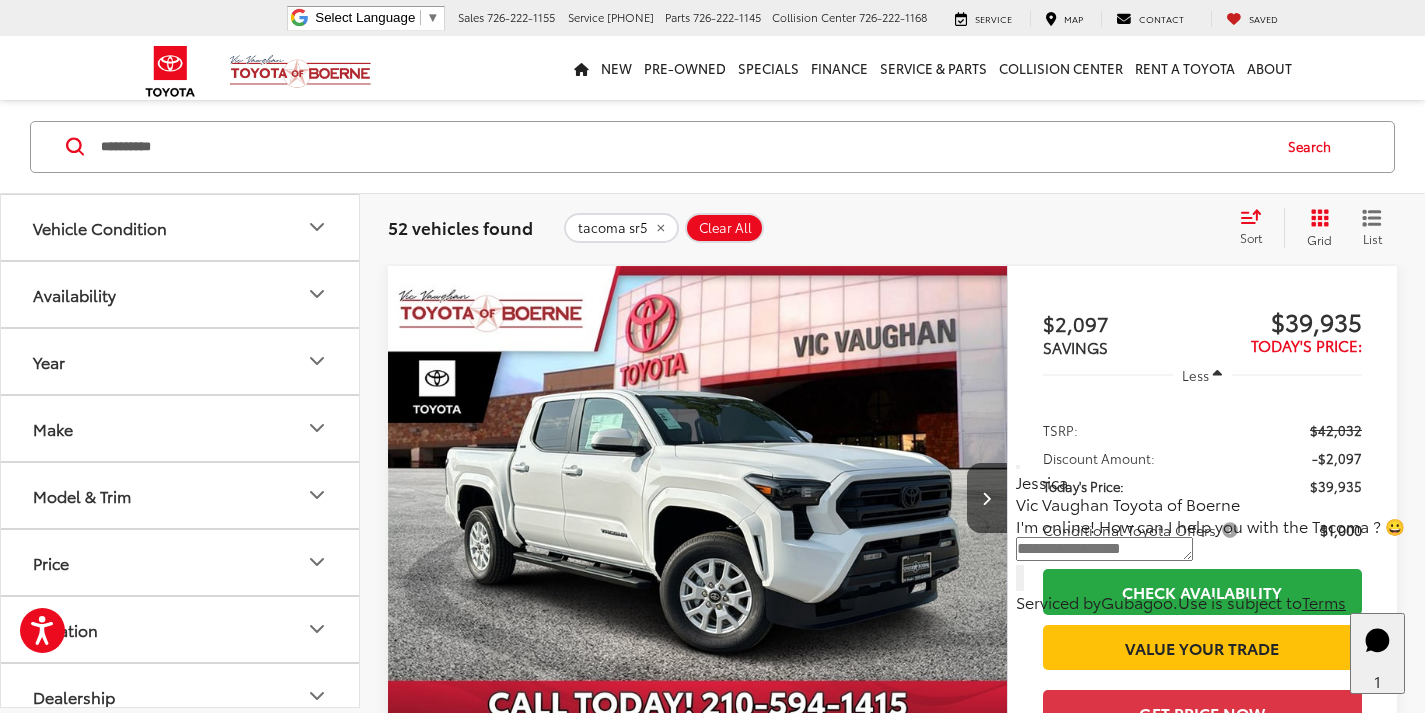 click at bounding box center [1018, 467] 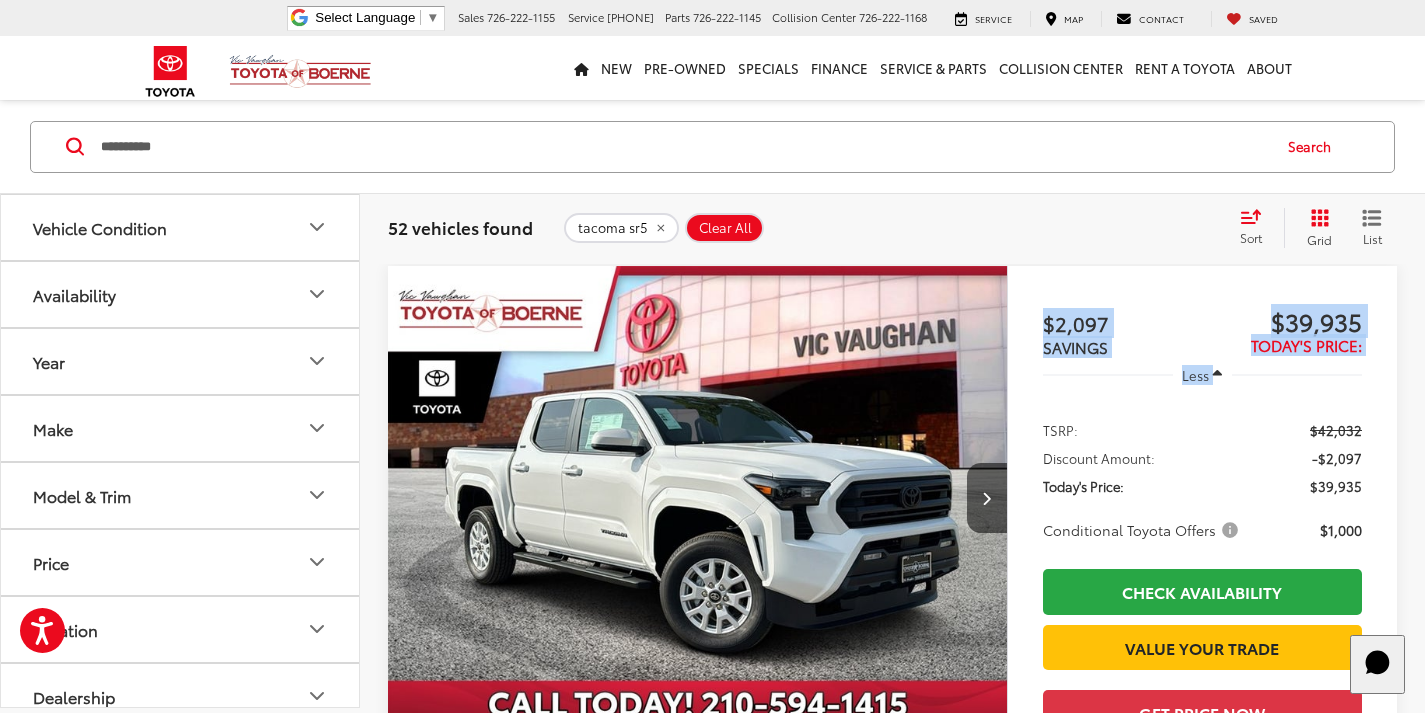 drag, startPoint x: 1027, startPoint y: 313, endPoint x: 1363, endPoint y: 376, distance: 341.85522 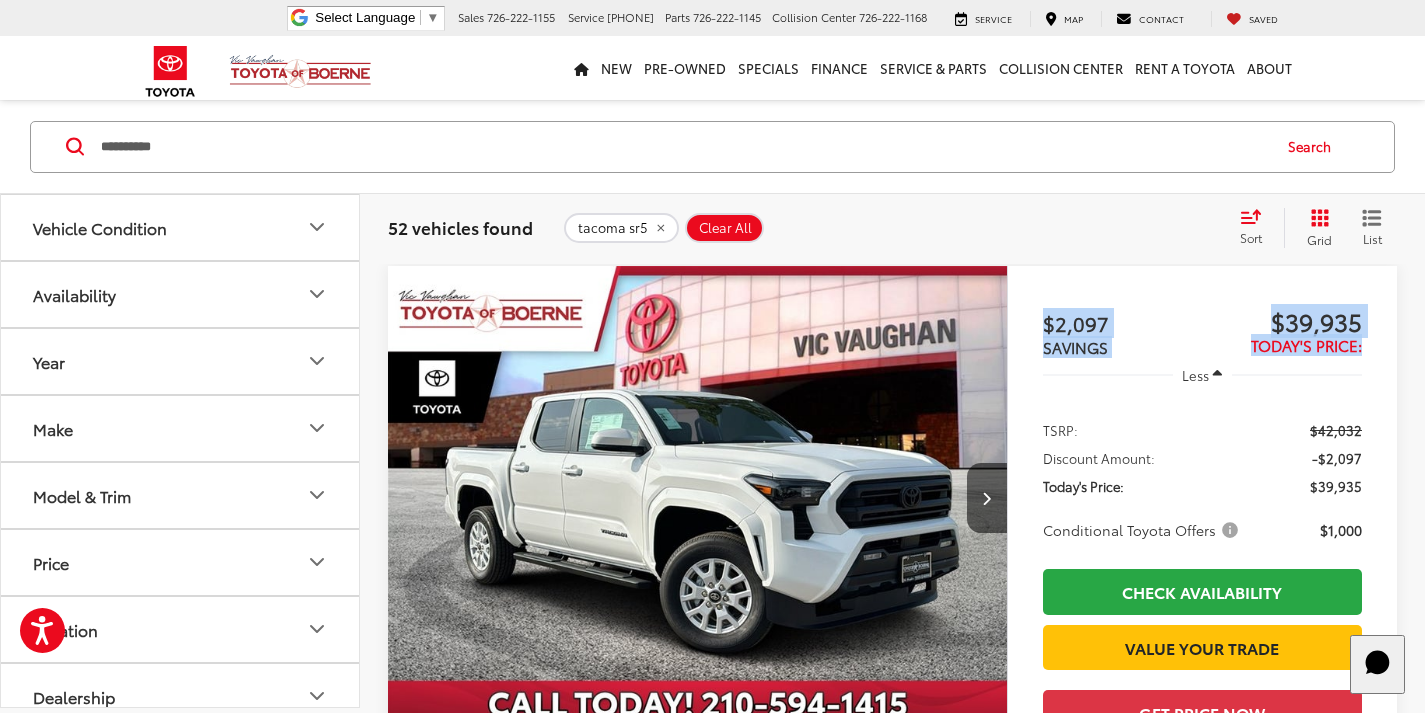 drag, startPoint x: 1040, startPoint y: 322, endPoint x: 1410, endPoint y: 351, distance: 371.13474 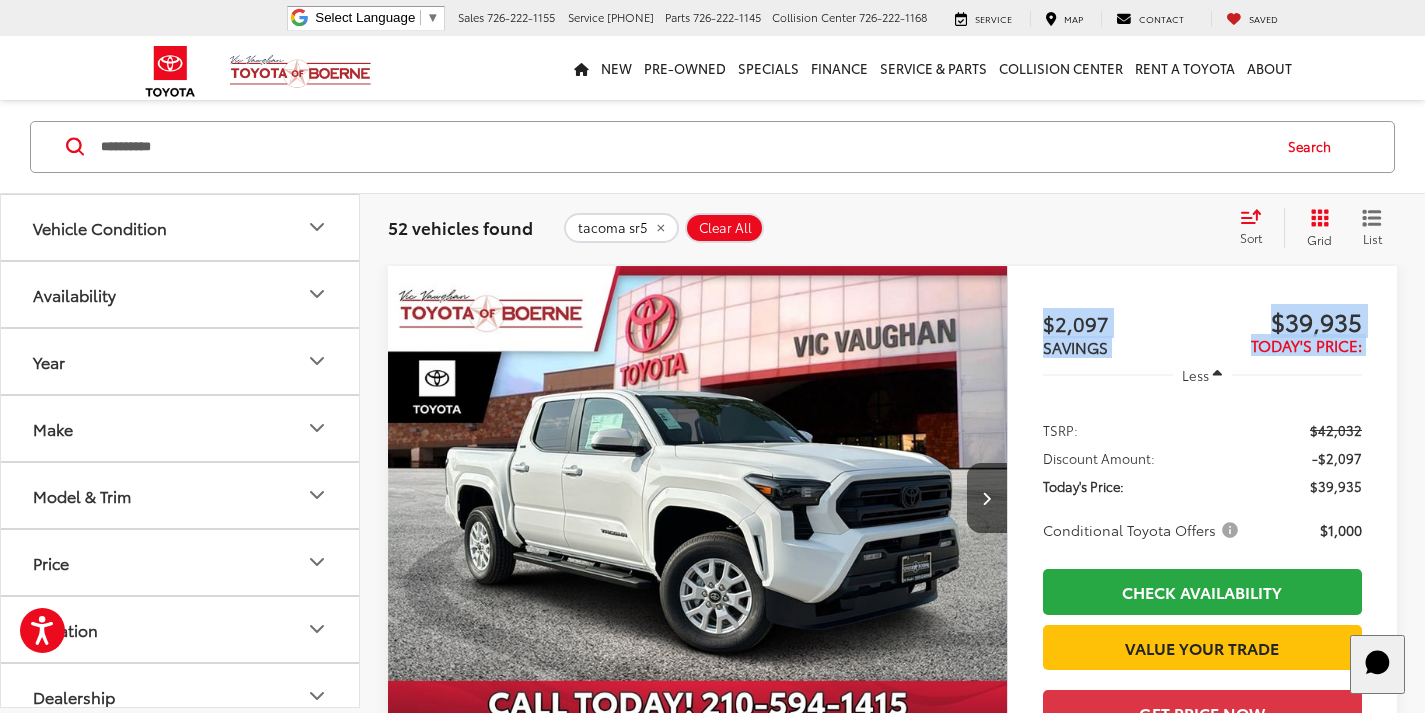 drag, startPoint x: 1374, startPoint y: 355, endPoint x: 1030, endPoint y: 316, distance: 346.2037 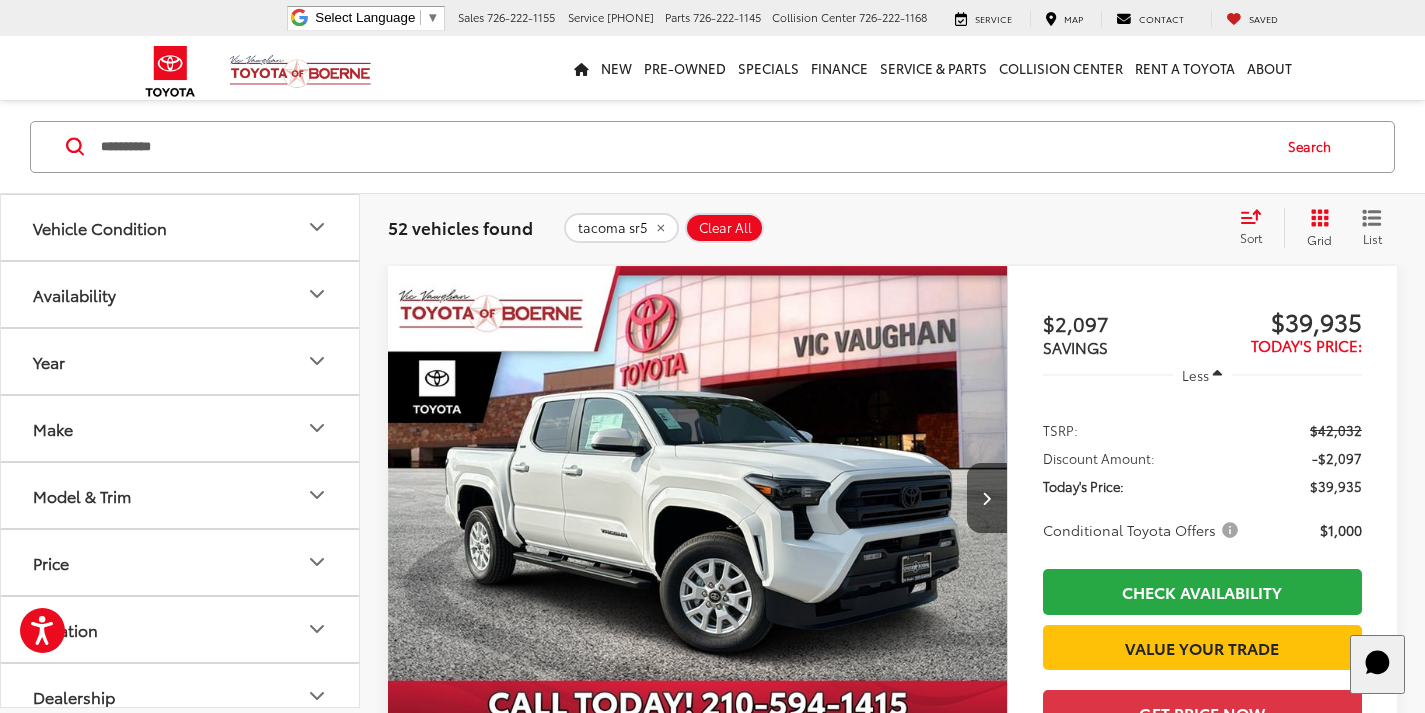 click on "52 vehicles found tacoma sr5 Clear All + 0 test Sort Relevance:  Price:  High to Low Price:  Low to High Year:  High to Low Year:  Low to High Mileage:  High to Low Mileage:  Low to High Distance:  Near to Far Distance:  Far to Near Featured Vehicles Grid List" at bounding box center [892, 227] 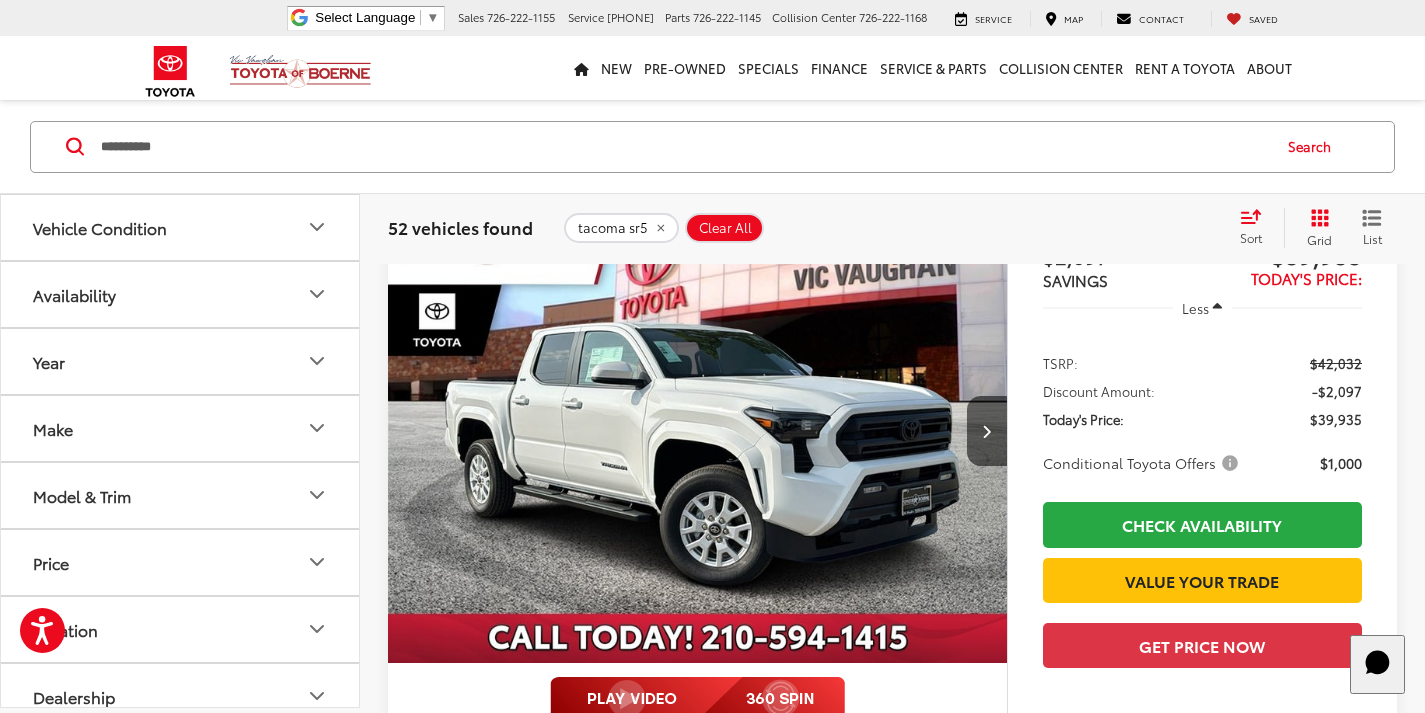 scroll, scrollTop: 143, scrollLeft: 0, axis: vertical 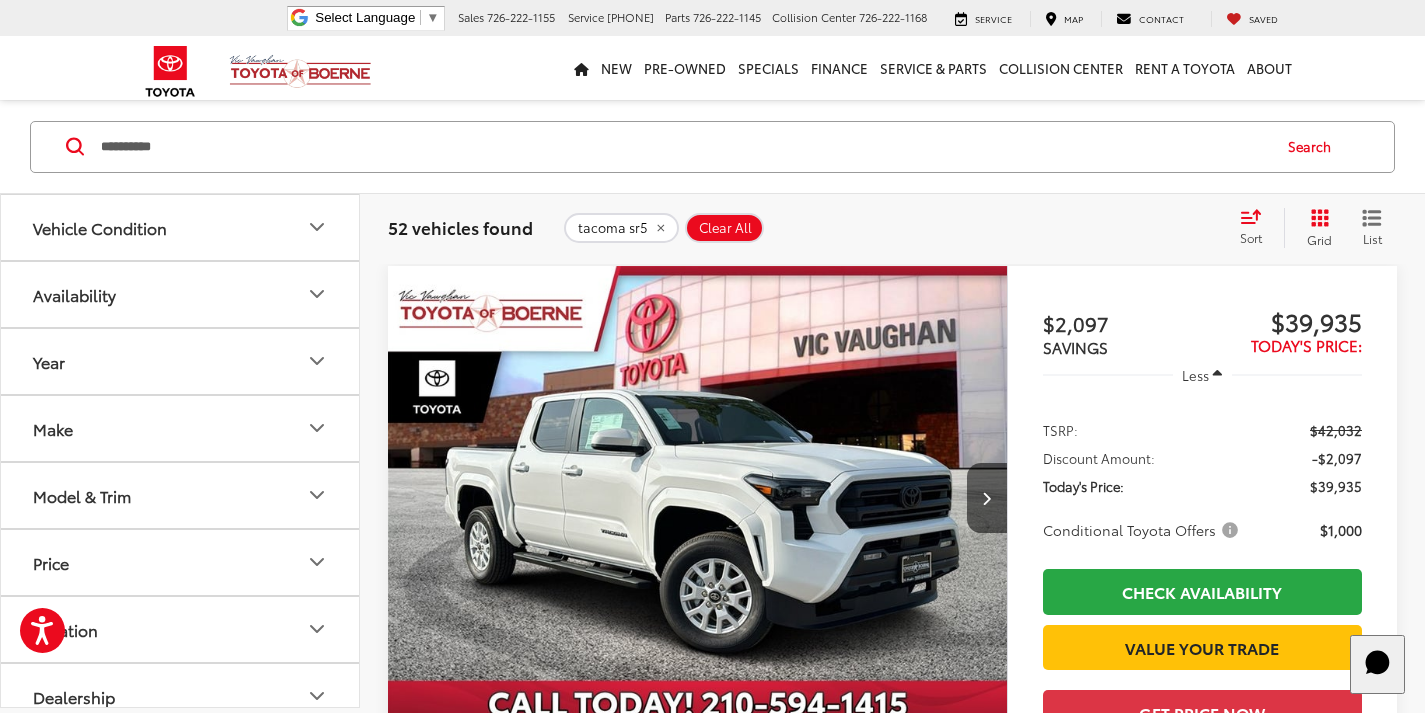 click on "52 vehicles found tacoma sr5 Clear All + 0 test Sort Relevance:  Price:  High to Low Price:  Low to High Year:  High to Low Year:  Low to High Mileage:  High to Low Mileage:  Low to High Distance:  Near to Far Distance:  Far to Near Featured Vehicles Grid List" at bounding box center (892, 227) 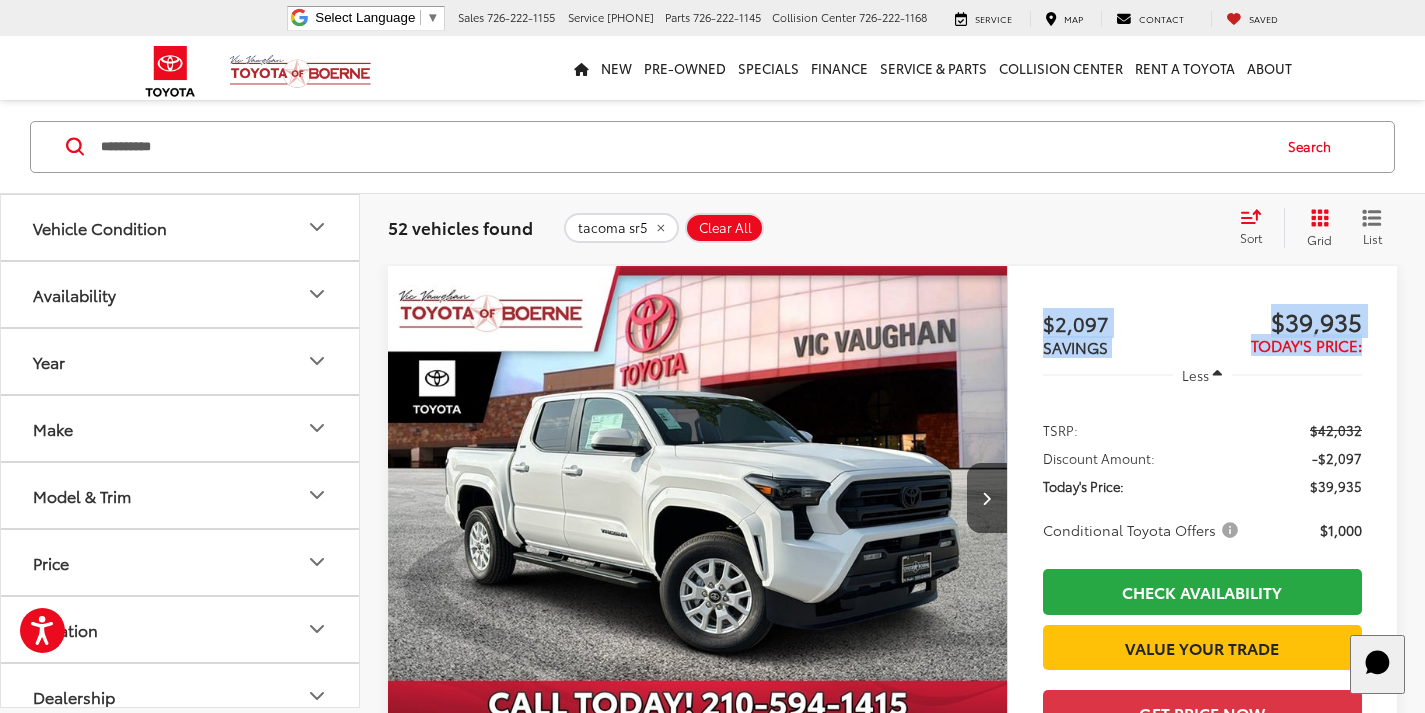 drag, startPoint x: 1044, startPoint y: 319, endPoint x: 1368, endPoint y: 350, distance: 325.47964 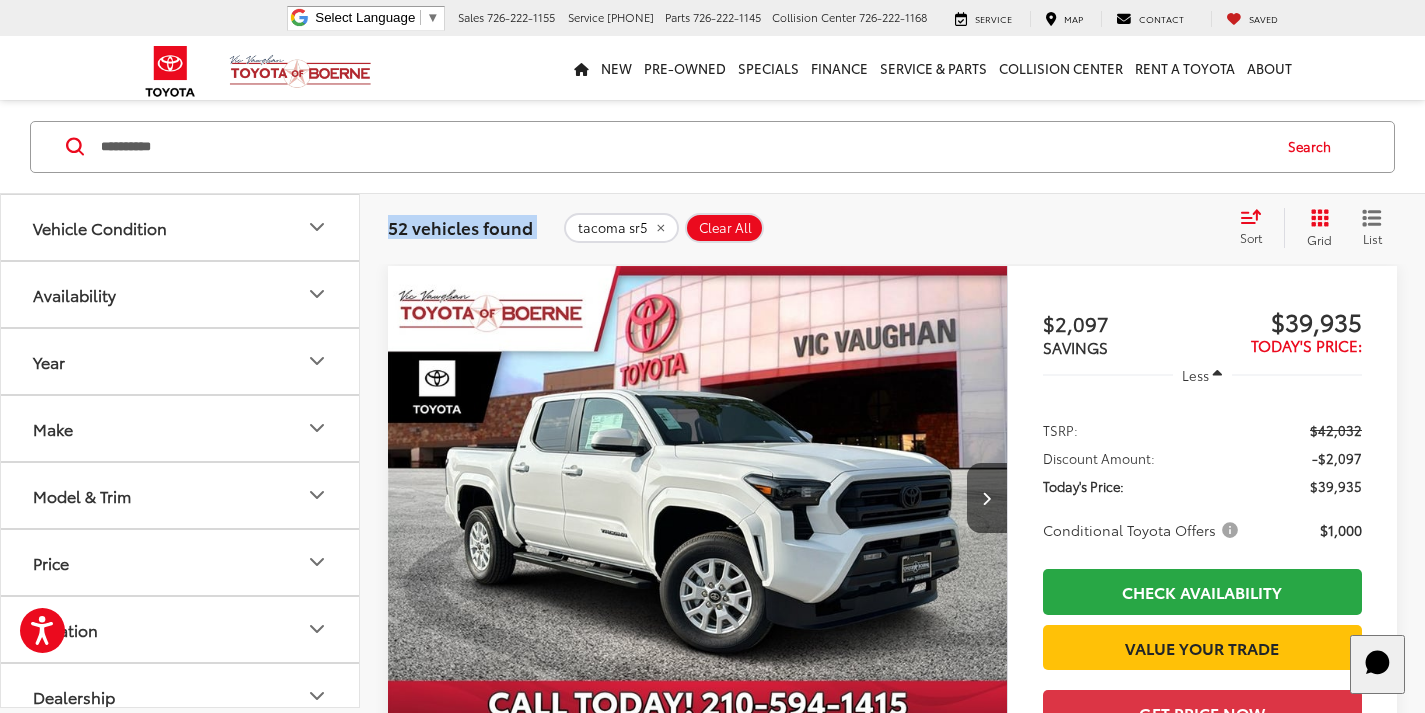 drag, startPoint x: 378, startPoint y: 223, endPoint x: 548, endPoint y: 237, distance: 170.5755 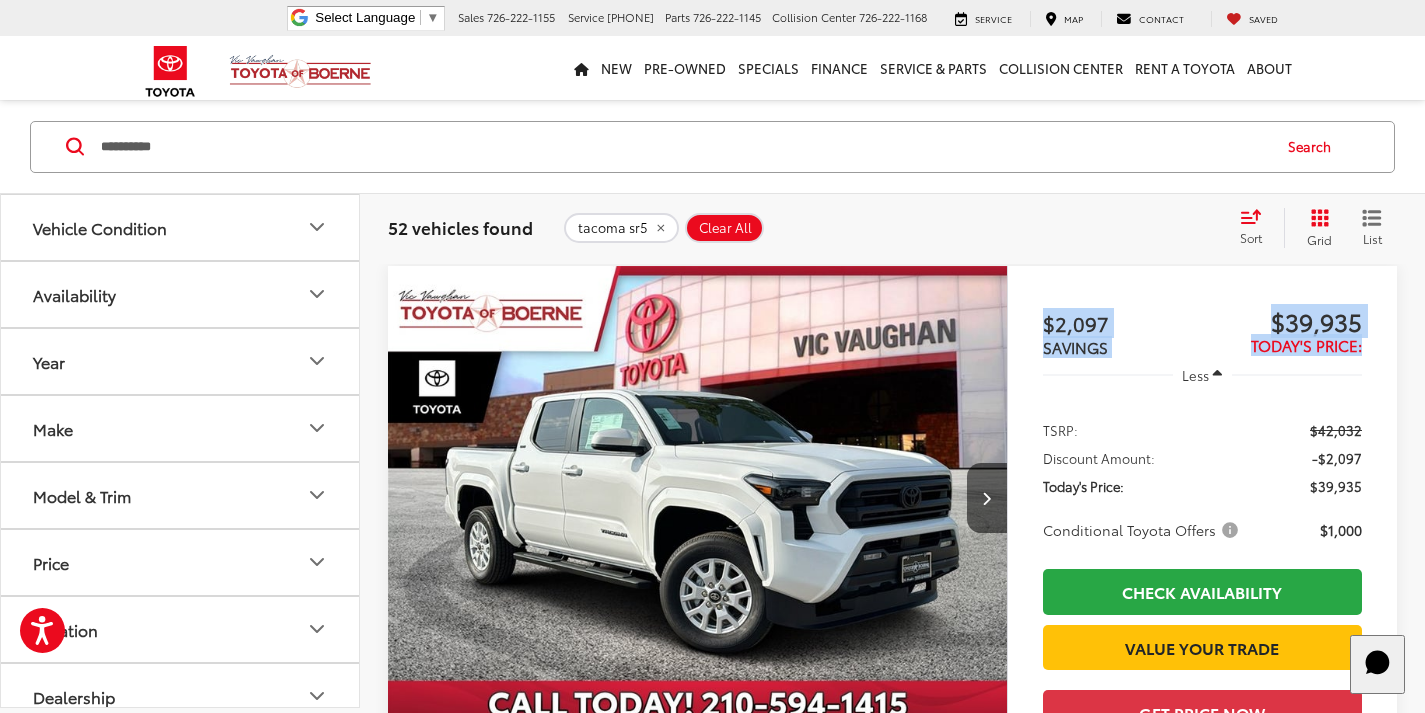 drag, startPoint x: 1032, startPoint y: 330, endPoint x: 1415, endPoint y: 355, distance: 383.81506 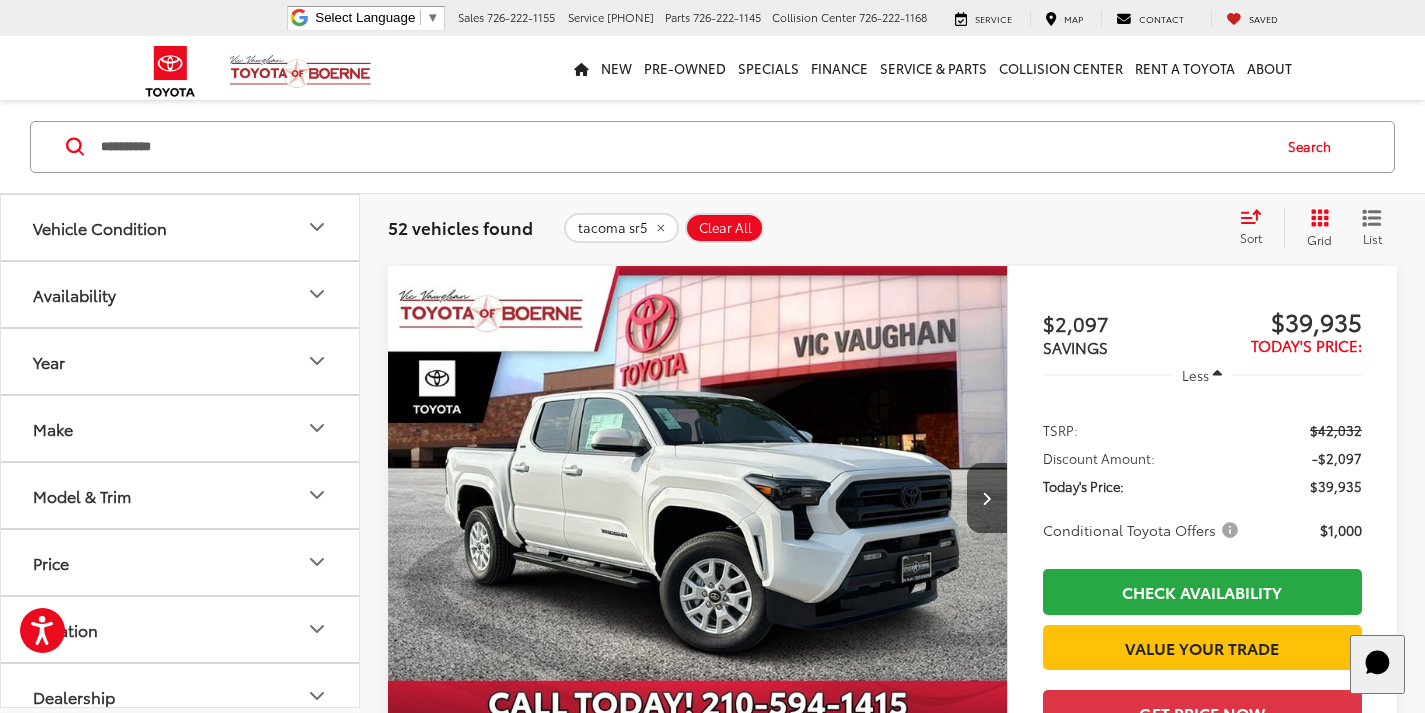 click on "Track Price
$2,097
SAVINGS
$39,935
Today's Price:
Less
TSRP:
$42,032
Discount Amount:
-$2,097
Today's Price:
$39,935
Conditional Toyota Offers
$1,000
Check Availability
Value Your Trade
Get Price Now" at bounding box center [1202, 625] 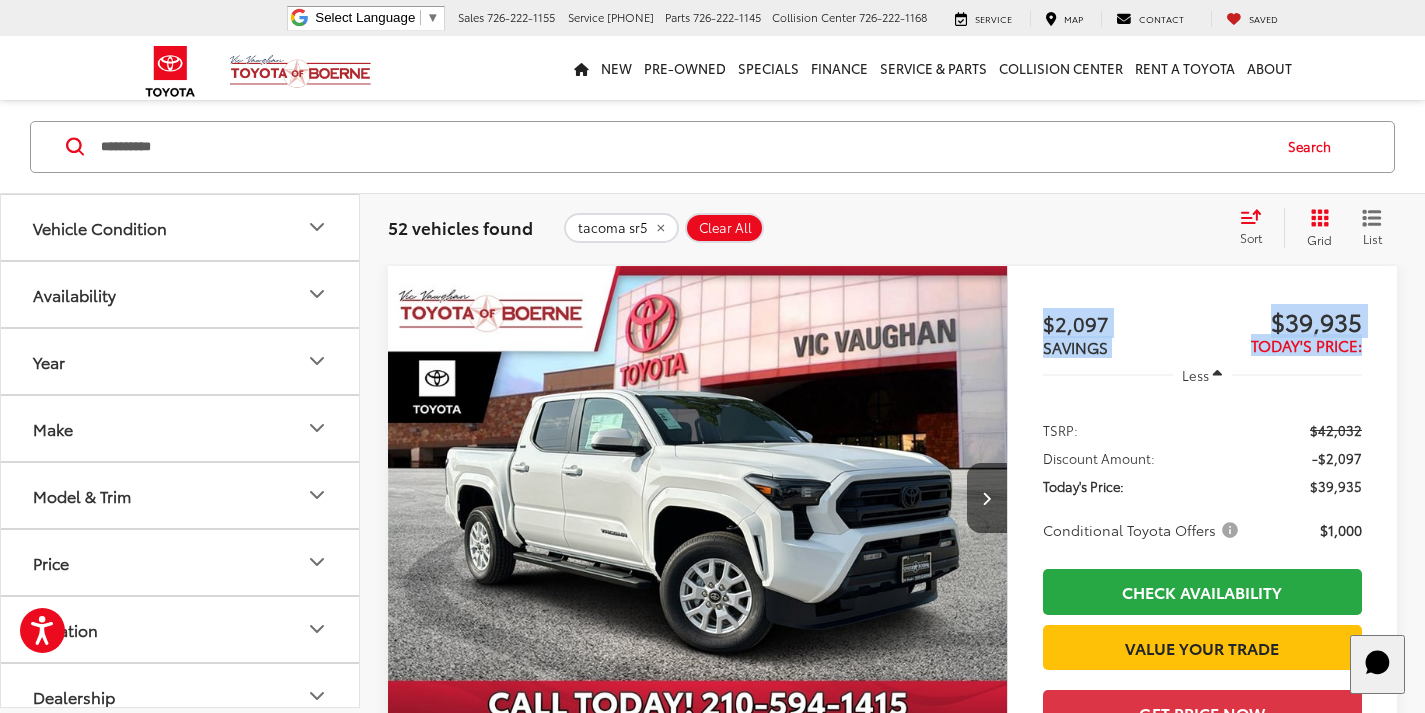 drag, startPoint x: 1380, startPoint y: 353, endPoint x: 1035, endPoint y: 315, distance: 347.08646 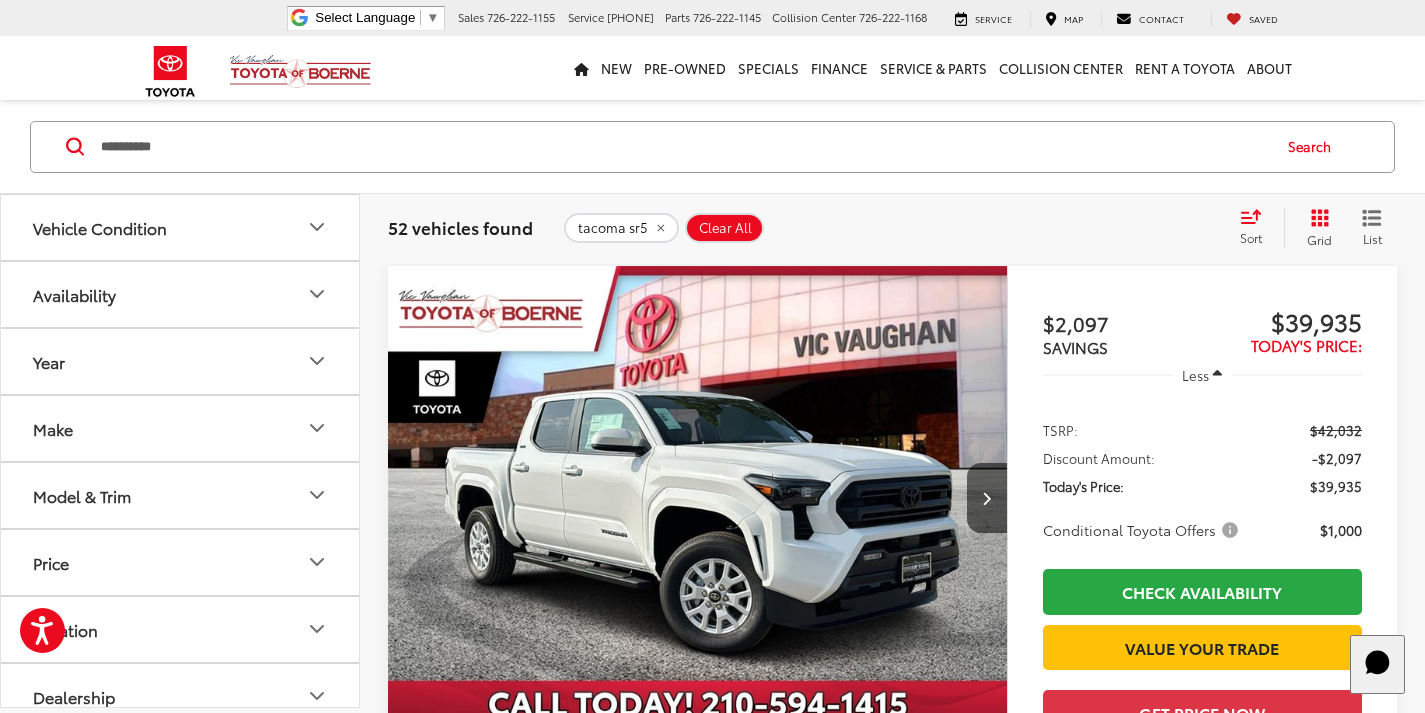 click on "**********" at bounding box center (712, 146) 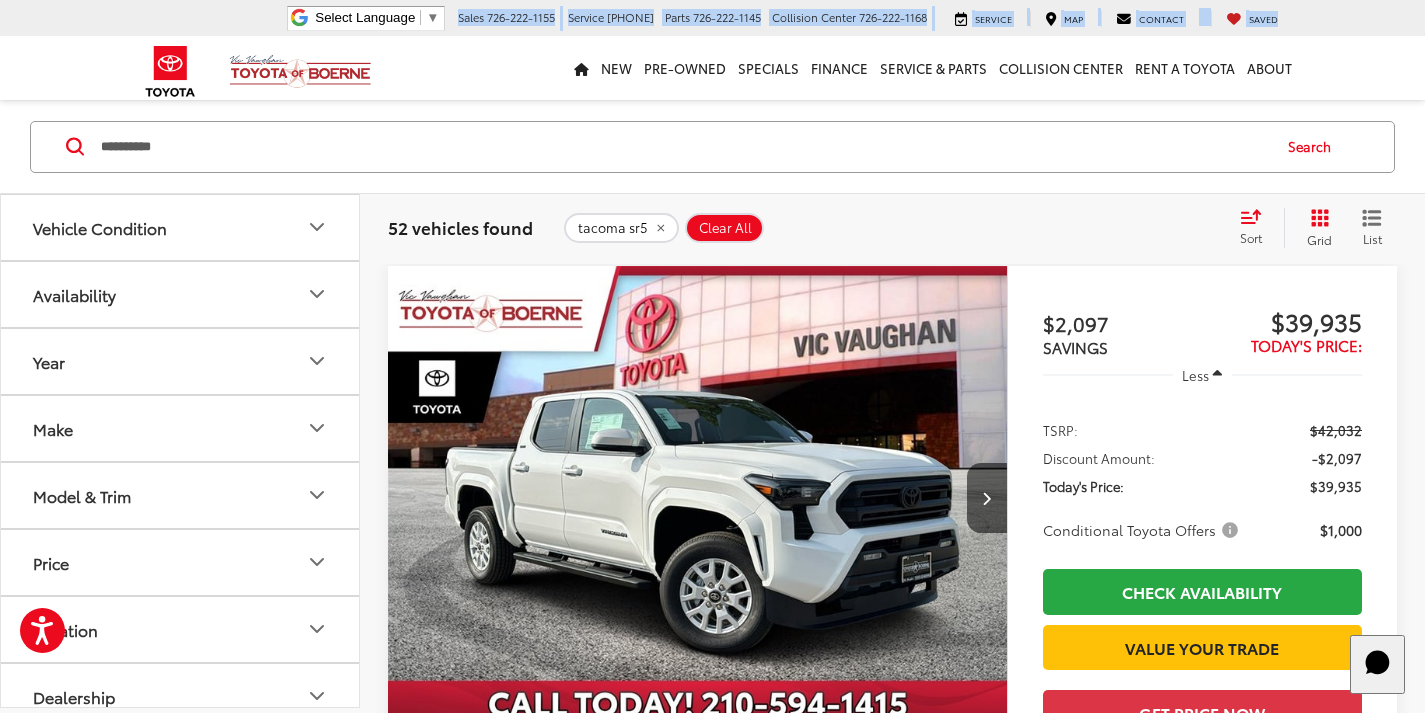 drag, startPoint x: 421, startPoint y: 15, endPoint x: 1334, endPoint y: 29, distance: 913.10736 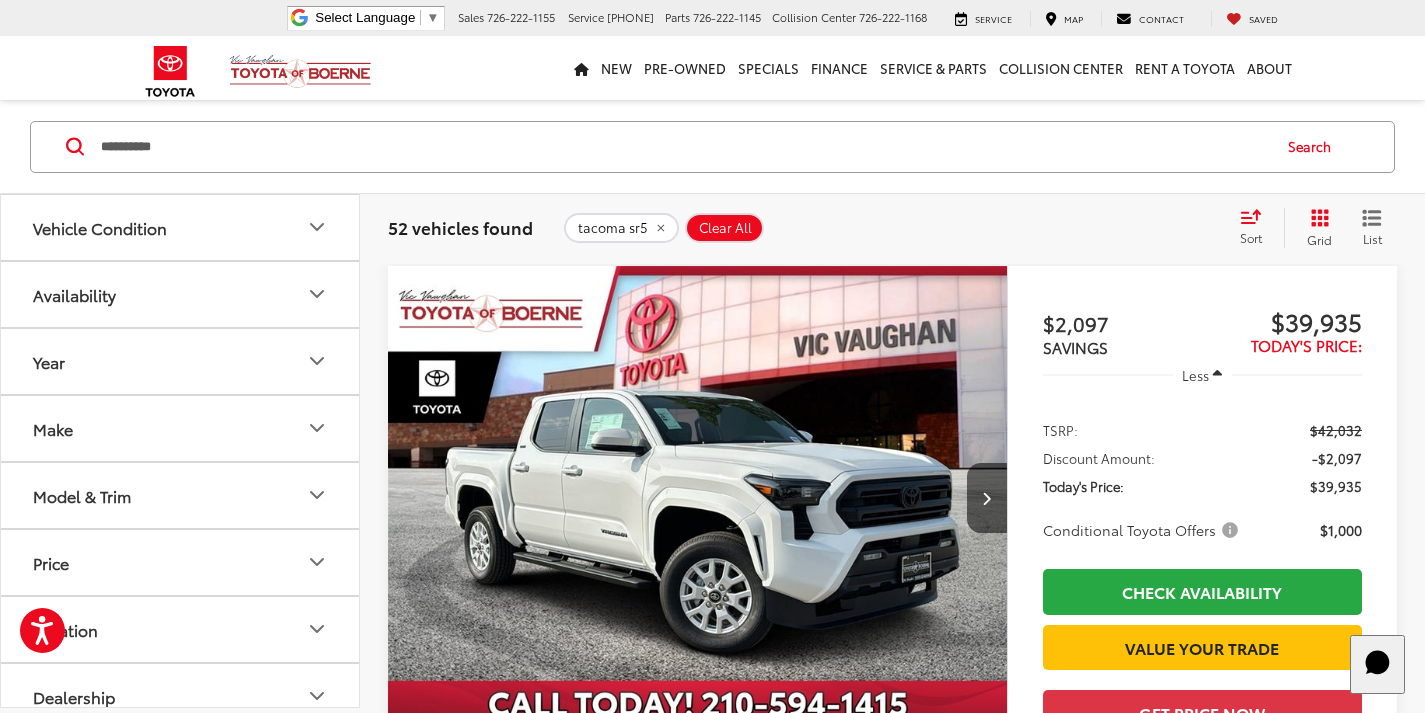 click on "Vic Vaughan Toyota of Boerne
Select Language ​ ▼
Sales
726-222-1155
Service
833-400-3745
Parts
726-222-1145
Collision Center
726-222-1168
31205 Interstate 10 Frontage Rd
Boerne, TX 78006
Service
Map
Contact
Saved
Saved
Vic Vaughan Toyota of Boerne
Saved
Directions" at bounding box center [712, 18] 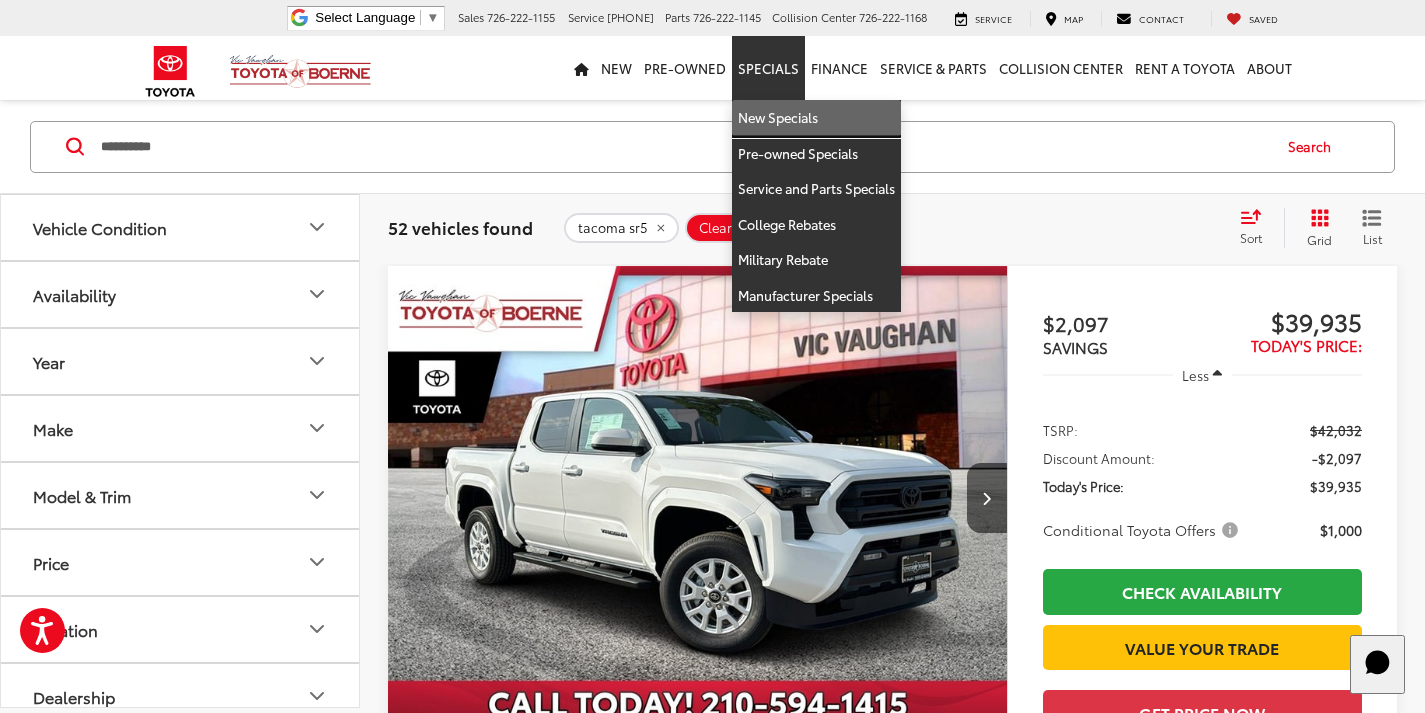 click on "New Specials" at bounding box center (816, 118) 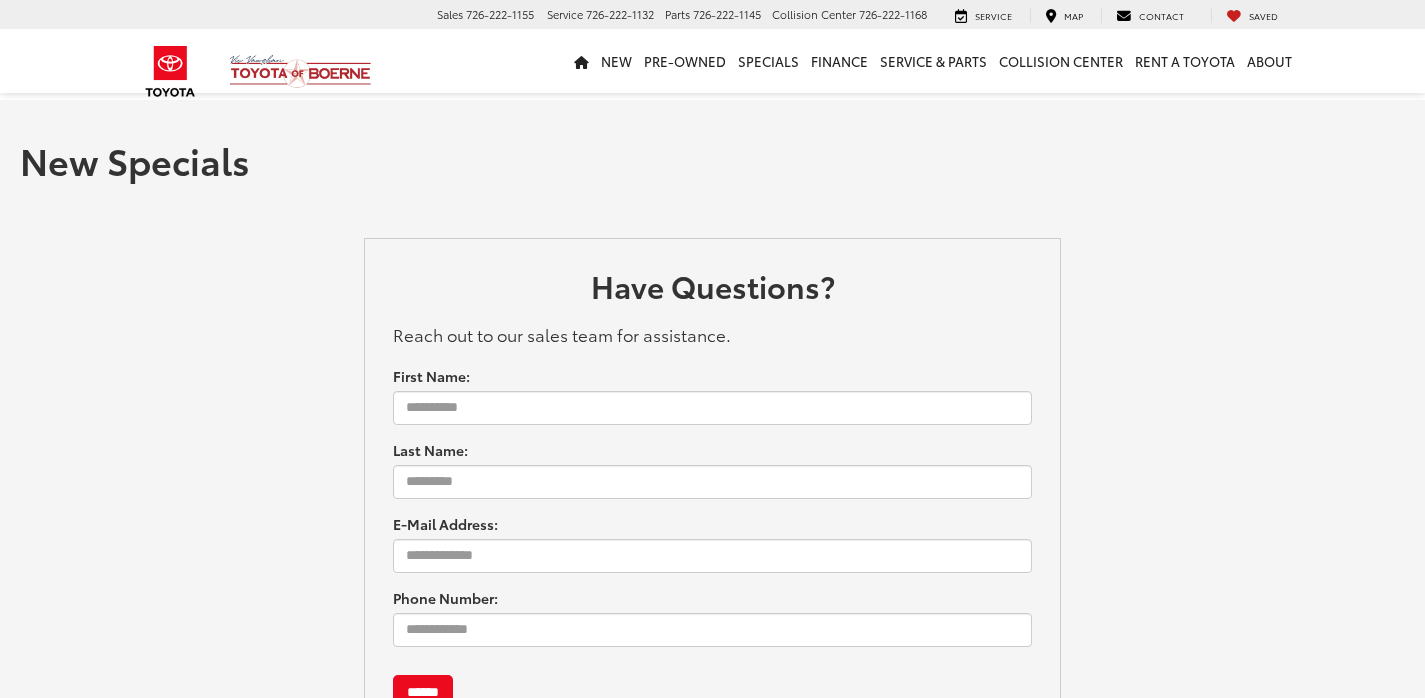 scroll, scrollTop: 0, scrollLeft: 0, axis: both 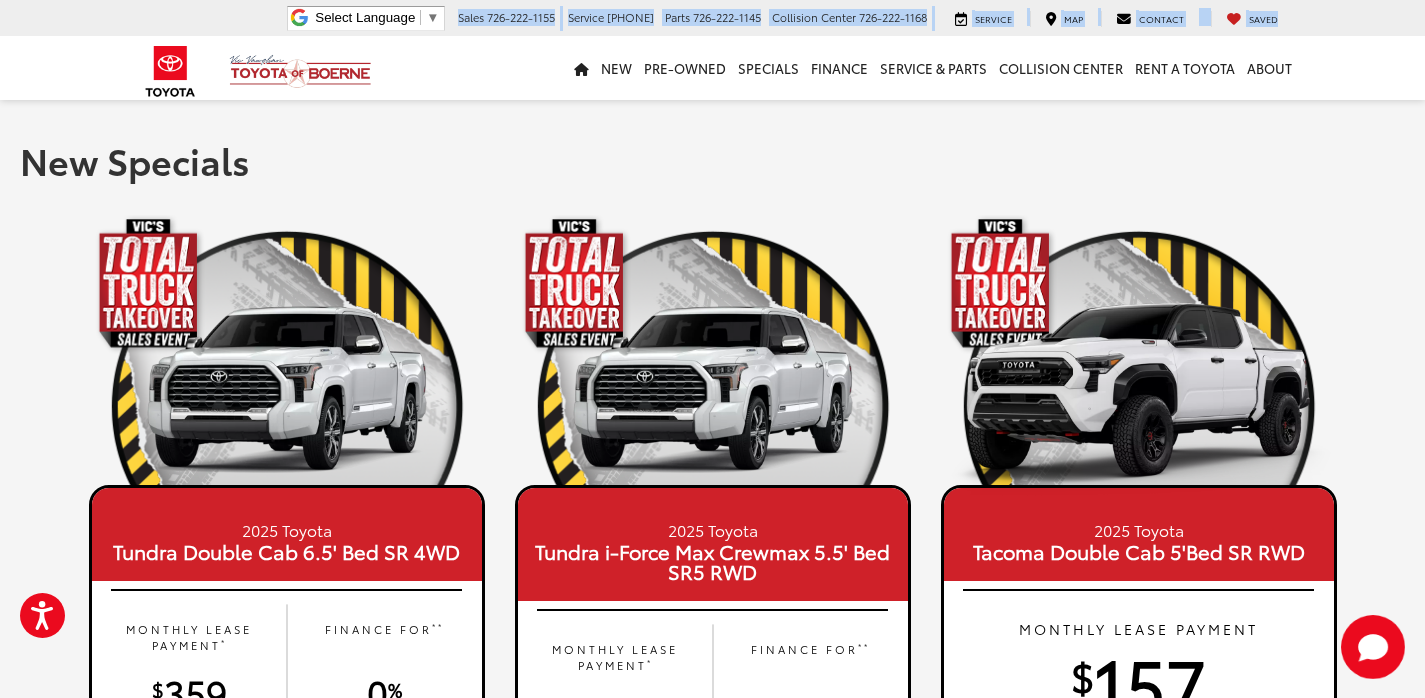drag, startPoint x: 426, startPoint y: 16, endPoint x: 1367, endPoint y: 13, distance: 941.00476 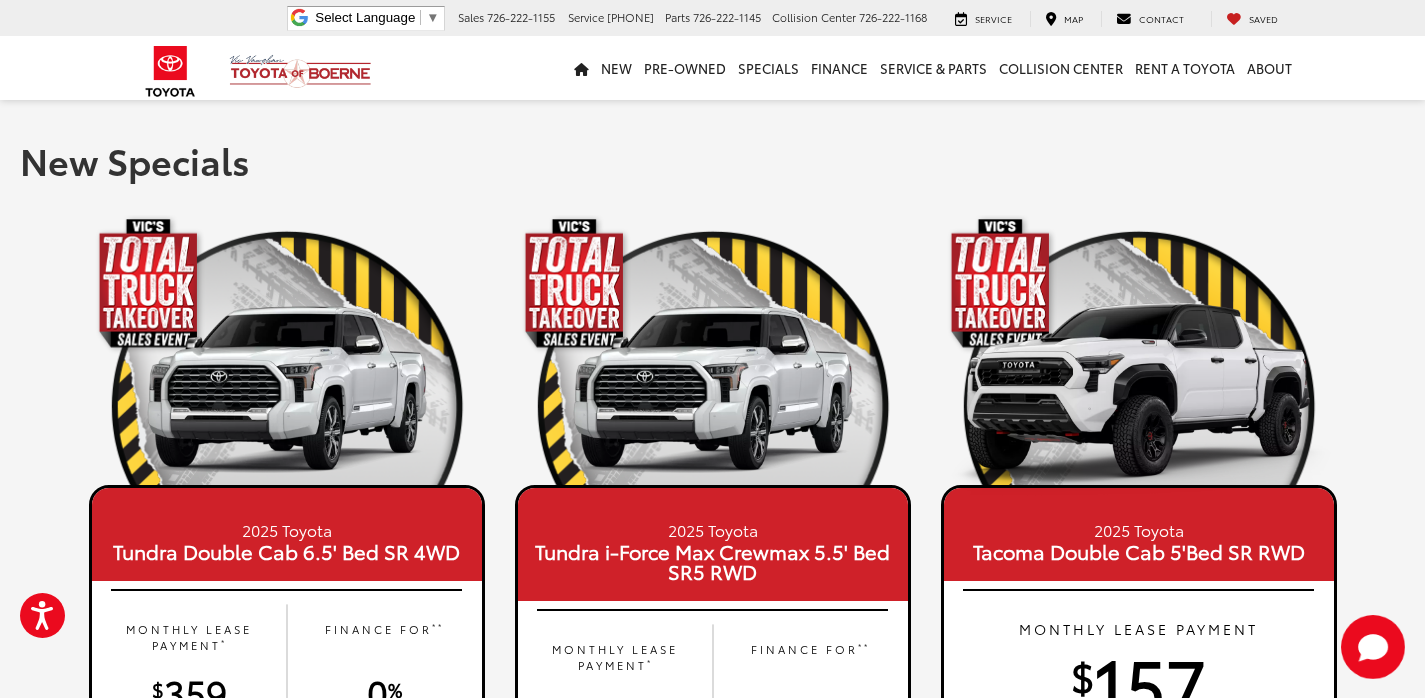 click on "Vic Vaughan Toyota of Boerne
Select Language ​ ▼
Sales
726-222-1155
Service
833-400-3745
Parts
726-222-1145
Collision Center
726-222-1168
31205 Interstate 10 Frontage Rd
Boerne, TX 78006
Service
Map
Contact
Saved
Saved
Vic Vaughan Toyota of Boerne
Saved
Directions" at bounding box center [712, 18] 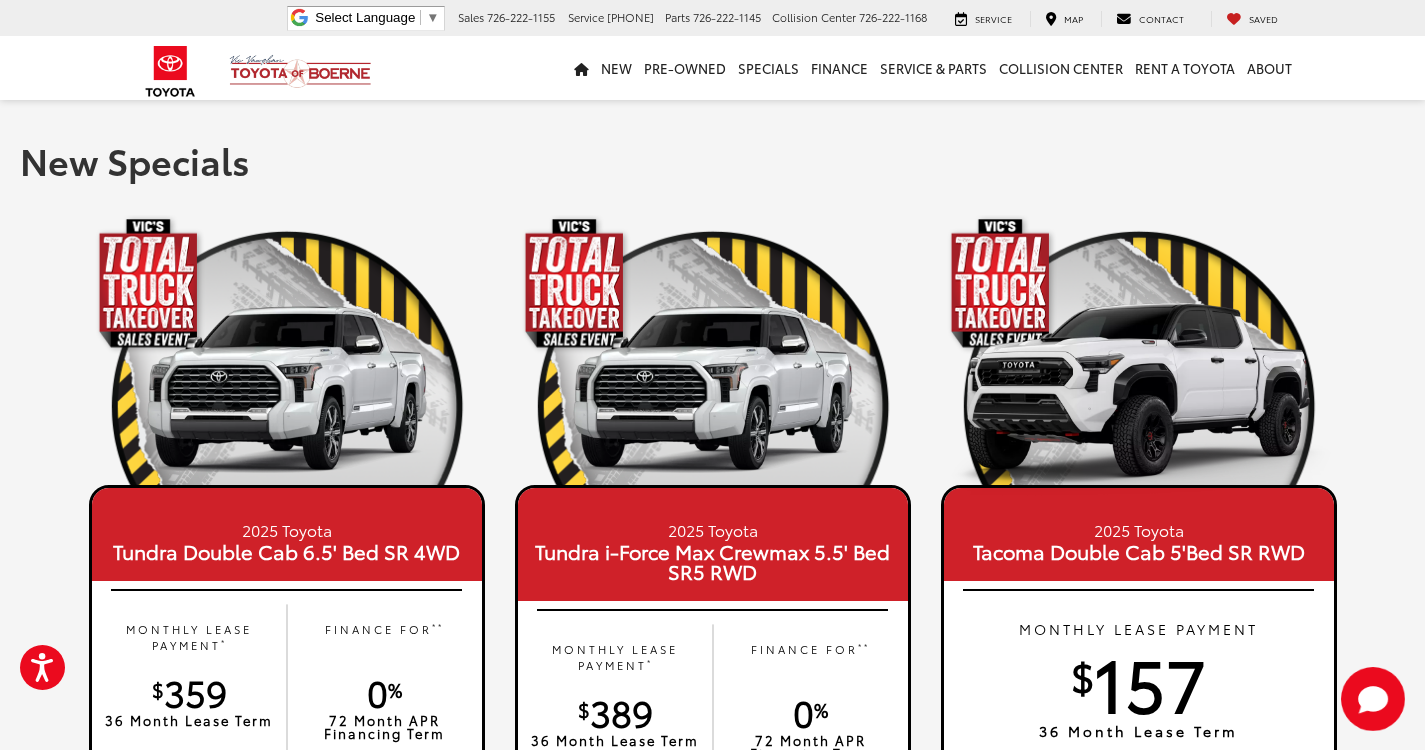 click on "2025 Toyota
Tundra Double Cab 6.5' Bed SR 4WD
MONTHLY LEASE PAYMENT *
$ 359
36 Month Lease Term
FINANCE FOR **
0 %
72 Month APR Financing Term
SHOP NOW
SAVE THOUSANDS!
VIN 5TFKB5DB9SX326532
STK 53798
2025 Toyota
Tundra i-Force Max Crewmax 5.5' Bed SR5 RWD
MONTHLY LEASE PAYMENT *
$ 389" at bounding box center (712, 1930) 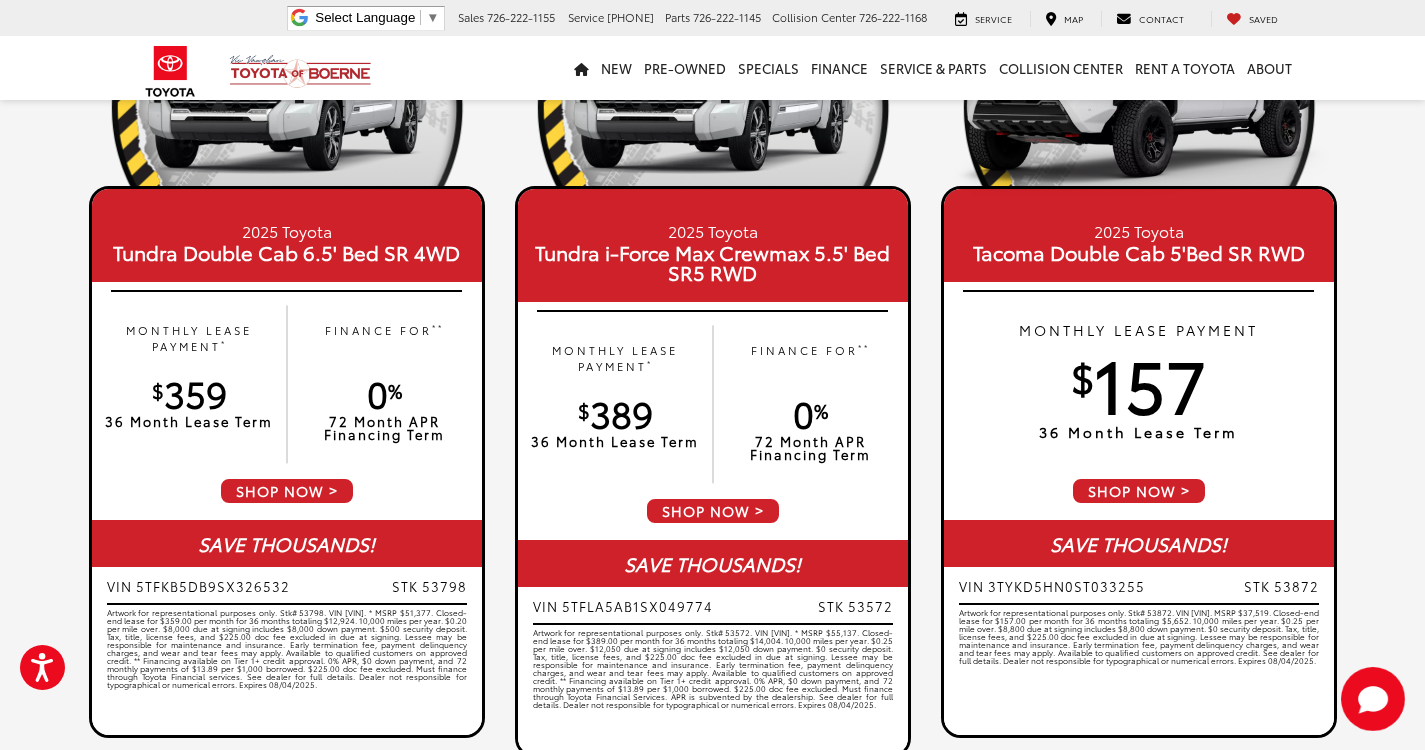 scroll, scrollTop: 300, scrollLeft: 0, axis: vertical 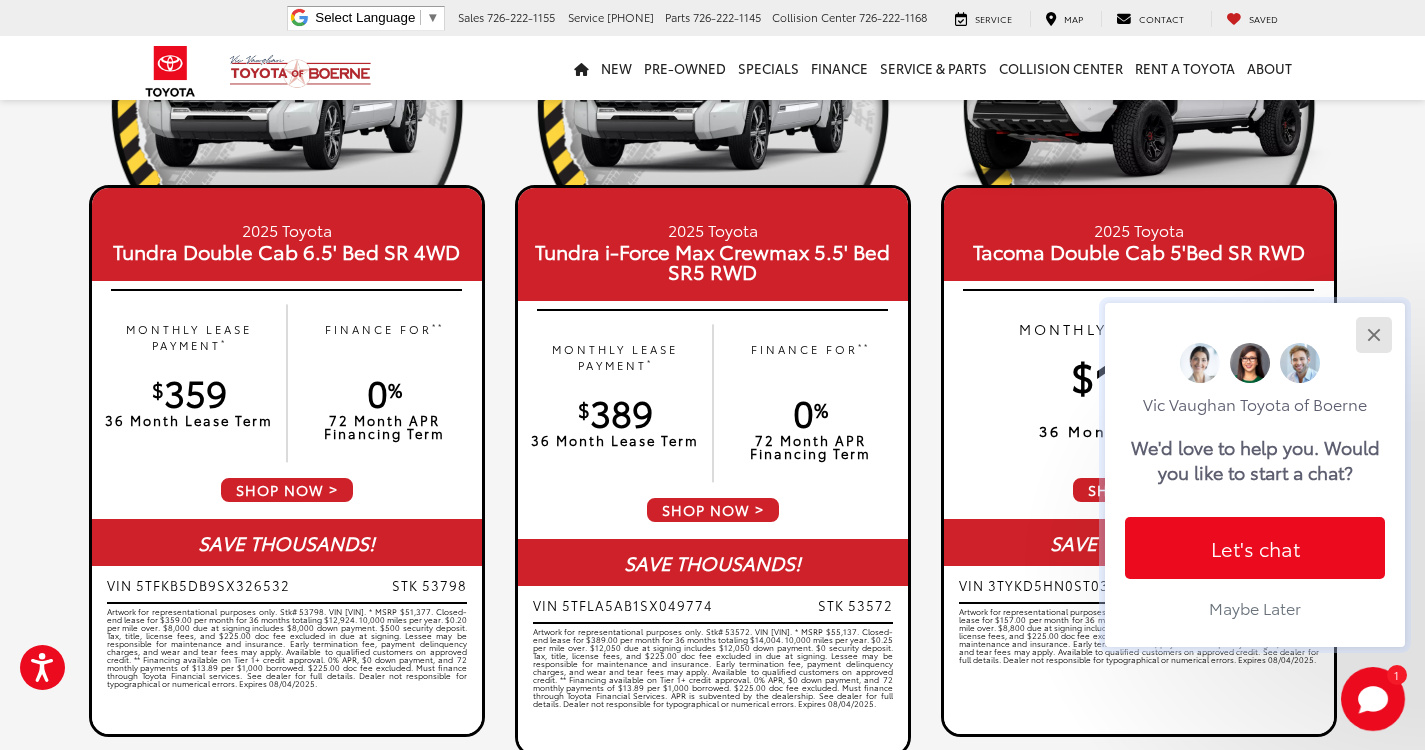 click at bounding box center [1373, 334] 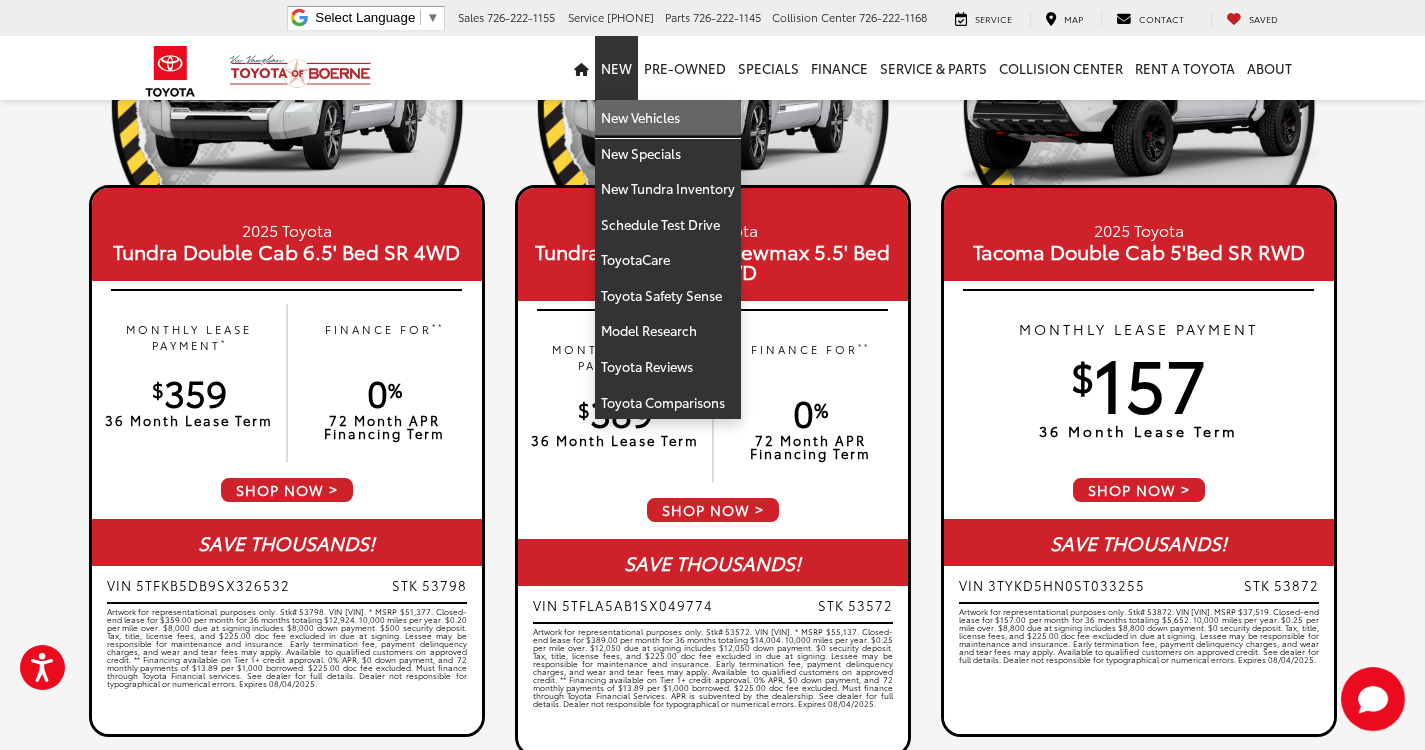 click on "New Vehicles" at bounding box center (668, 118) 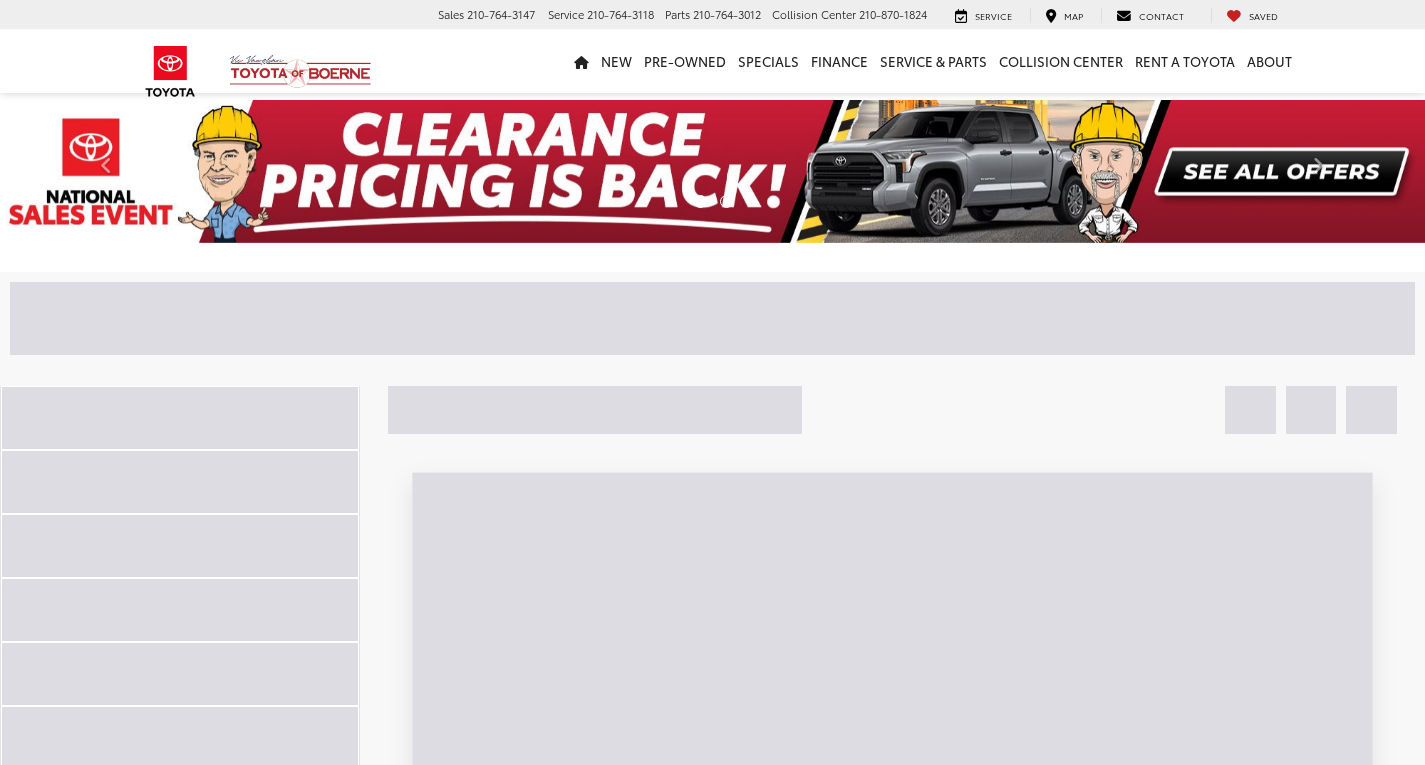 scroll, scrollTop: 0, scrollLeft: 0, axis: both 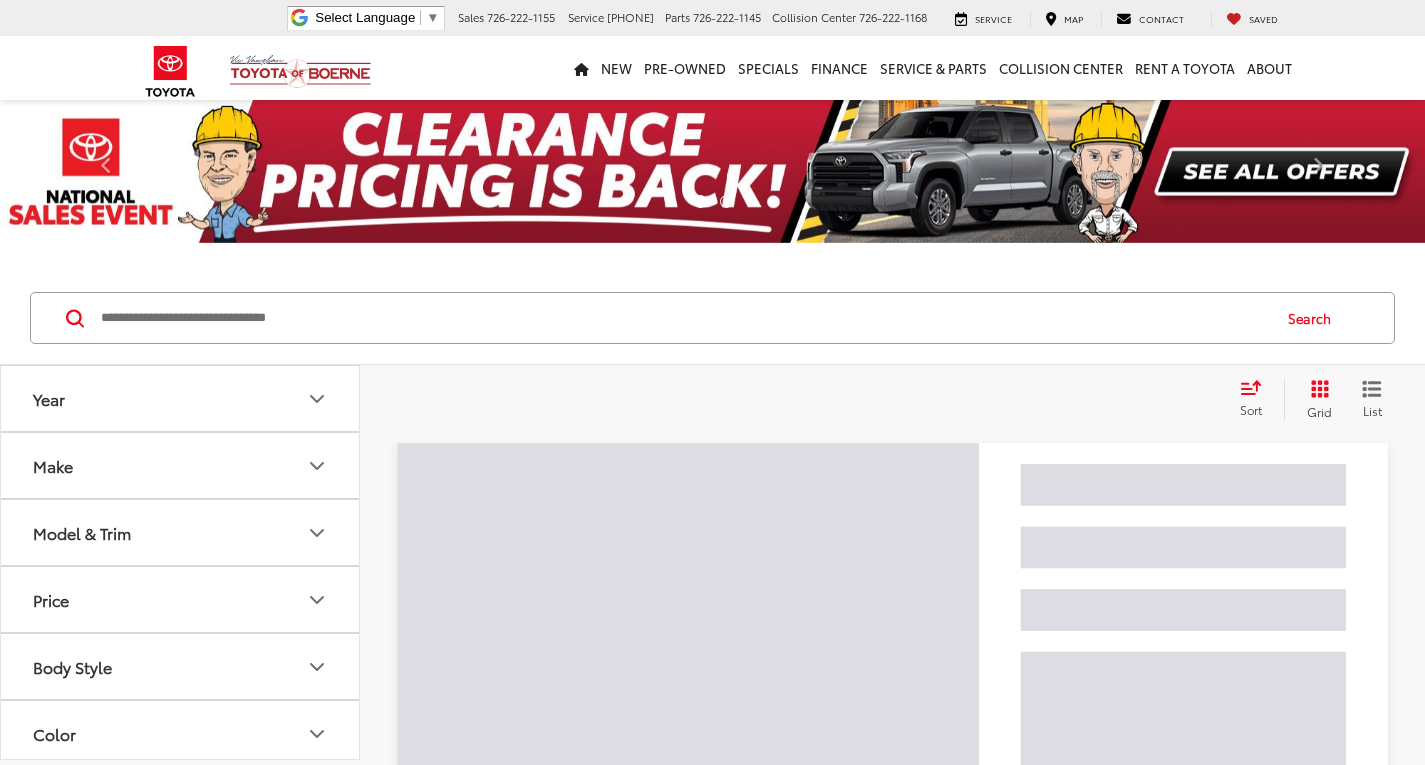 click at bounding box center (684, 318) 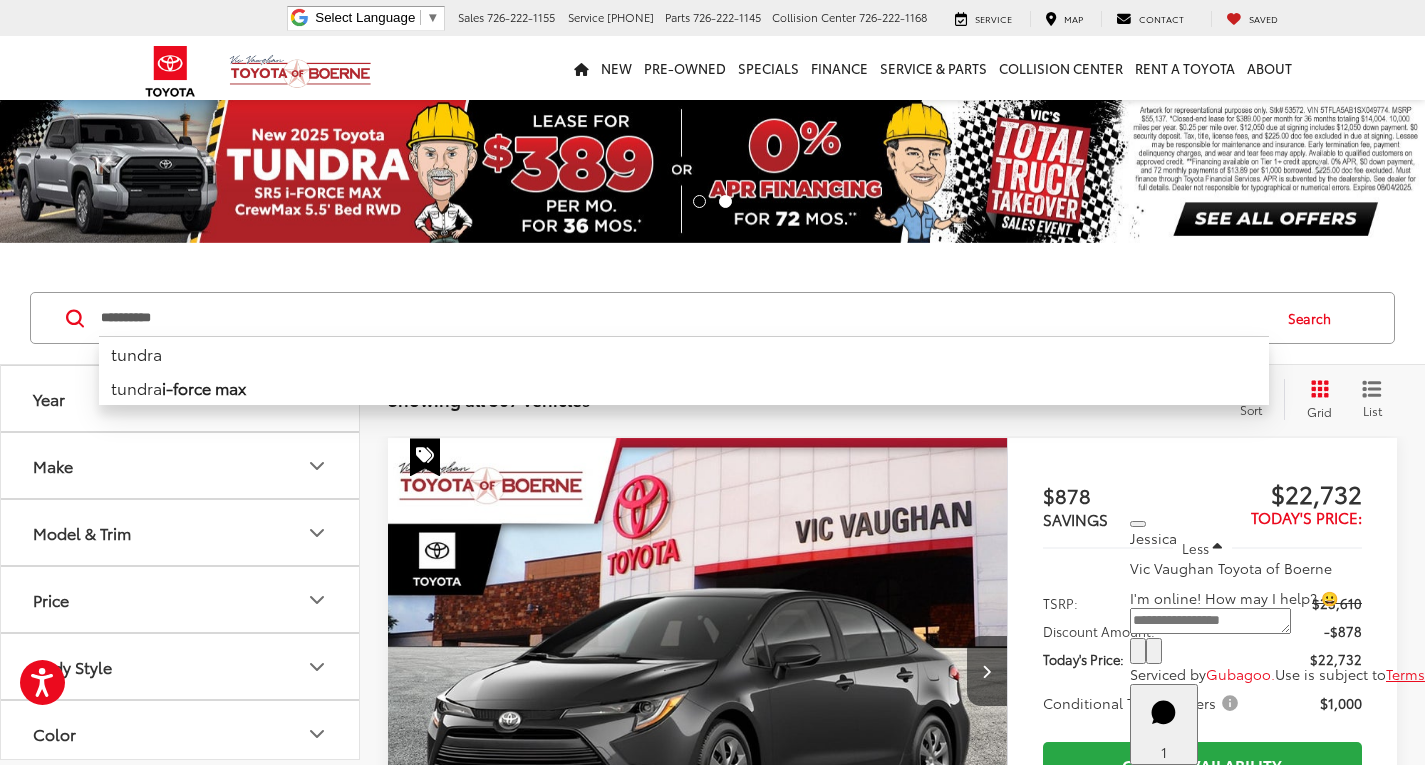 type on "**********" 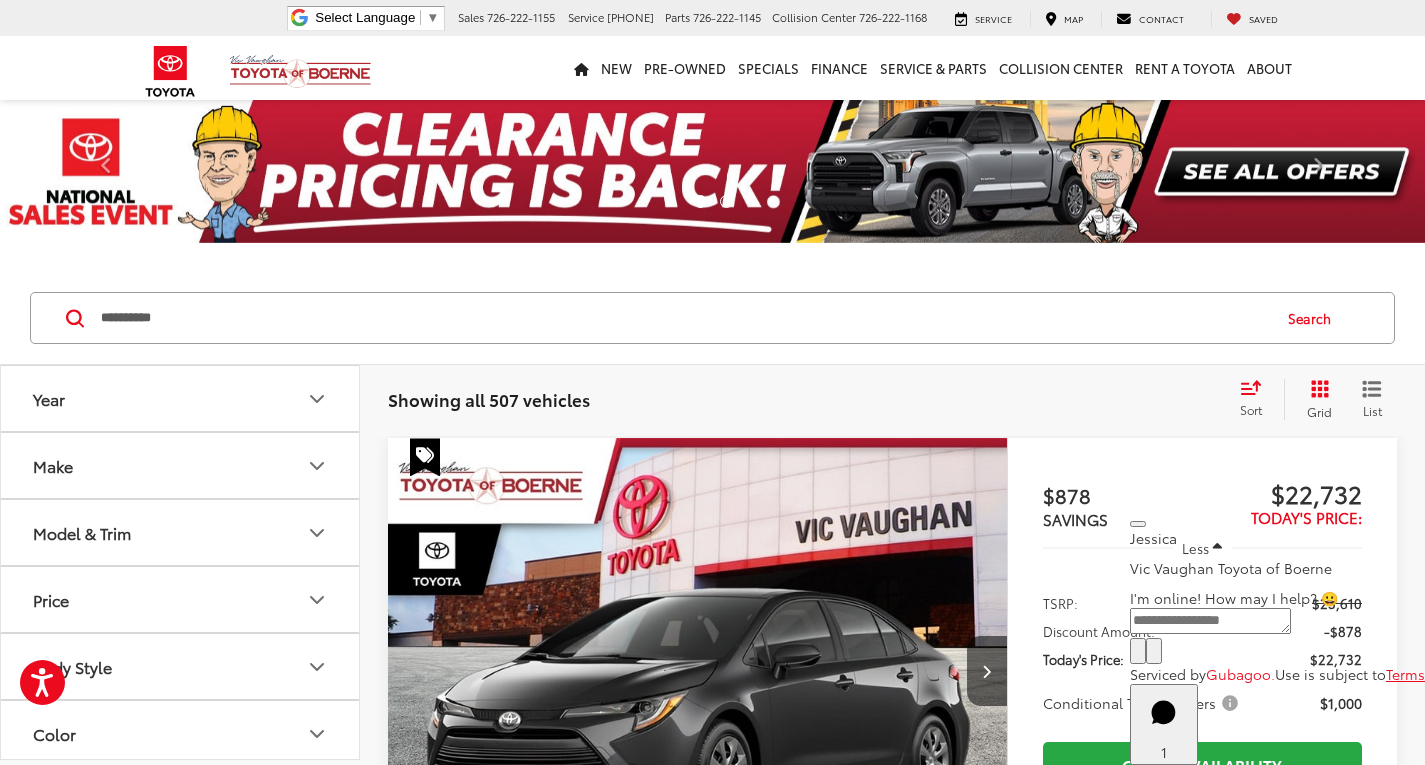 click at bounding box center [1138, 524] 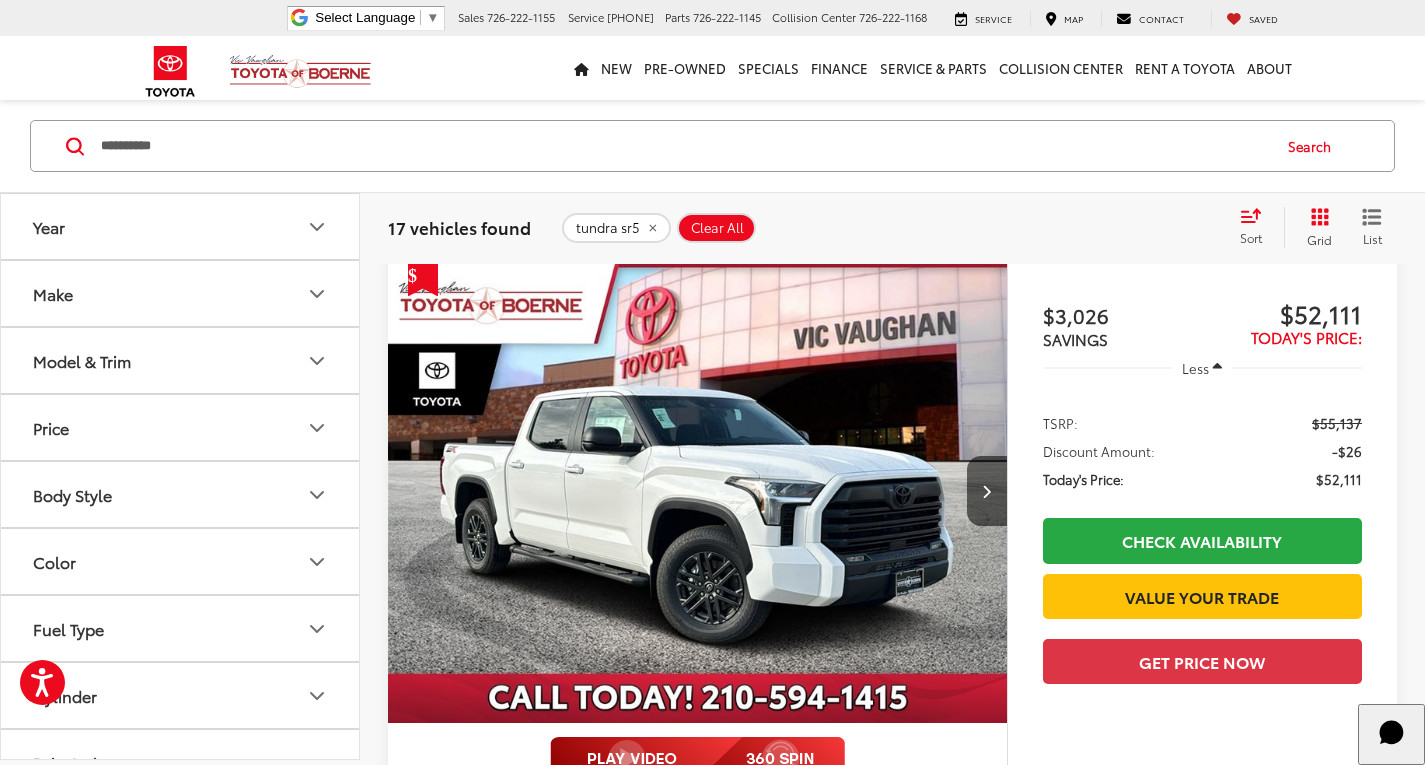 scroll, scrollTop: 200, scrollLeft: 0, axis: vertical 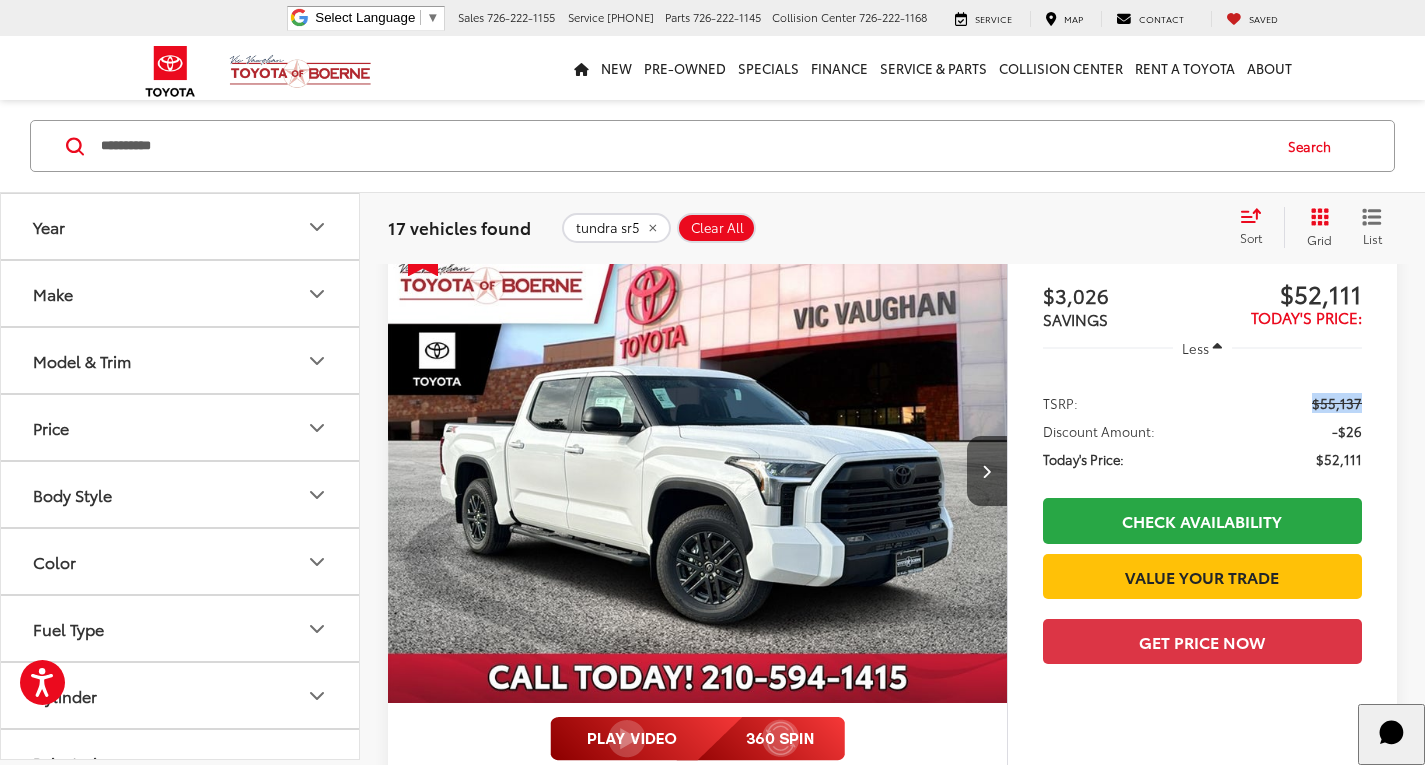 drag, startPoint x: 1282, startPoint y: 391, endPoint x: 1372, endPoint y: 407, distance: 91.411156 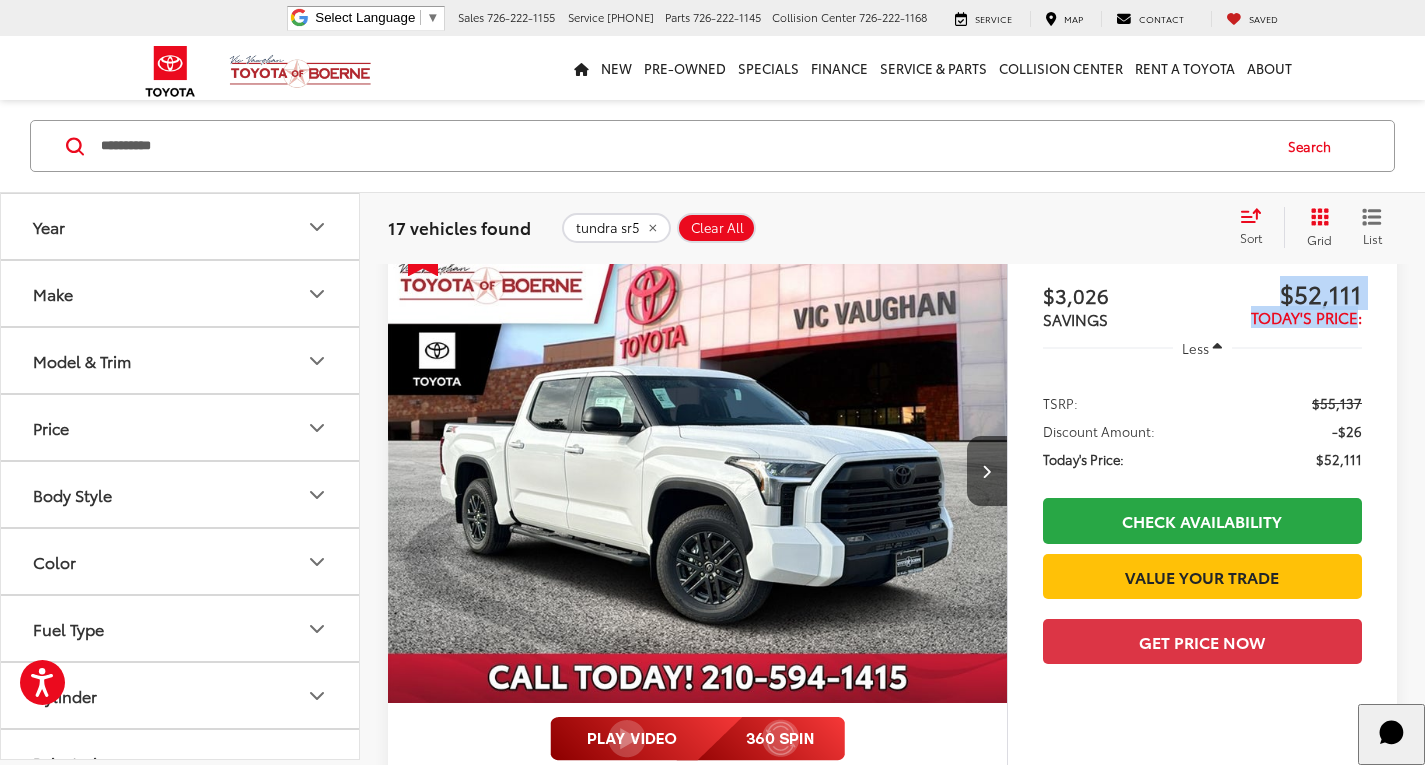 drag, startPoint x: 1271, startPoint y: 287, endPoint x: 1359, endPoint y: 325, distance: 95.85406 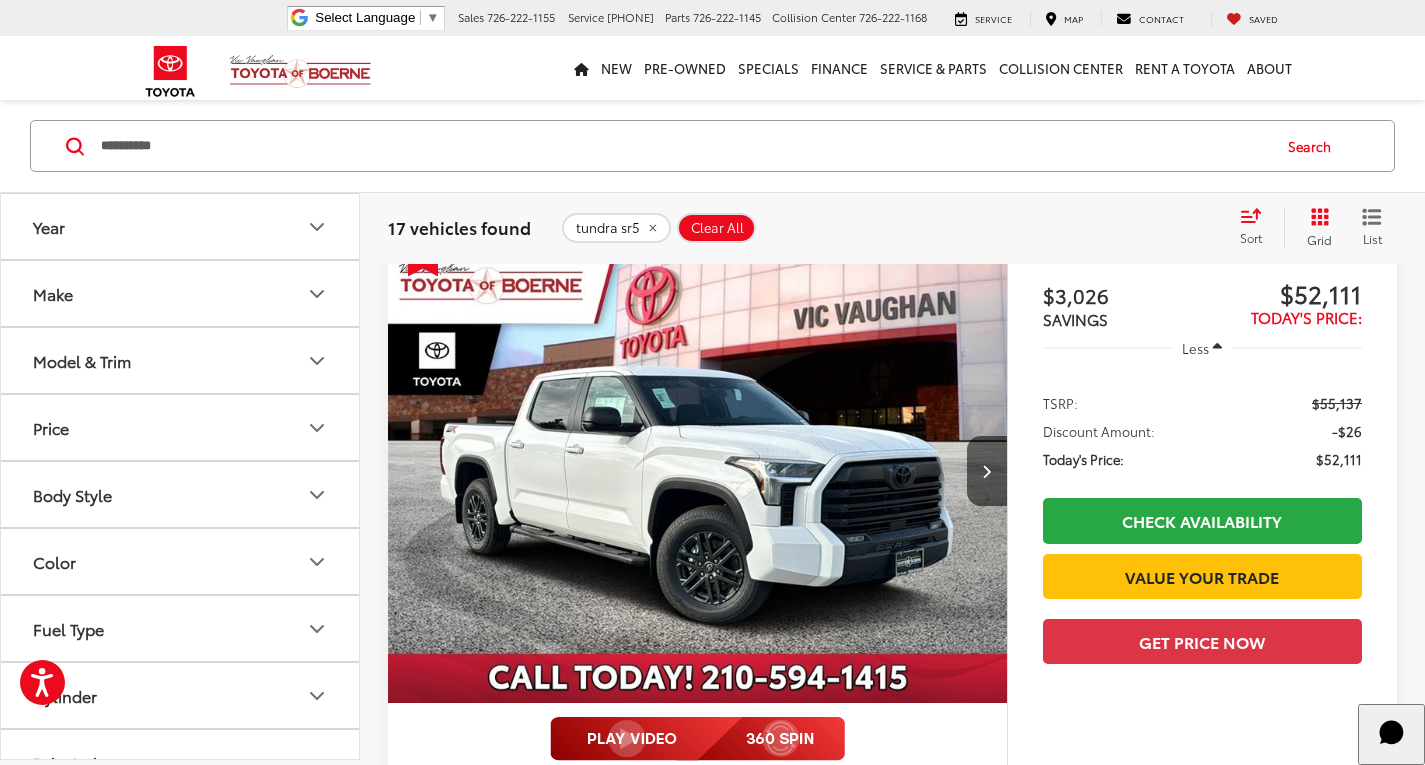 click on "Track Price
$3,026
SAVINGS
$52,111
Today's Price:
Less
TSRP:
$55,137
Discount Amount:
-$26
Today's Price:
$52,111
Check Availability
Value Your Trade
Get Price Now" at bounding box center (1202, 597) 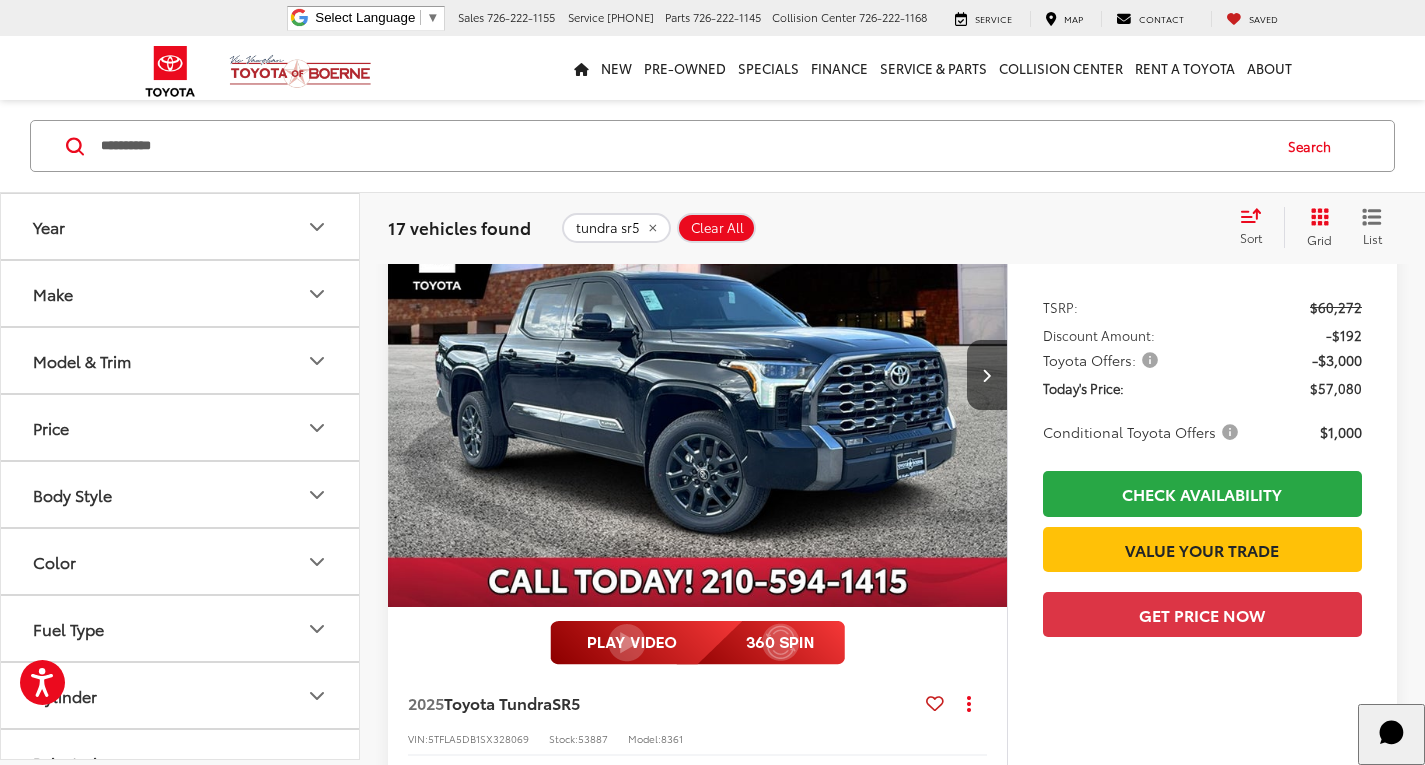 scroll, scrollTop: 2600, scrollLeft: 0, axis: vertical 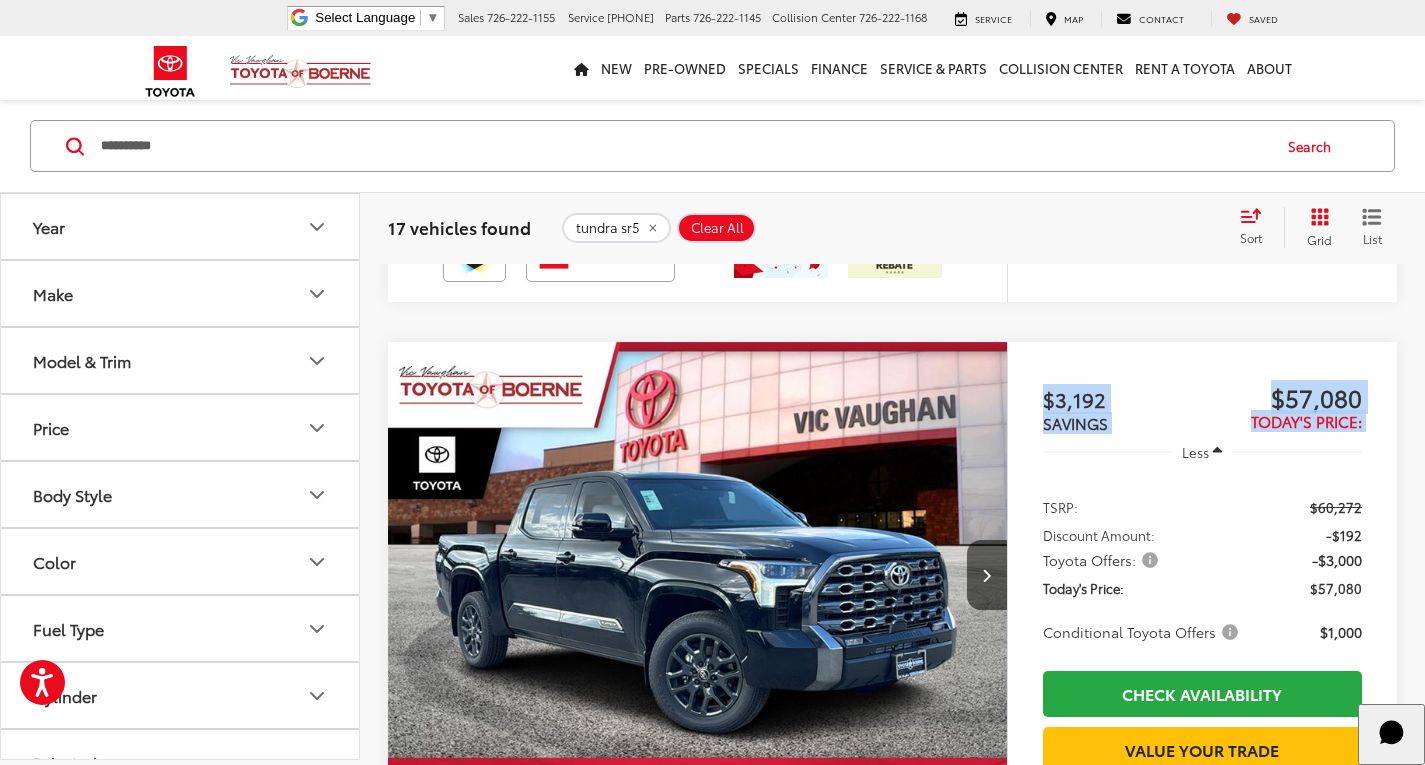 drag, startPoint x: 1048, startPoint y: 400, endPoint x: 1369, endPoint y: 442, distance: 323.736 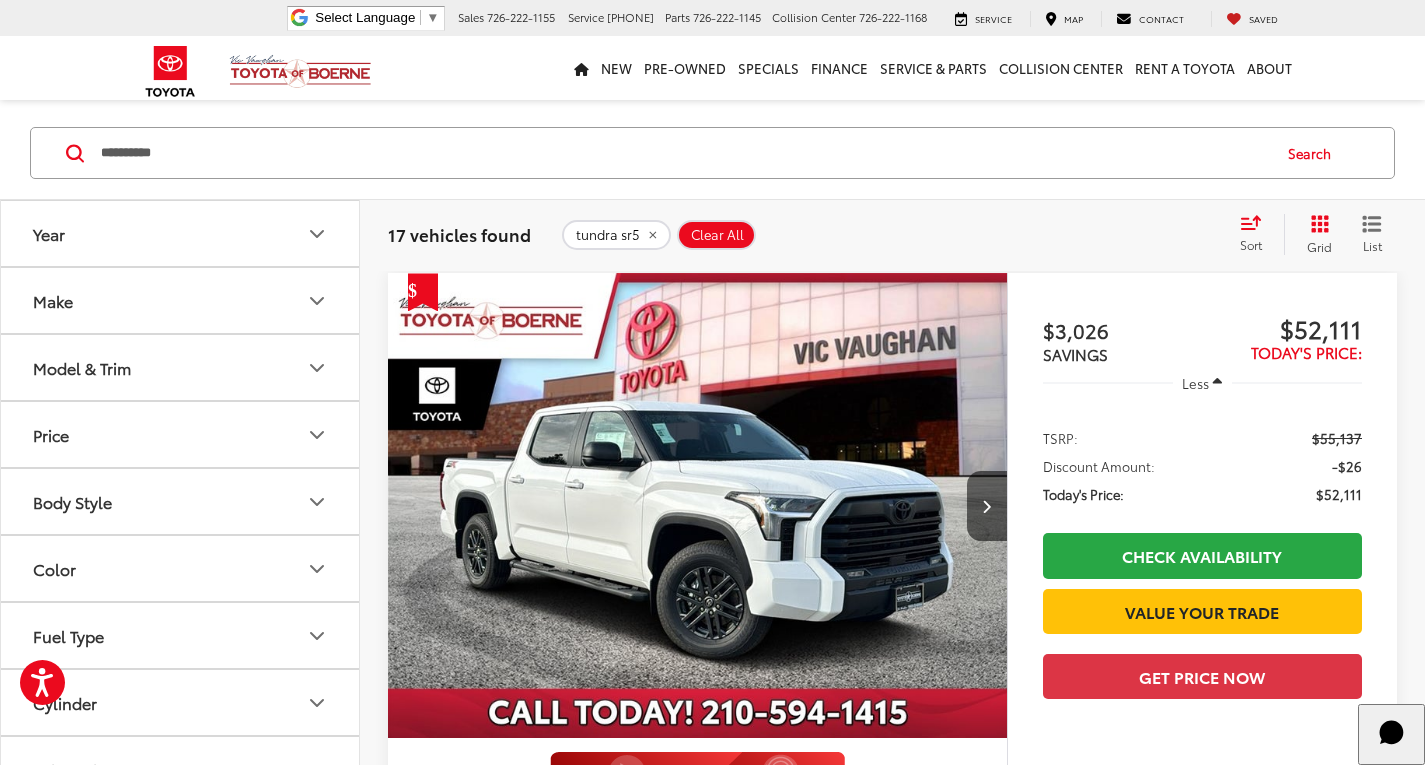 scroll, scrollTop: 200, scrollLeft: 0, axis: vertical 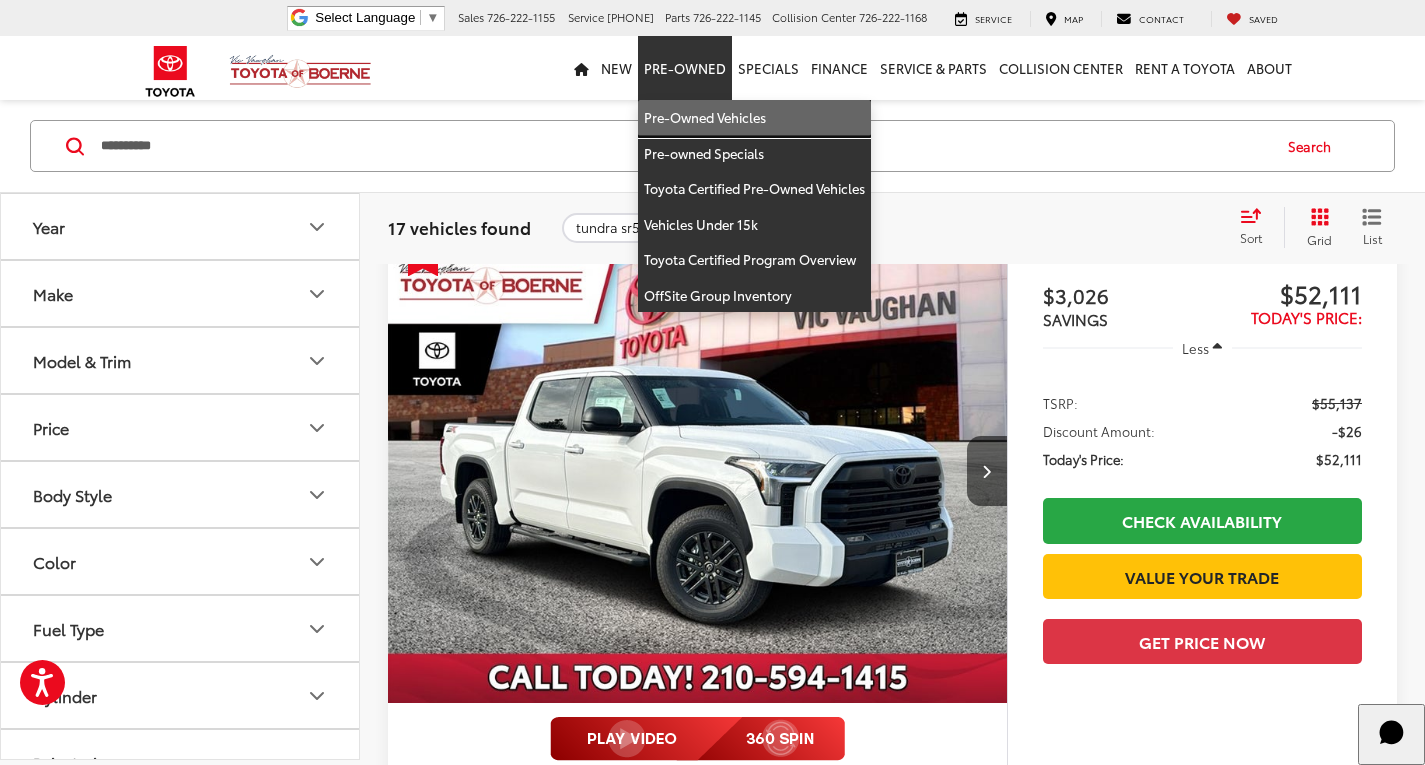 click on "Pre-Owned Vehicles" at bounding box center [754, 118] 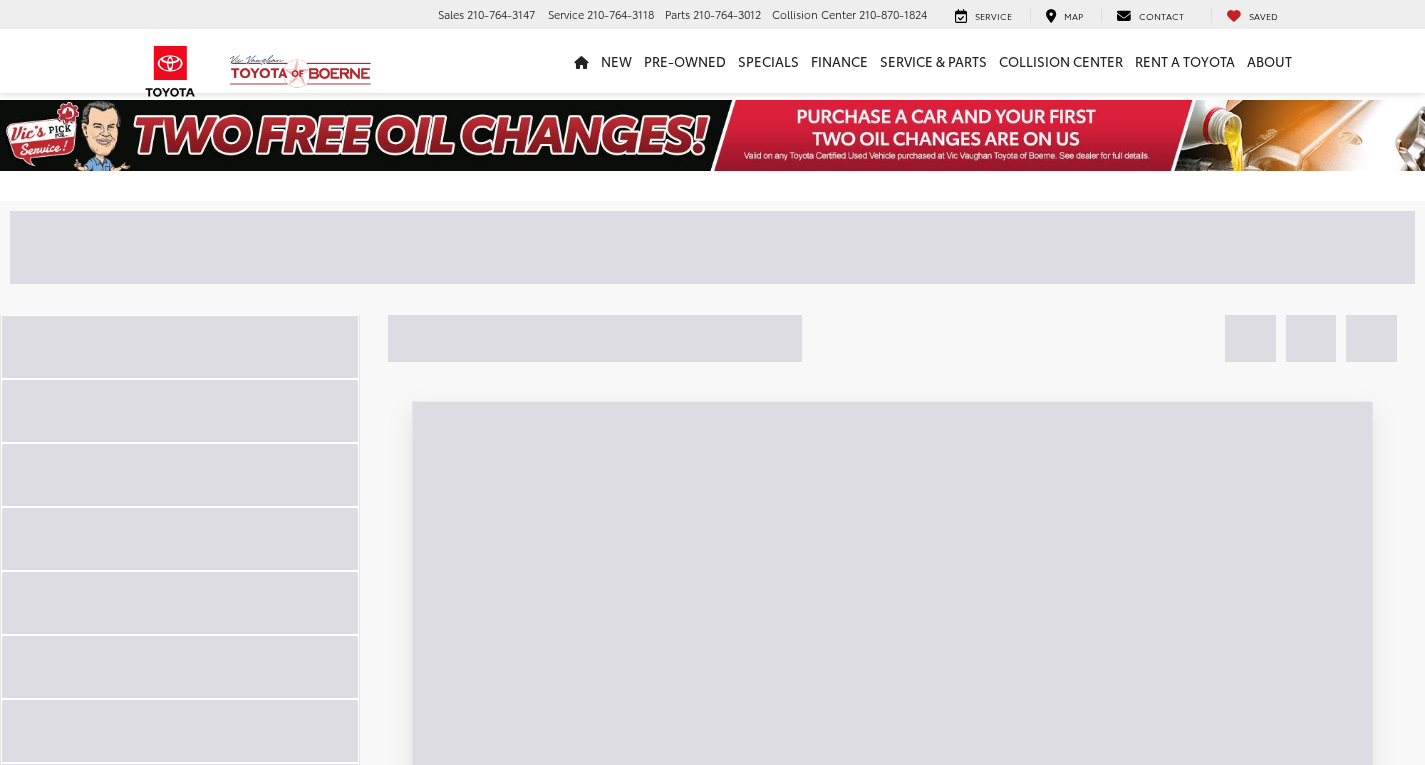 scroll, scrollTop: 0, scrollLeft: 0, axis: both 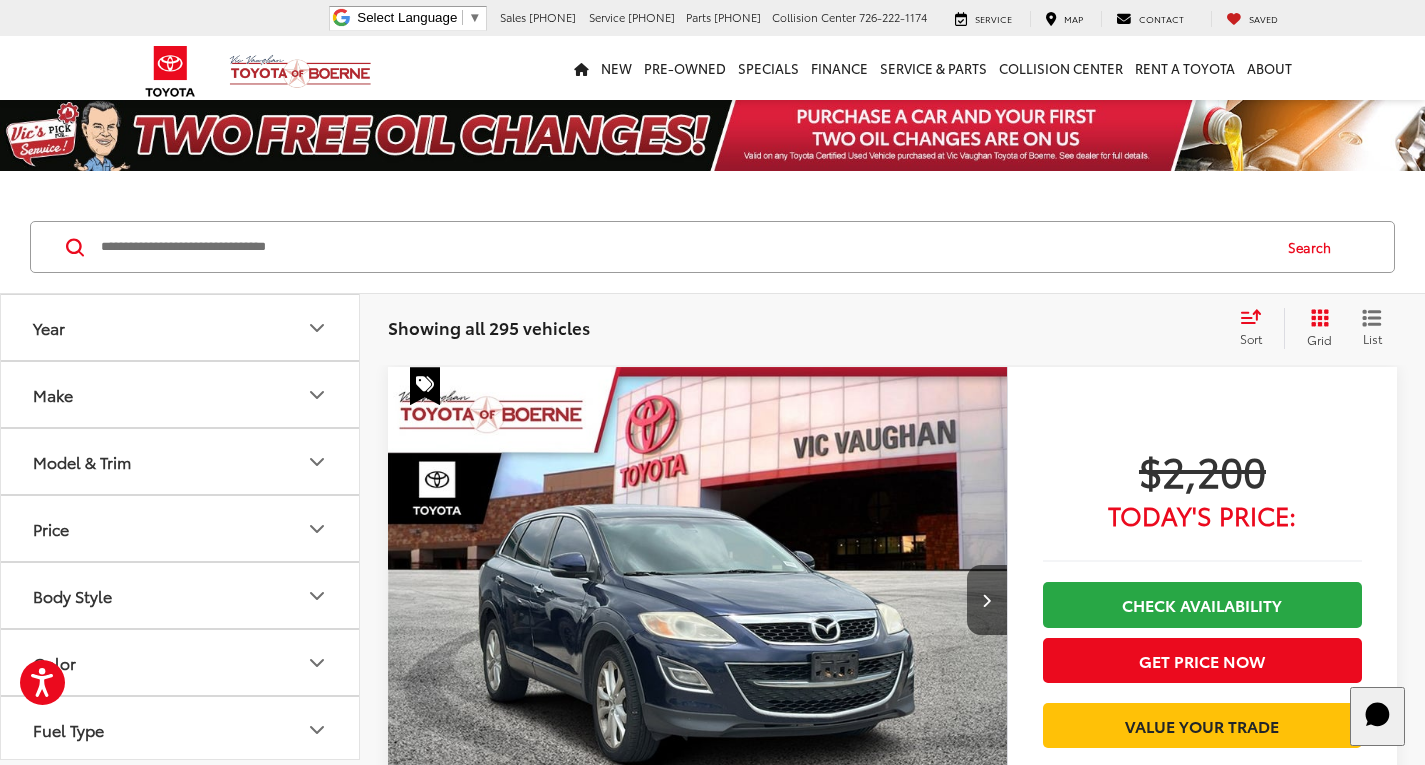 click at bounding box center [684, 247] 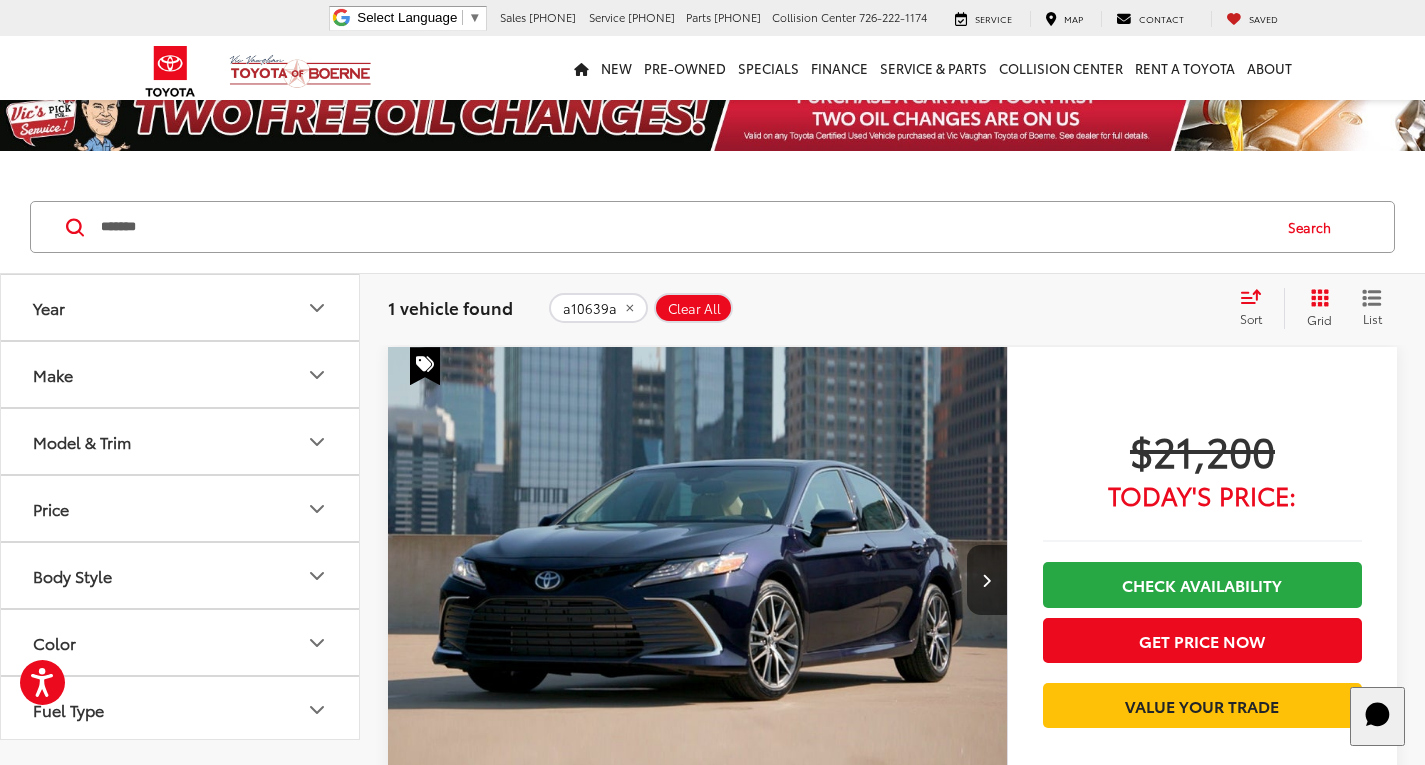 scroll, scrollTop: 0, scrollLeft: 0, axis: both 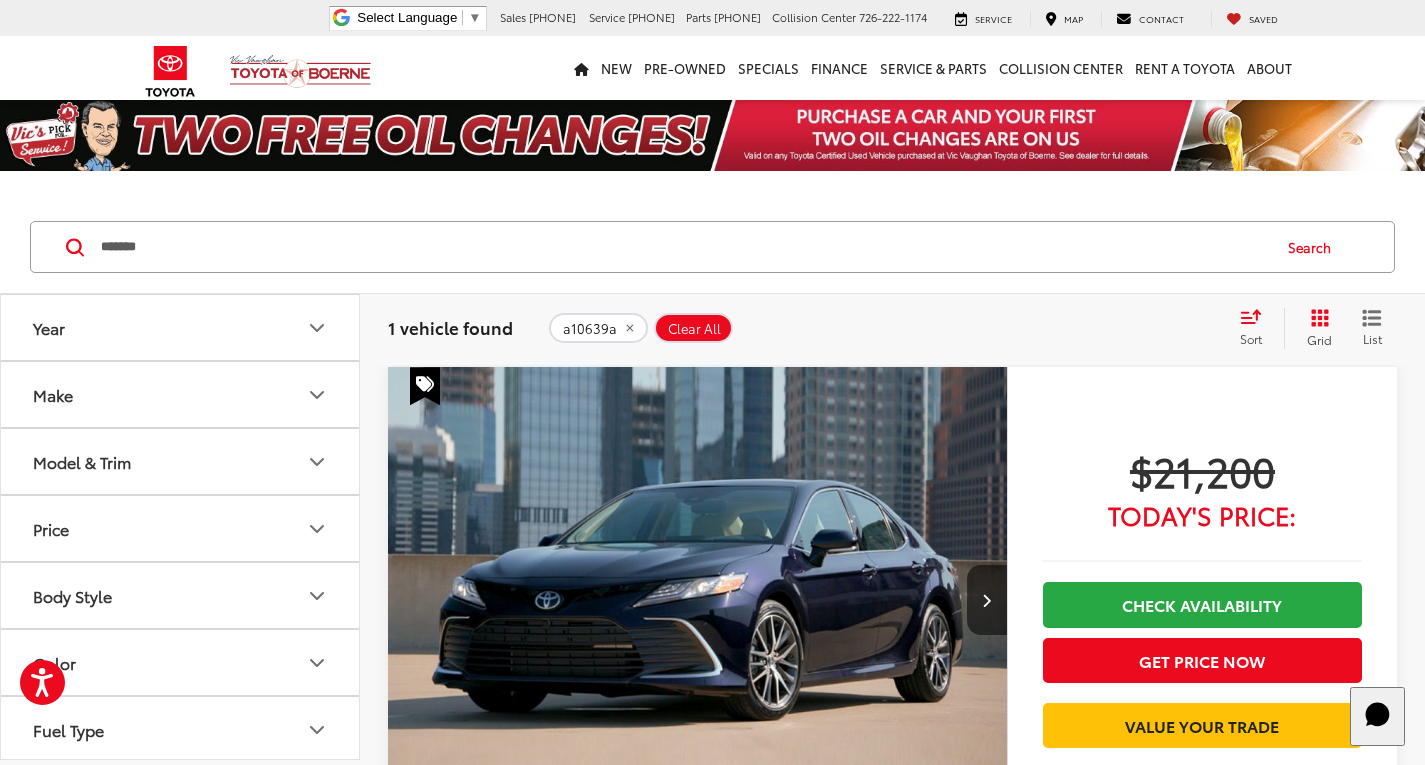 drag, startPoint x: 373, startPoint y: 257, endPoint x: 0, endPoint y: 306, distance: 376.20474 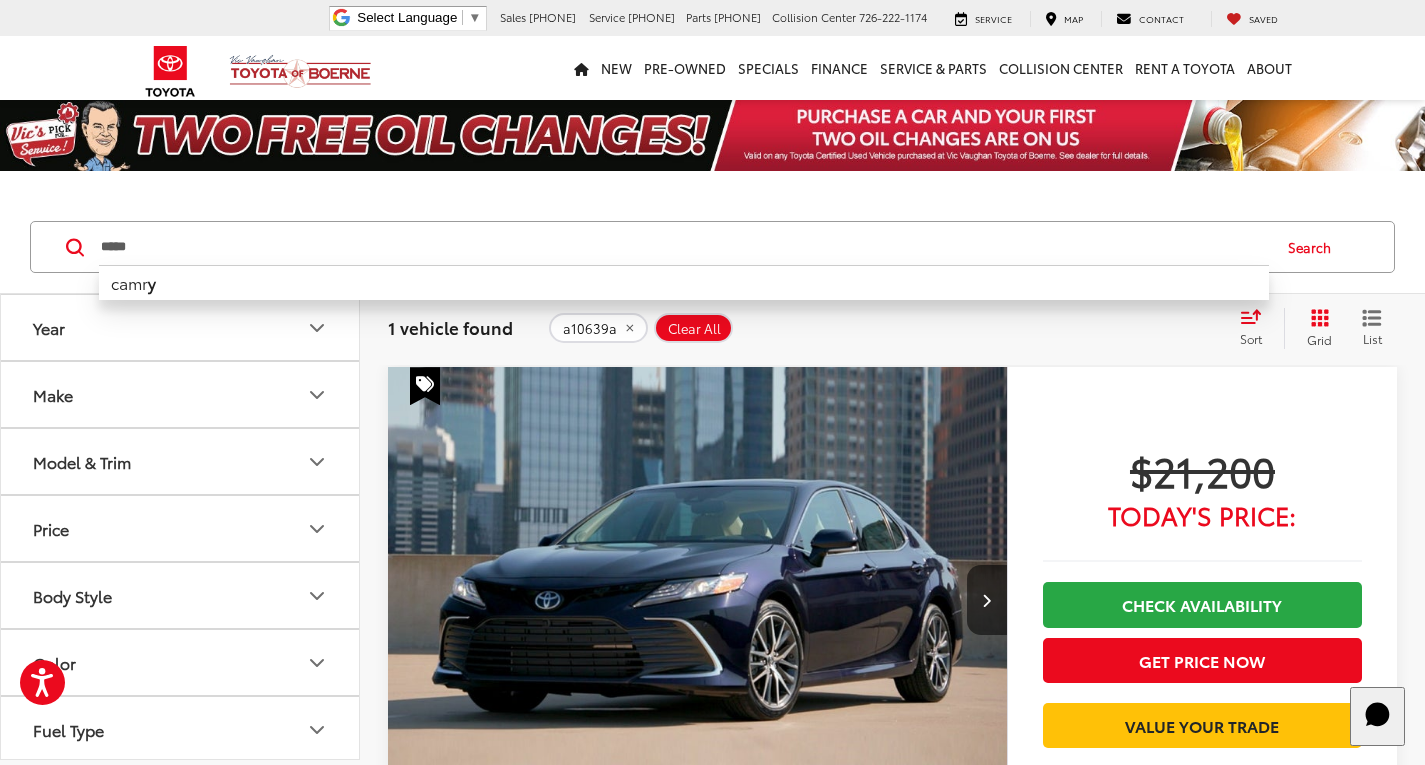 type on "*****" 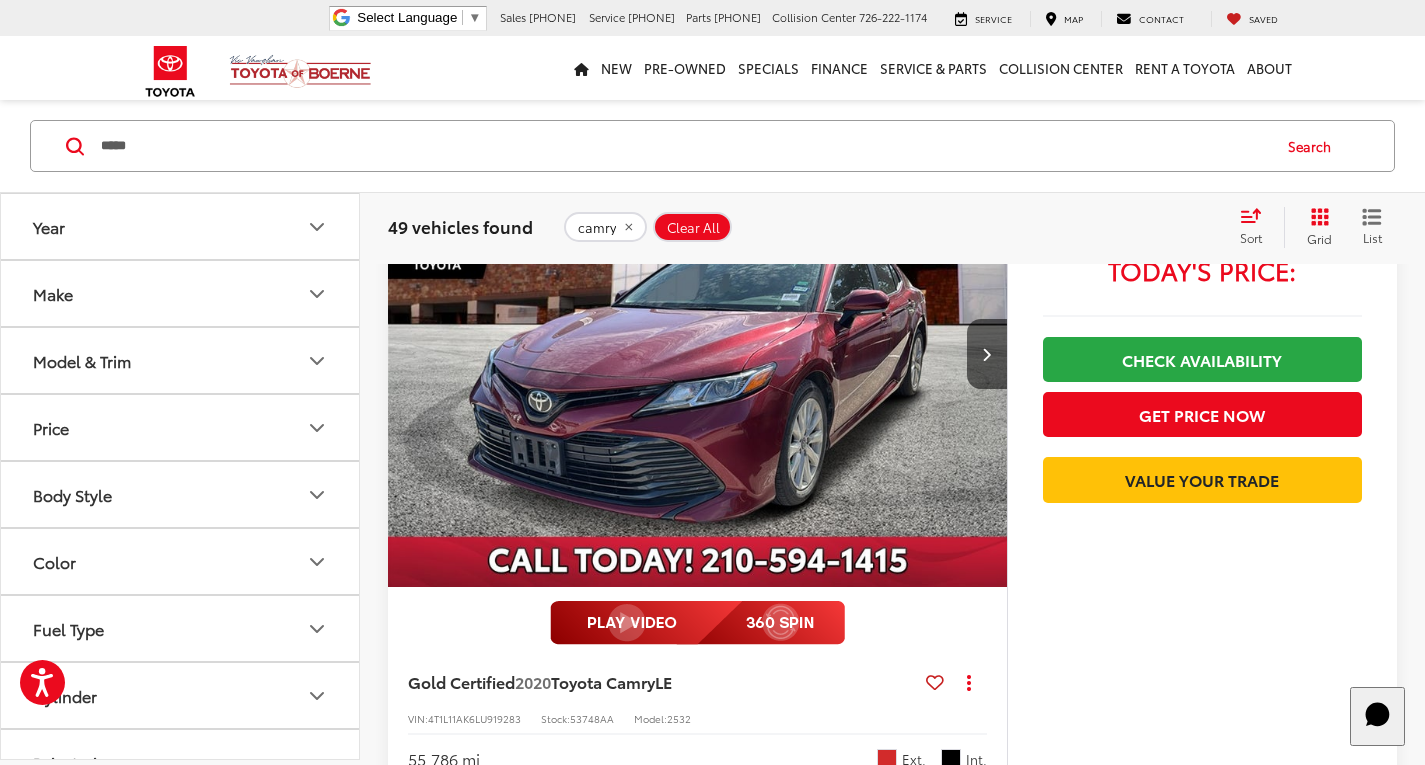 scroll, scrollTop: 1900, scrollLeft: 0, axis: vertical 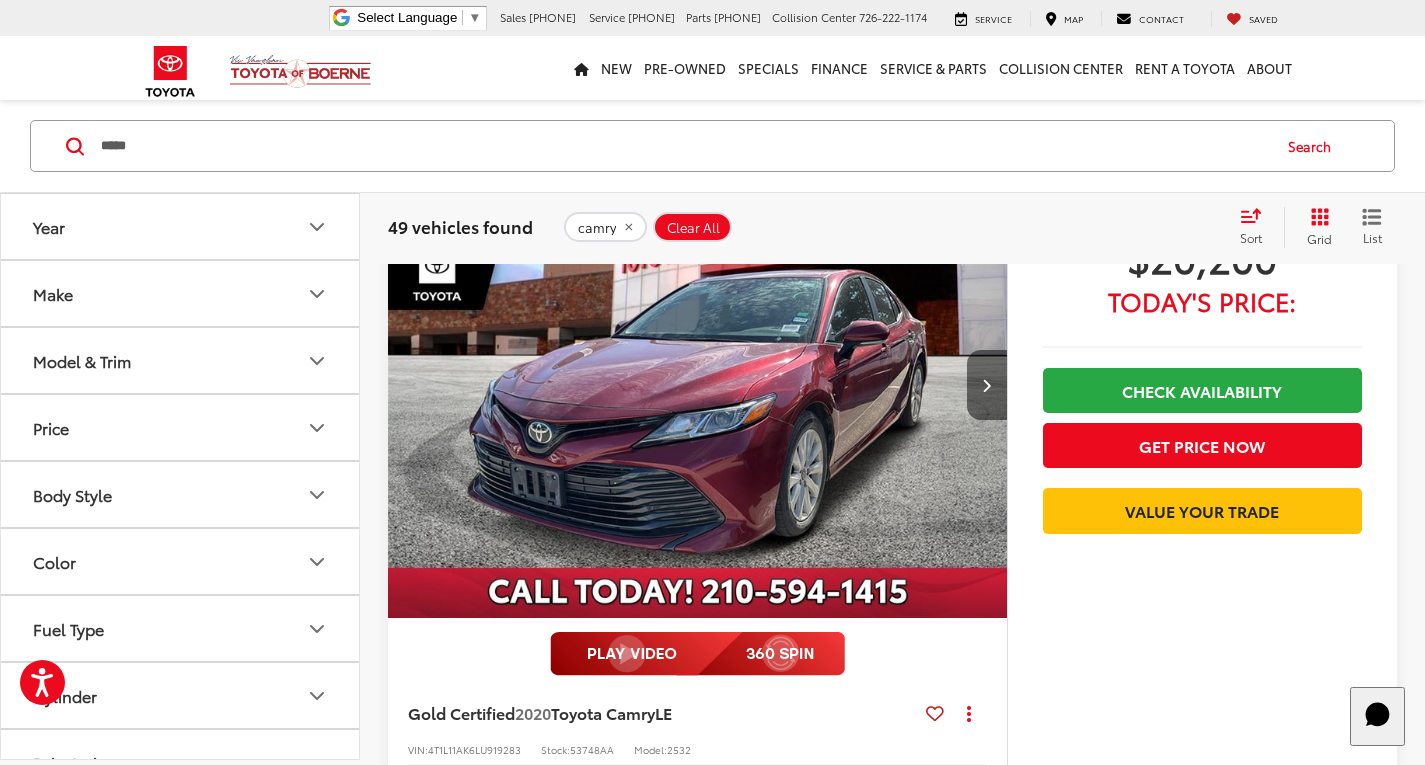 click at bounding box center (986, 385) 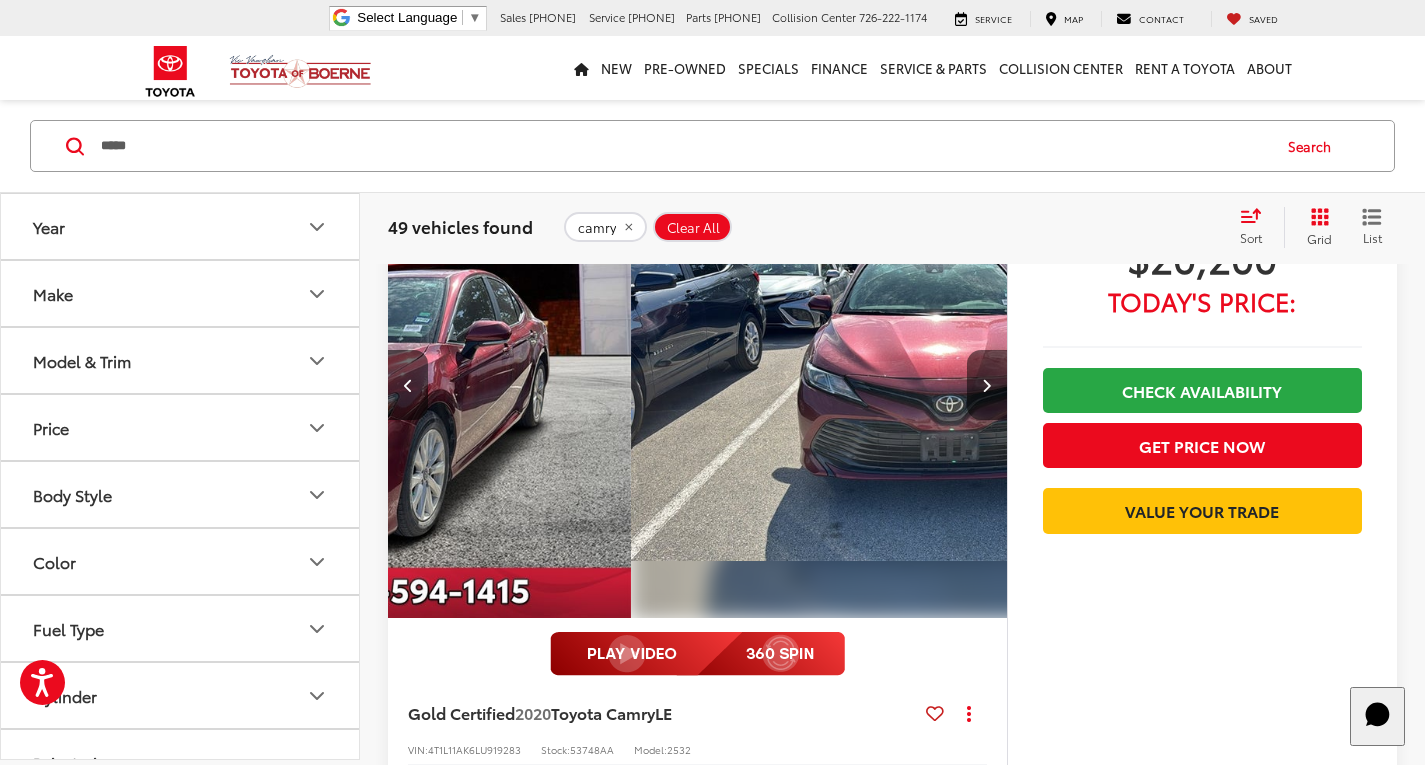 scroll, scrollTop: 0, scrollLeft: 622, axis: horizontal 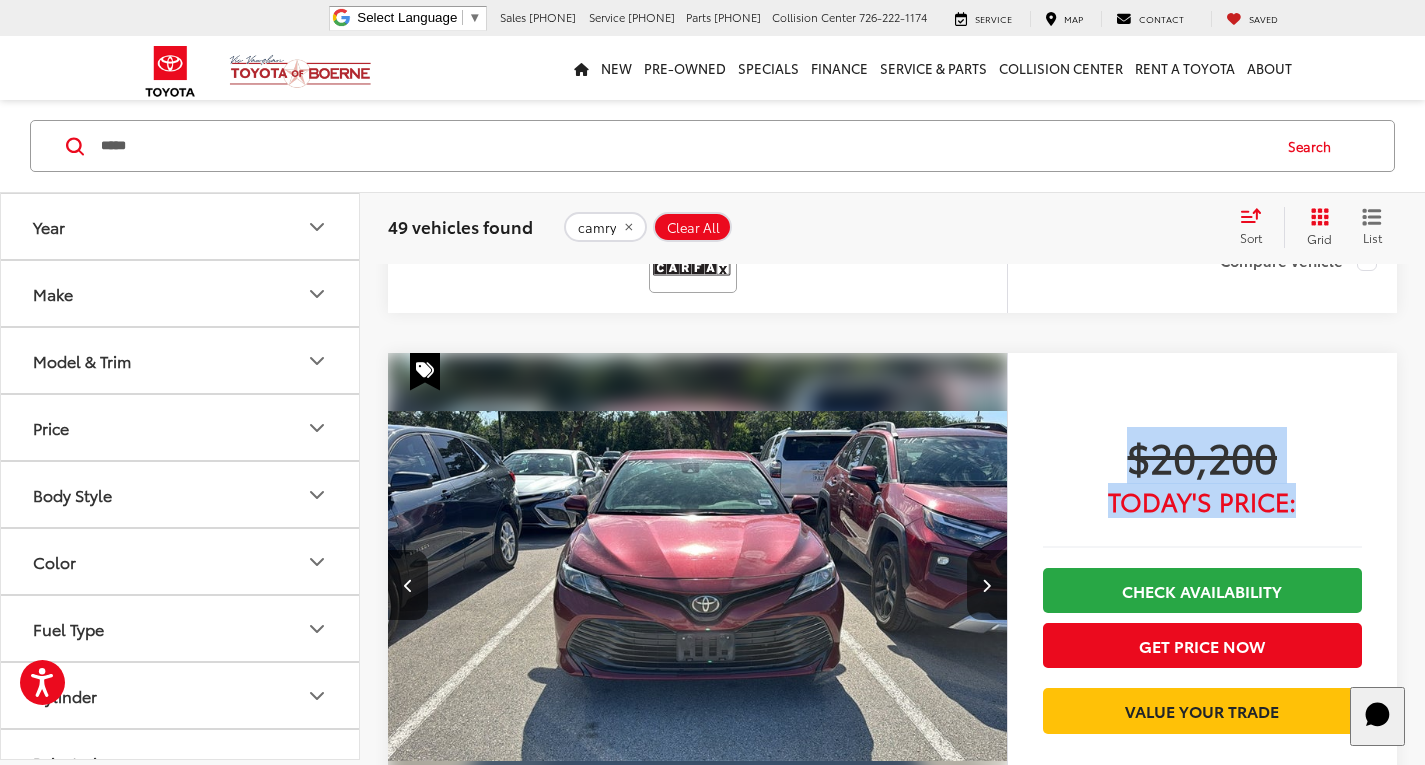 drag, startPoint x: 1119, startPoint y: 447, endPoint x: 1306, endPoint y: 500, distance: 194.36563 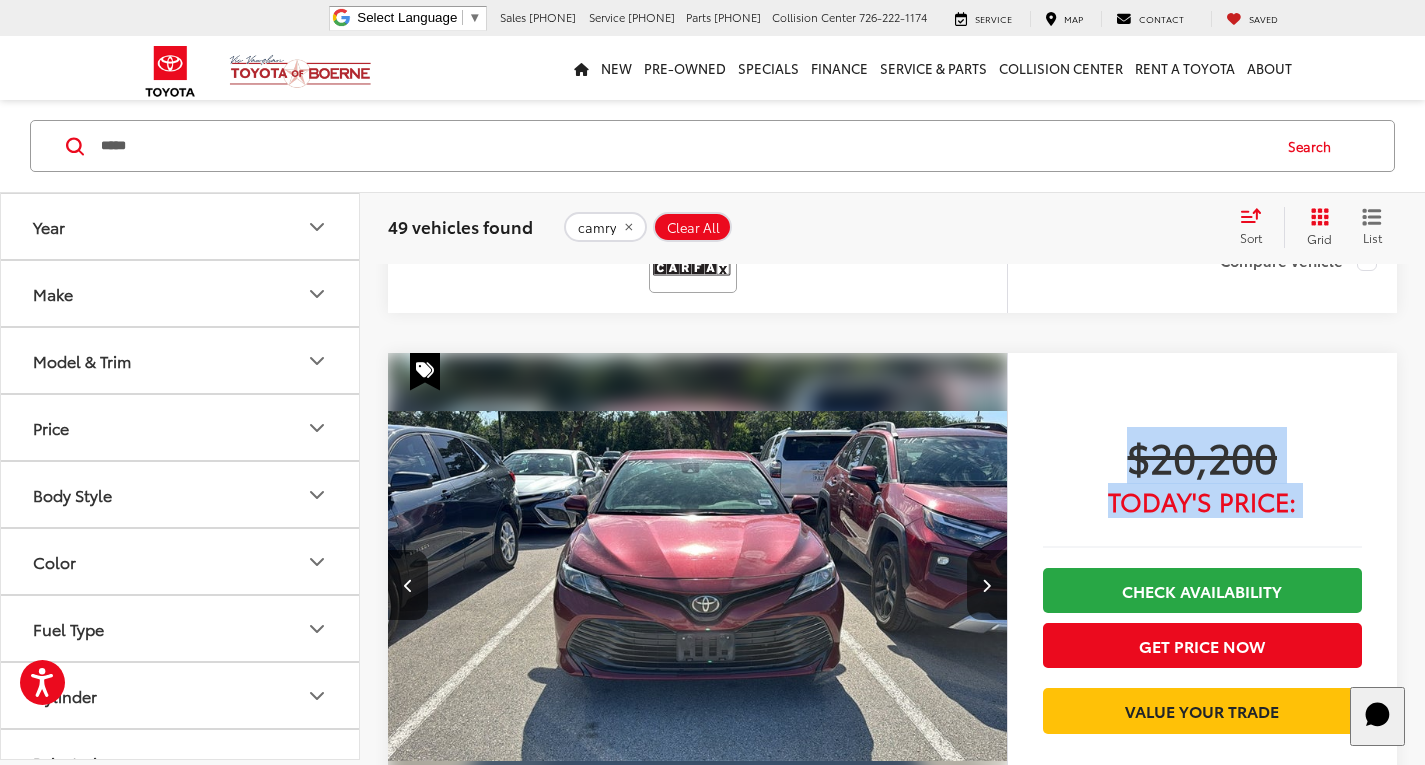 drag, startPoint x: 1307, startPoint y: 510, endPoint x: 1104, endPoint y: 446, distance: 212.84972 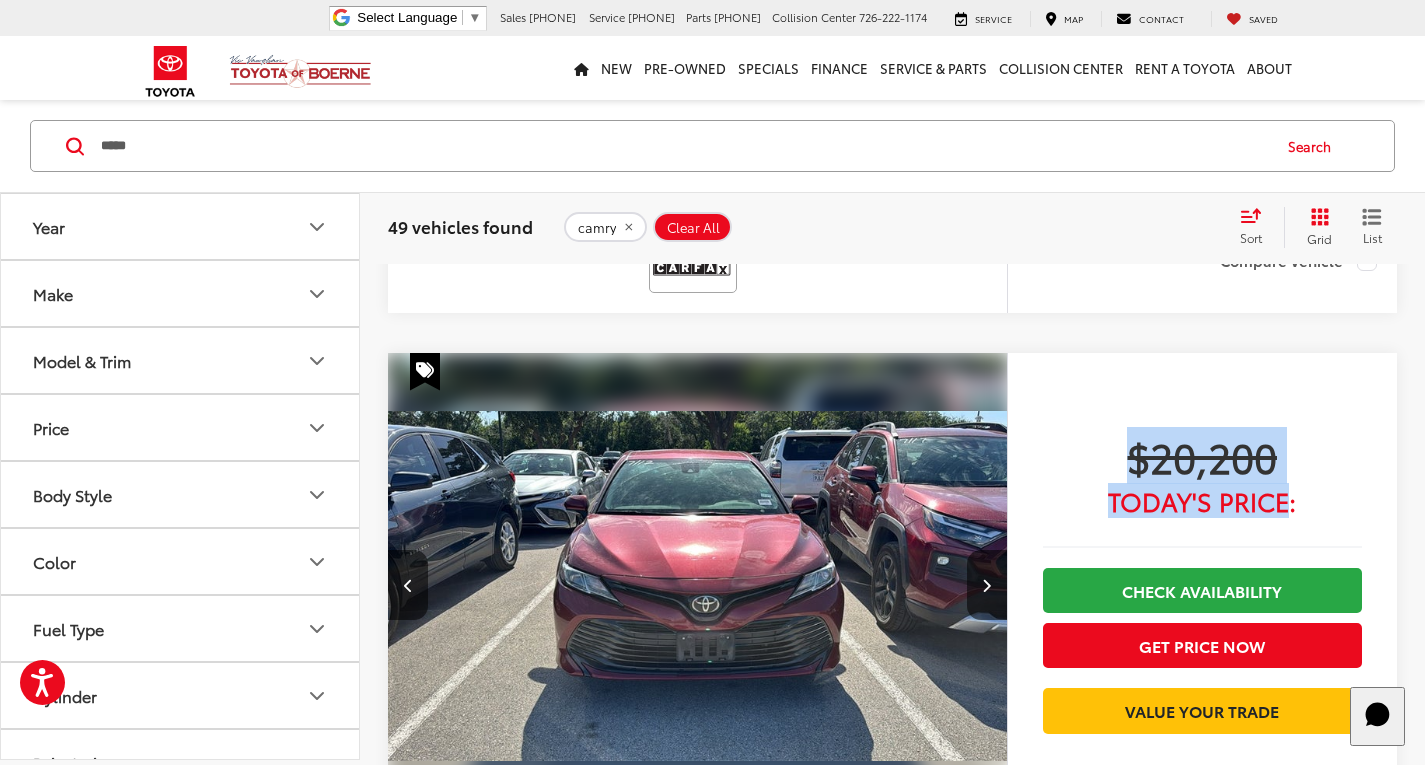 drag, startPoint x: 1102, startPoint y: 442, endPoint x: 1253, endPoint y: 494, distance: 159.70285 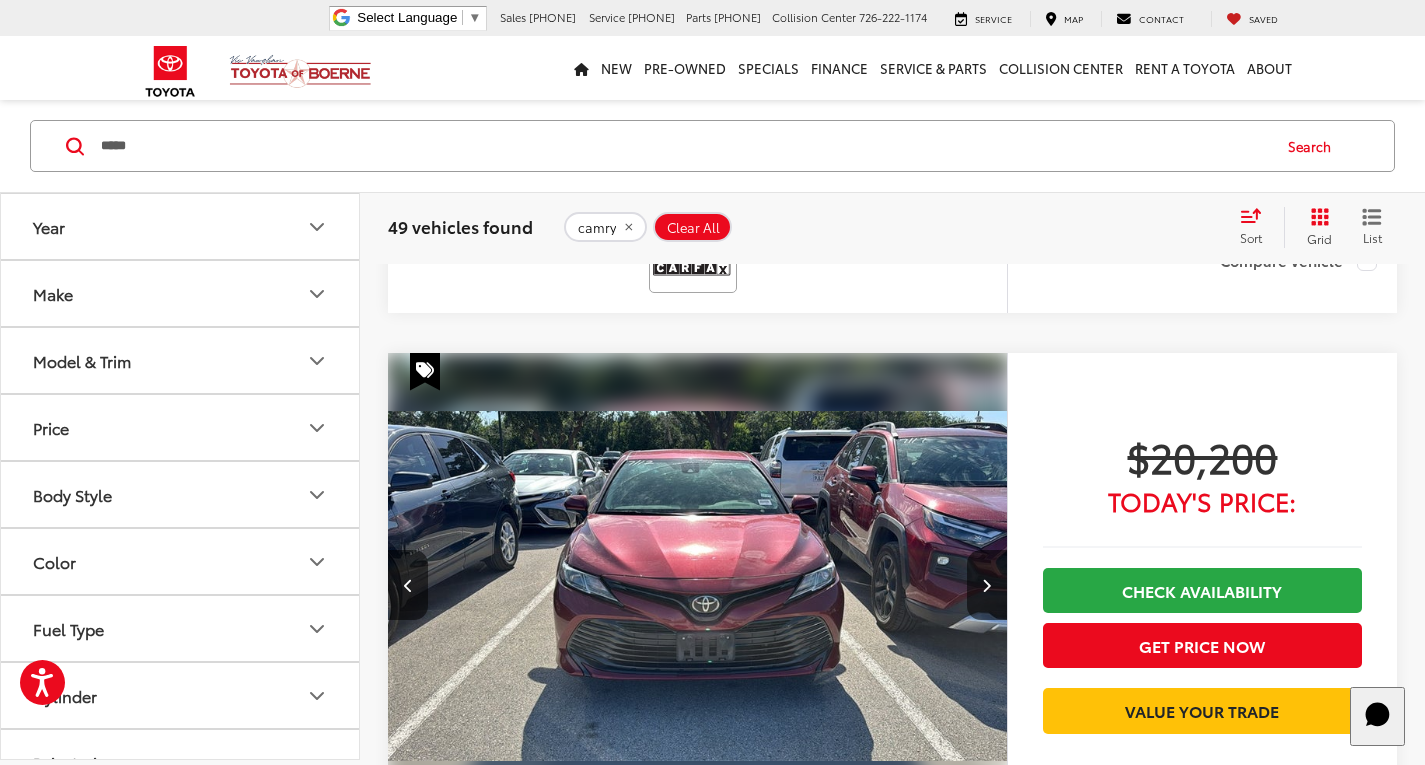 click on "$20,200
Today's Price:
Check Availability
Get Price Now
Value Your Trade" at bounding box center (1202, 587) 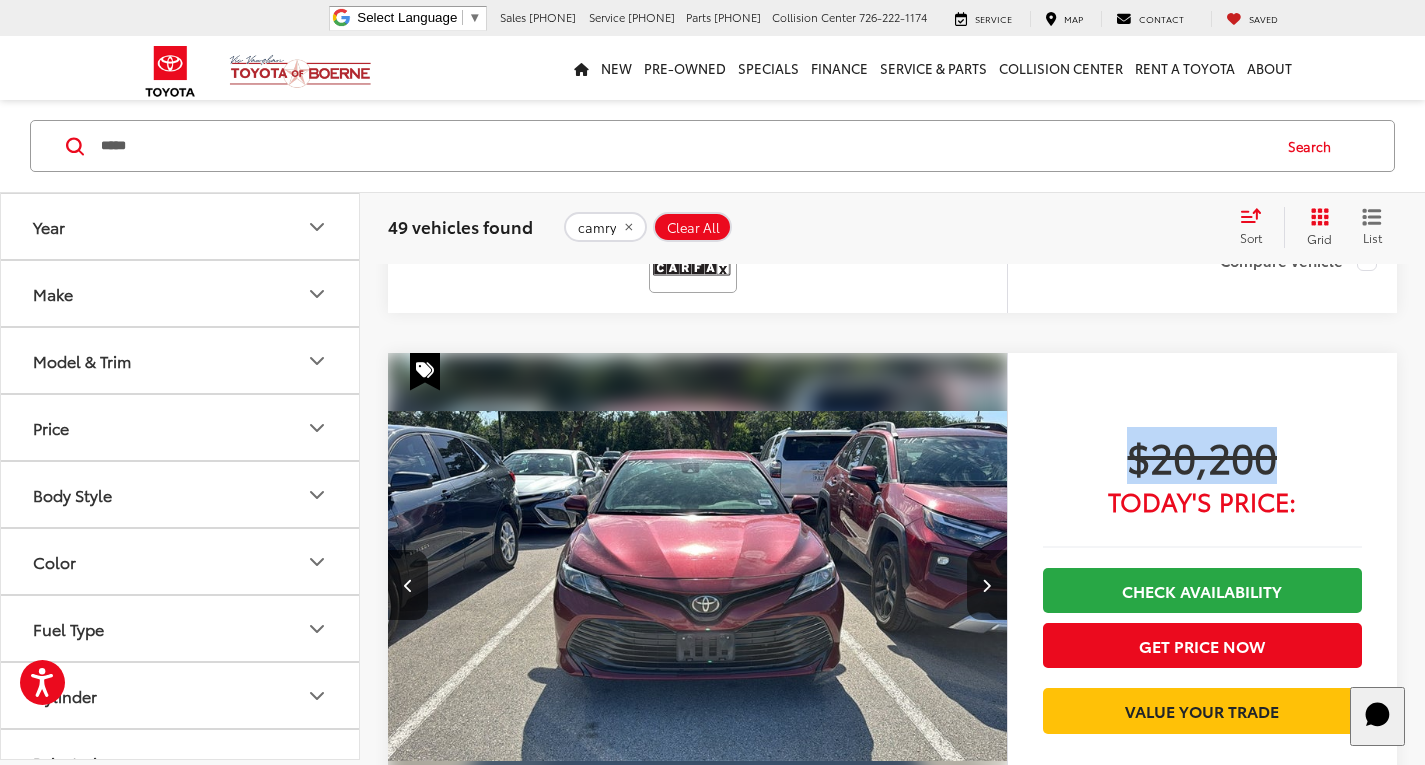 drag, startPoint x: 1286, startPoint y: 465, endPoint x: 1101, endPoint y: 455, distance: 185.27008 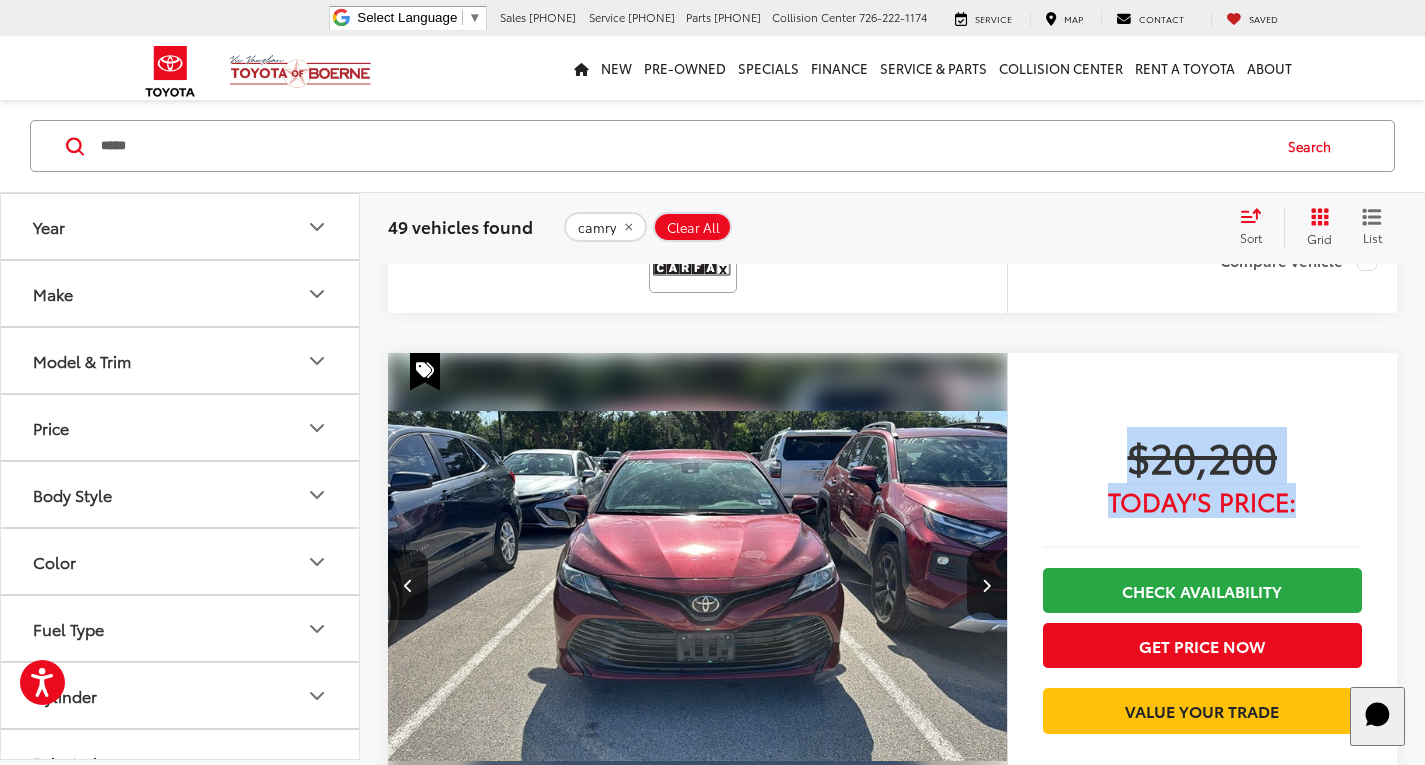 drag, startPoint x: 1118, startPoint y: 452, endPoint x: 1315, endPoint y: 507, distance: 204.53362 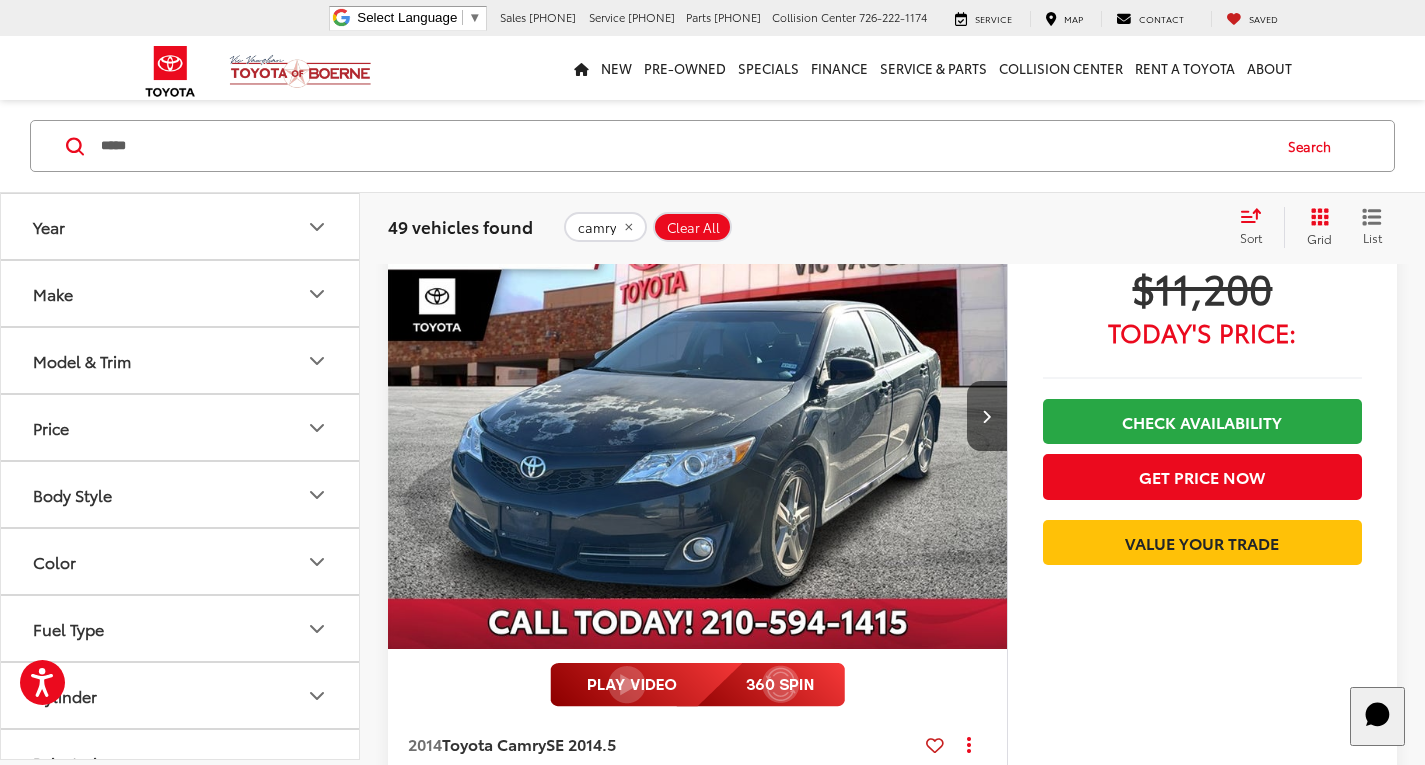 scroll, scrollTop: 1000, scrollLeft: 0, axis: vertical 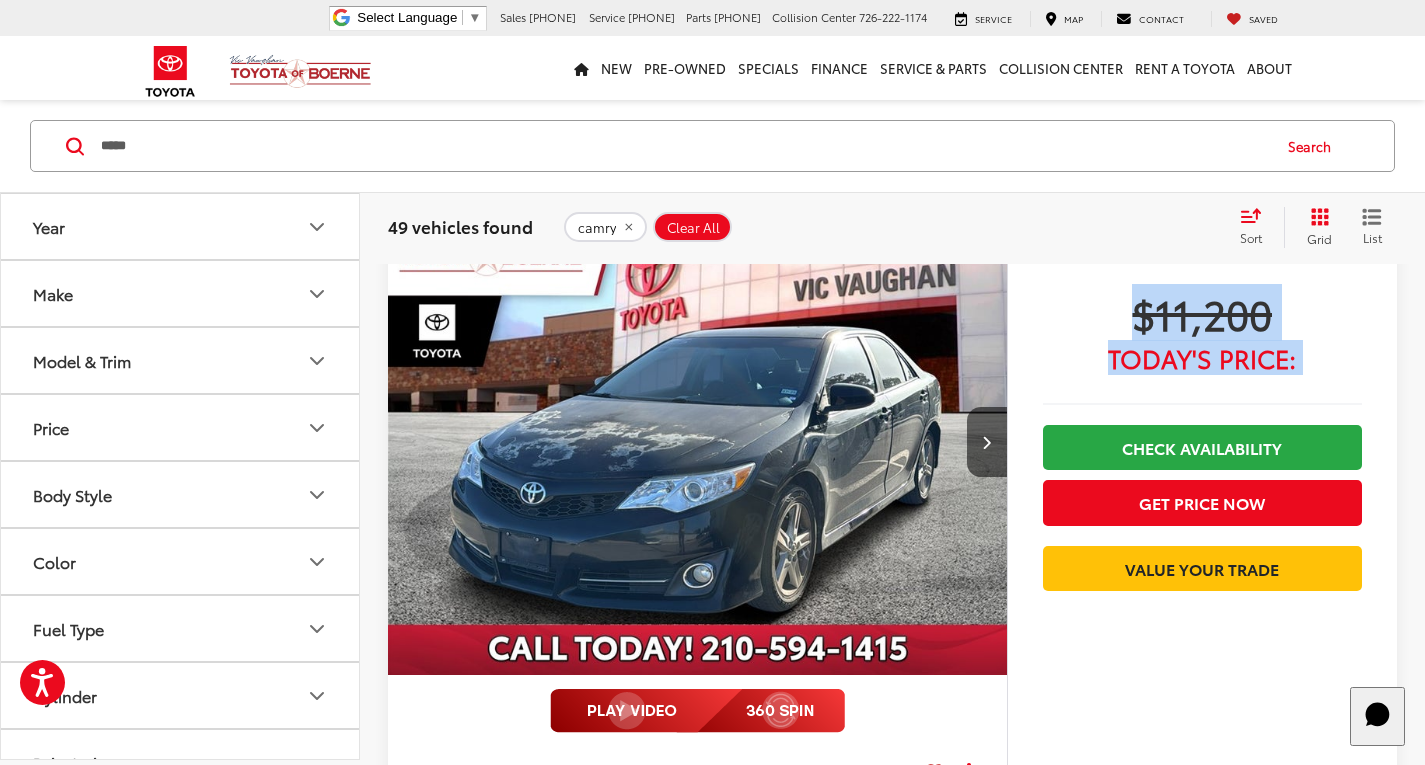 drag, startPoint x: 1122, startPoint y: 314, endPoint x: 1337, endPoint y: 384, distance: 226.10838 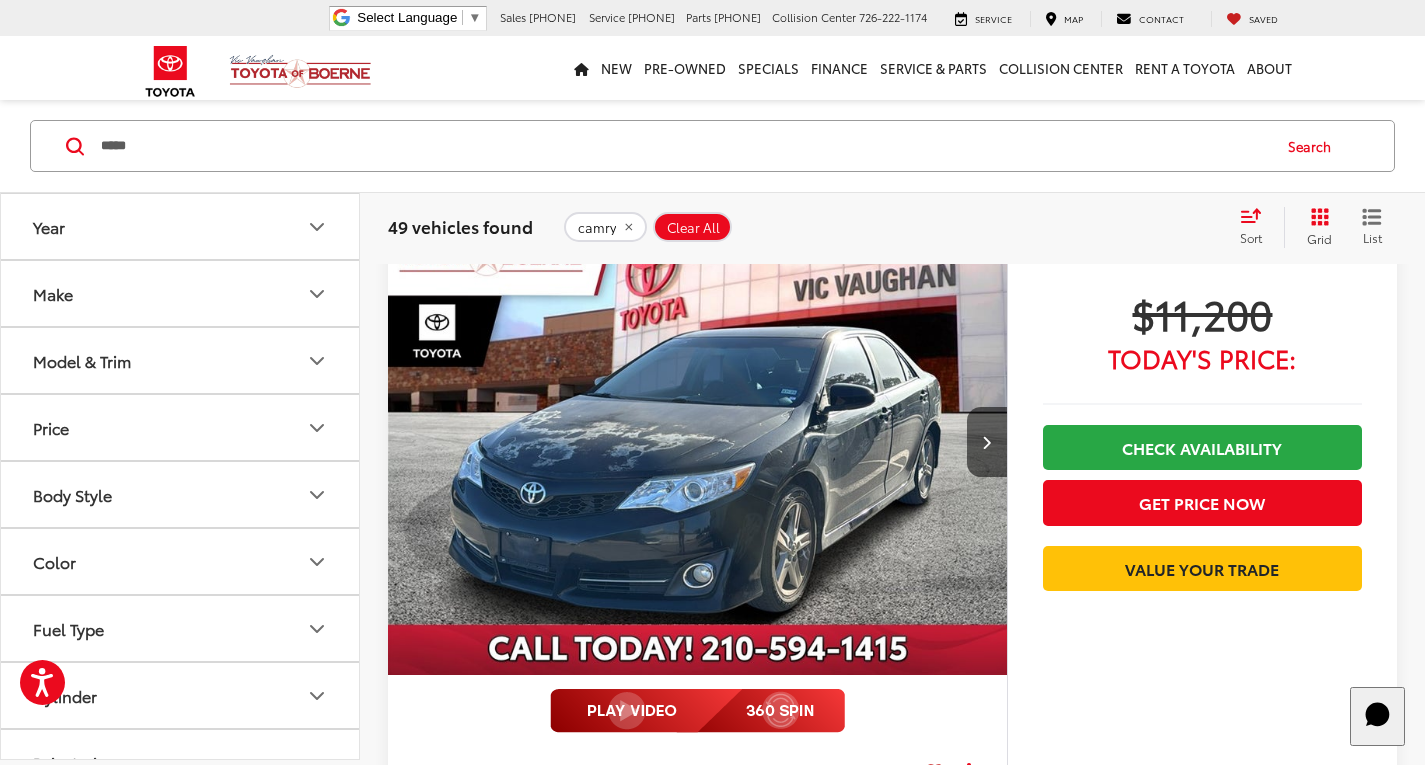 click on "$11,200
Today's Price:
Check Availability
Get Price Now
Value Your Trade" at bounding box center [1202, 444] 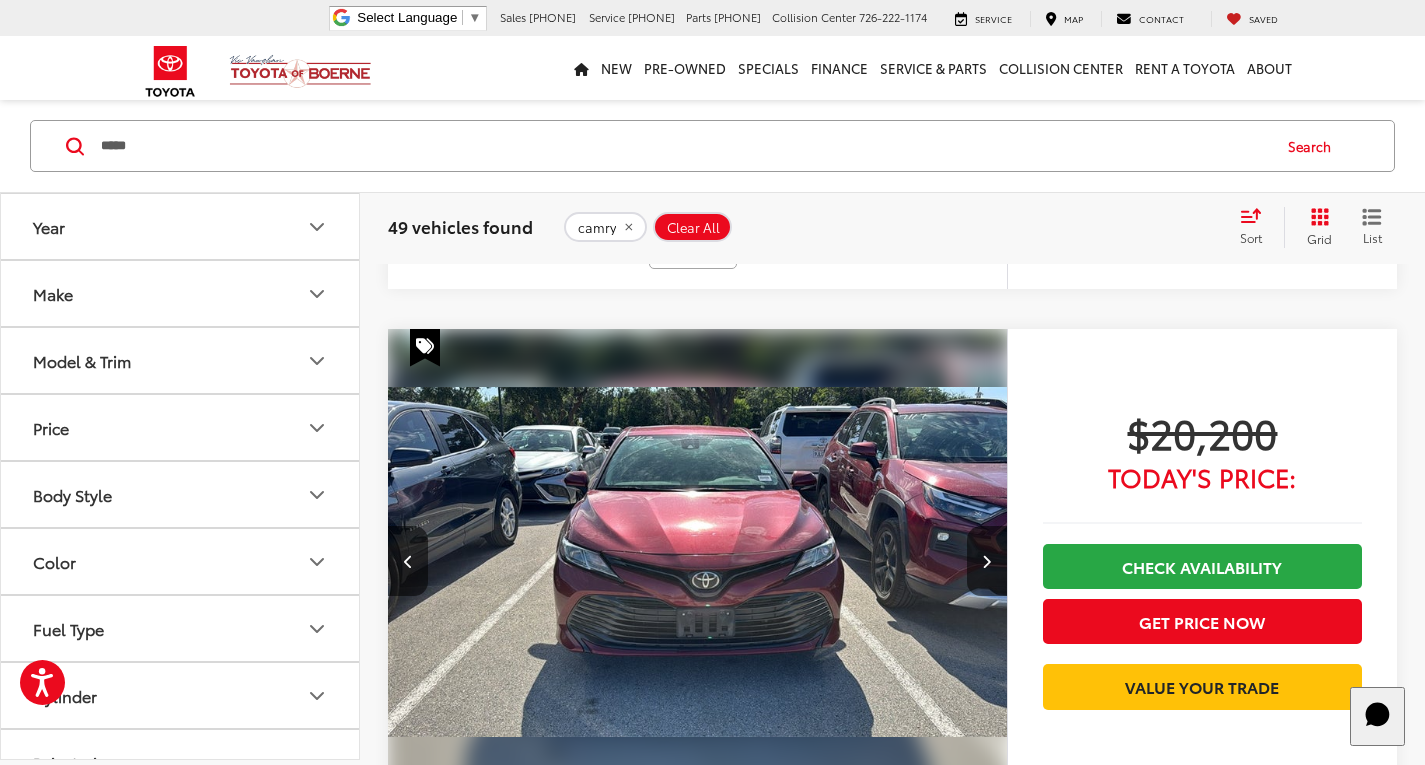 scroll, scrollTop: 1758, scrollLeft: 0, axis: vertical 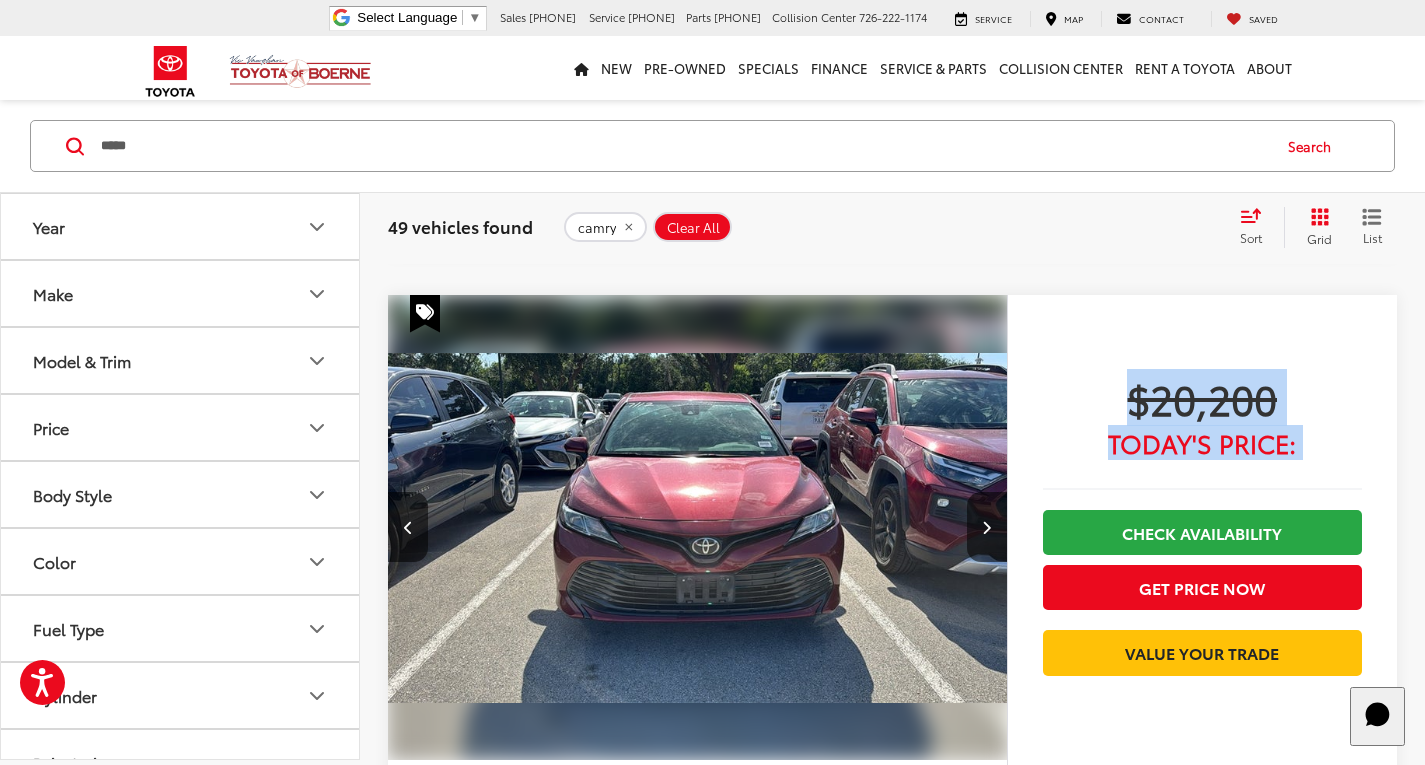 drag, startPoint x: 1093, startPoint y: 400, endPoint x: 1324, endPoint y: 456, distance: 237.69098 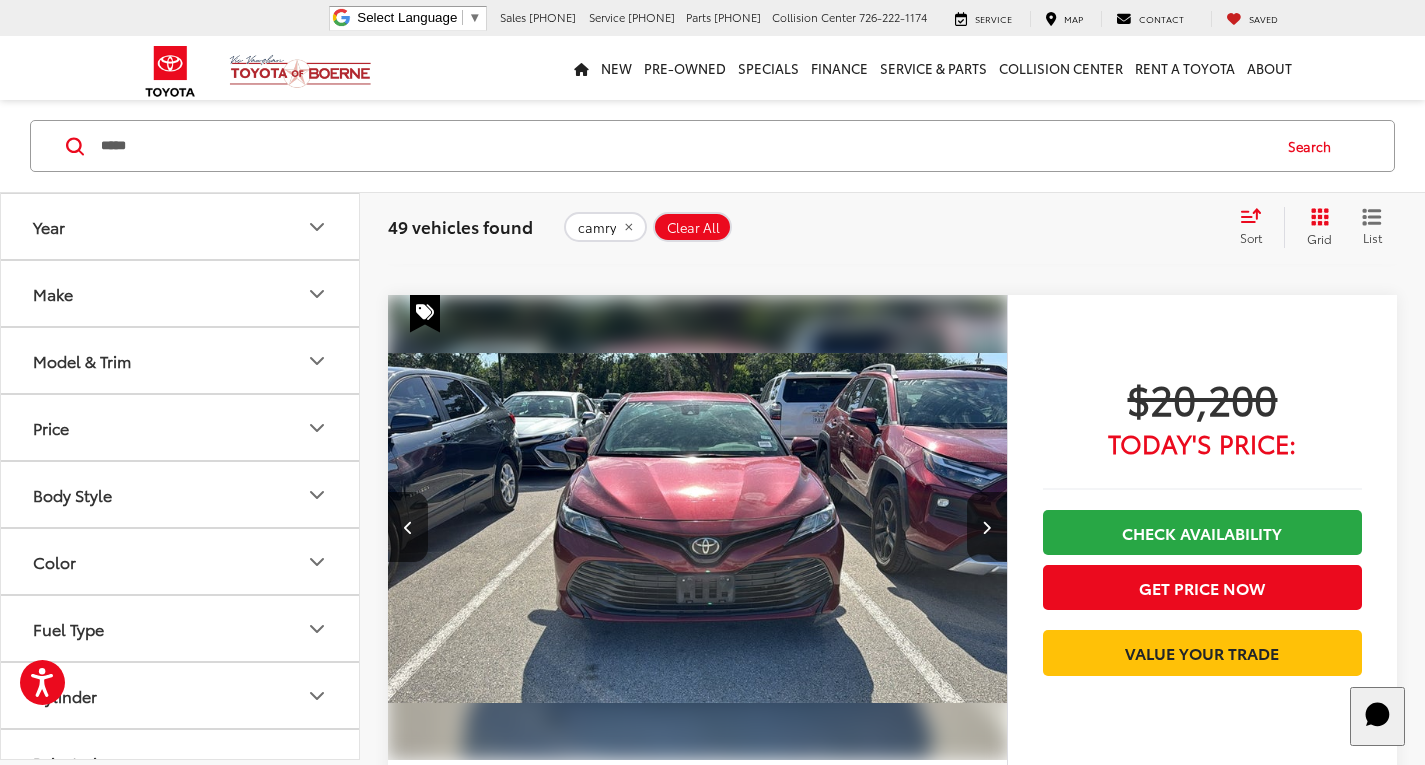 click on "$20,200
Today's Price:
Check Availability
Get Price Now
Value Your Trade" at bounding box center (1202, 529) 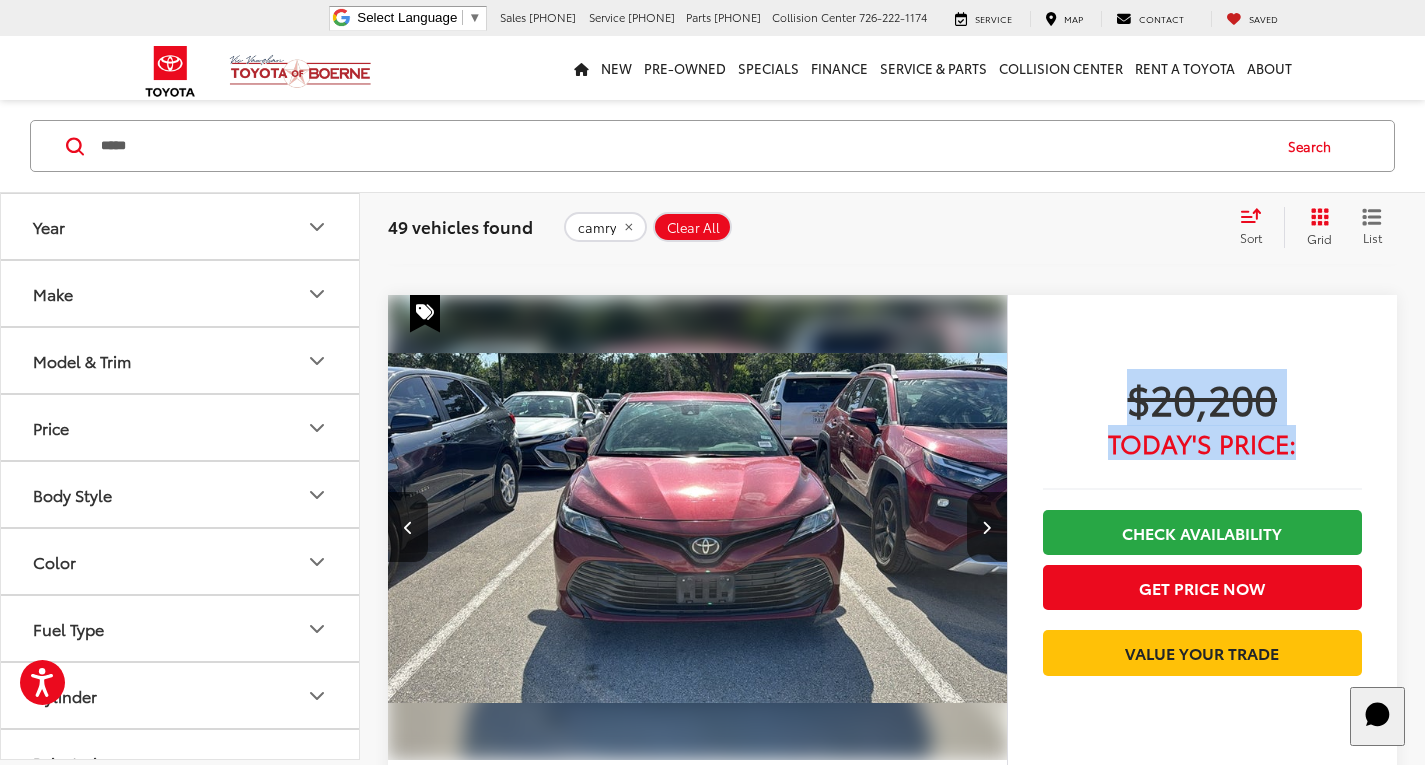 drag, startPoint x: 1317, startPoint y: 441, endPoint x: 1119, endPoint y: 404, distance: 201.4274 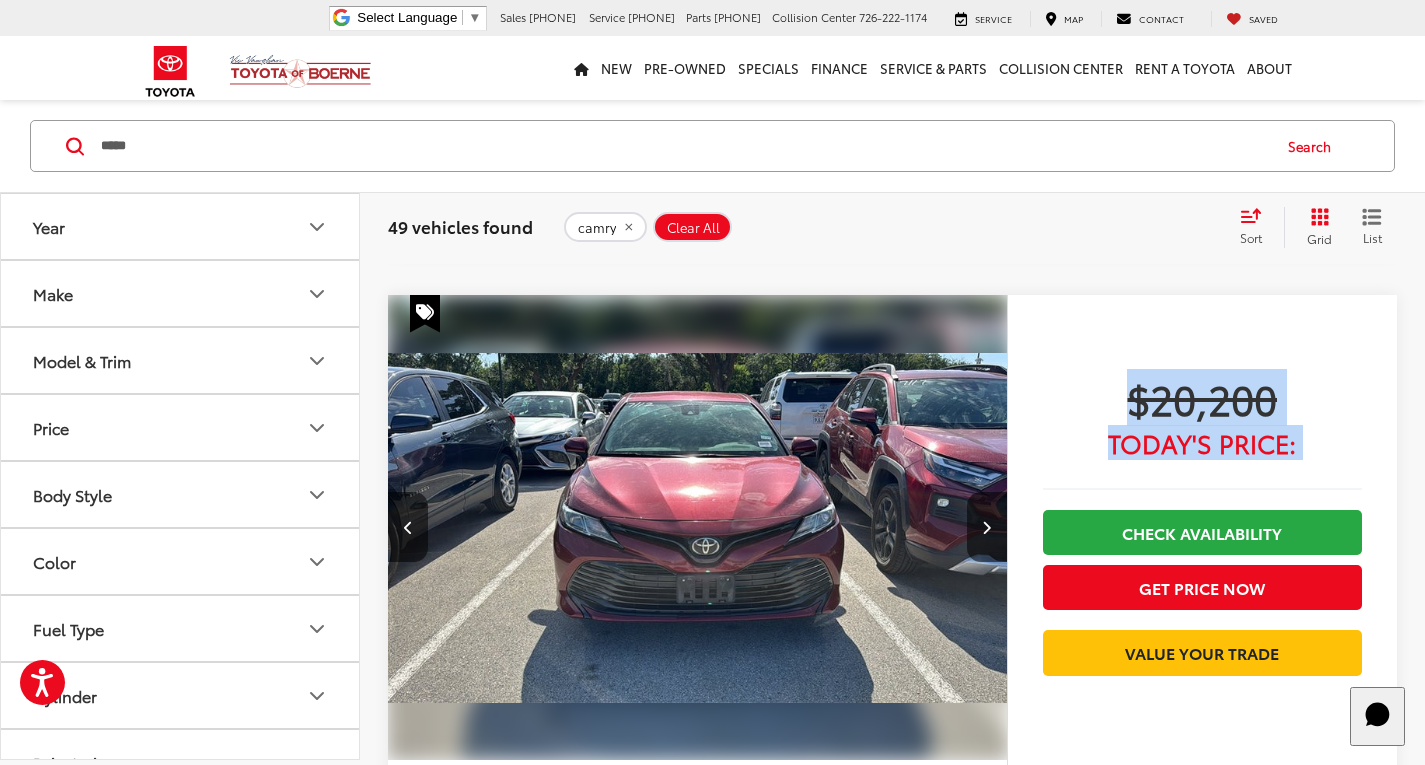 drag, startPoint x: 1120, startPoint y: 395, endPoint x: 1317, endPoint y: 455, distance: 205.93445 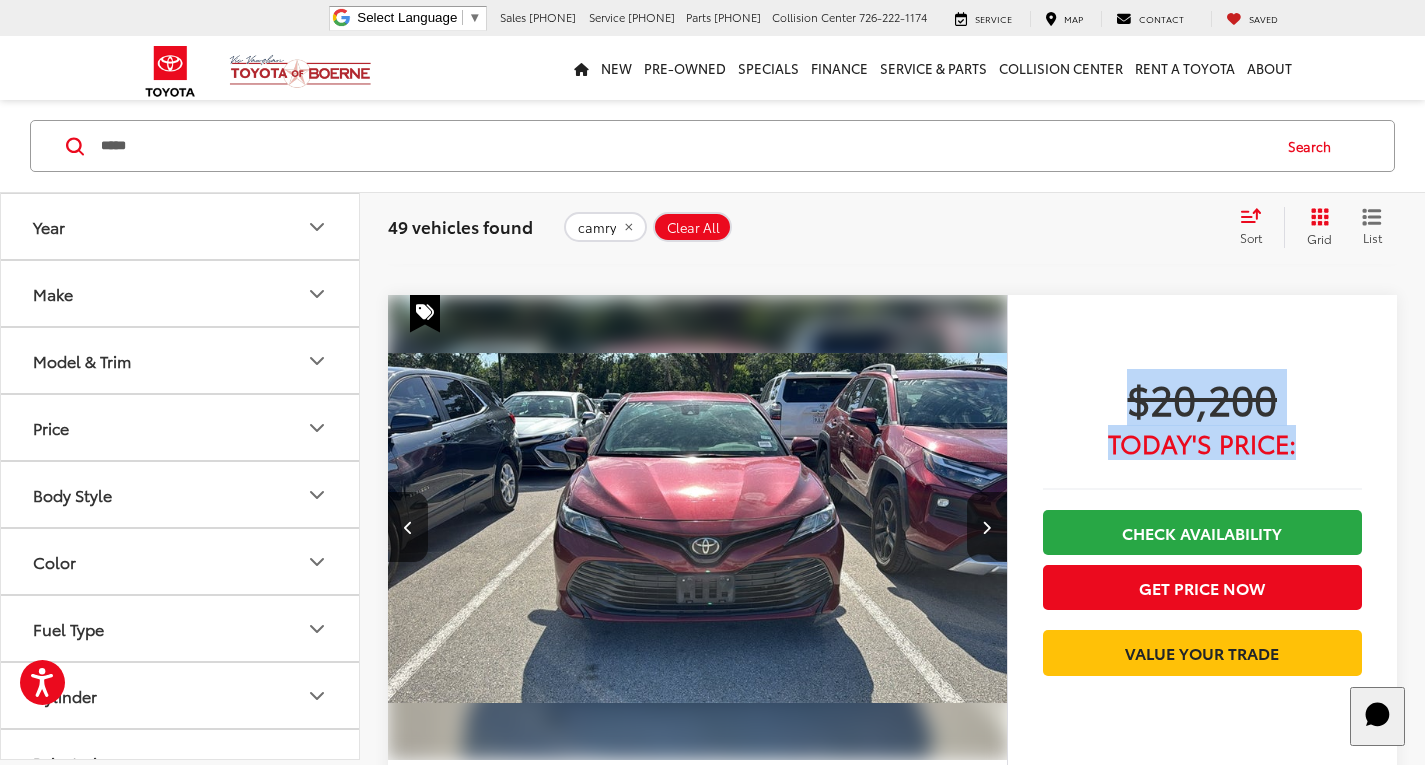 drag, startPoint x: 1301, startPoint y: 451, endPoint x: 1095, endPoint y: 403, distance: 211.51833 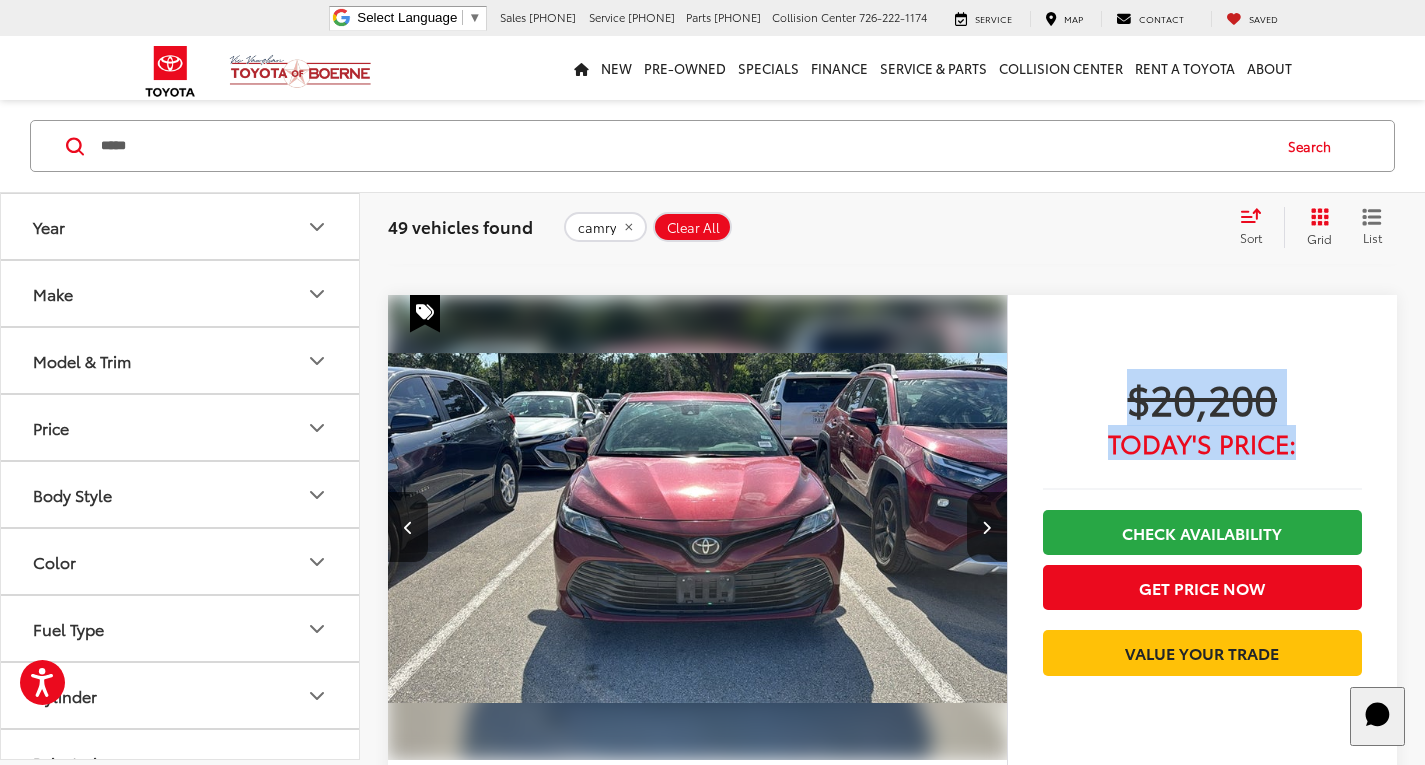 click on "$20,200" at bounding box center (1202, 398) 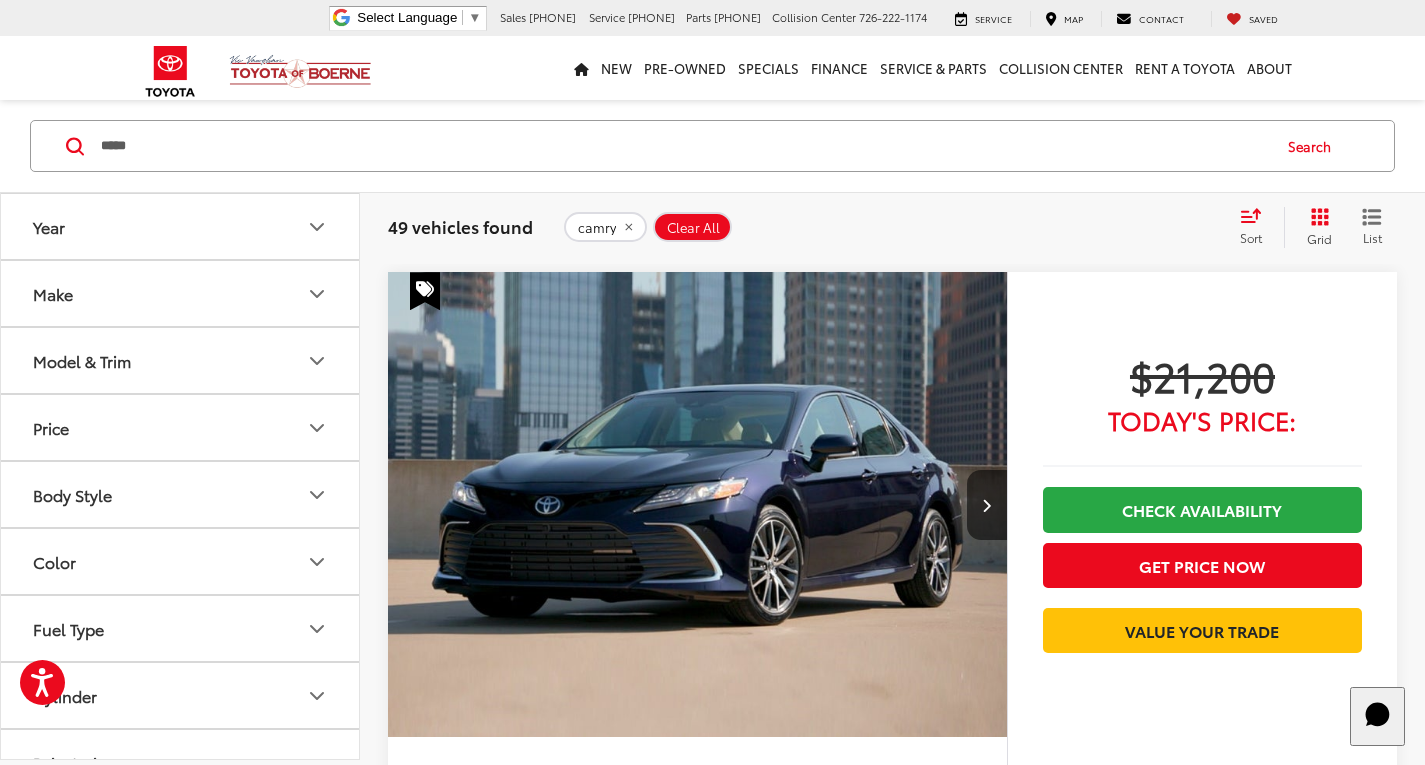 scroll, scrollTop: 2658, scrollLeft: 0, axis: vertical 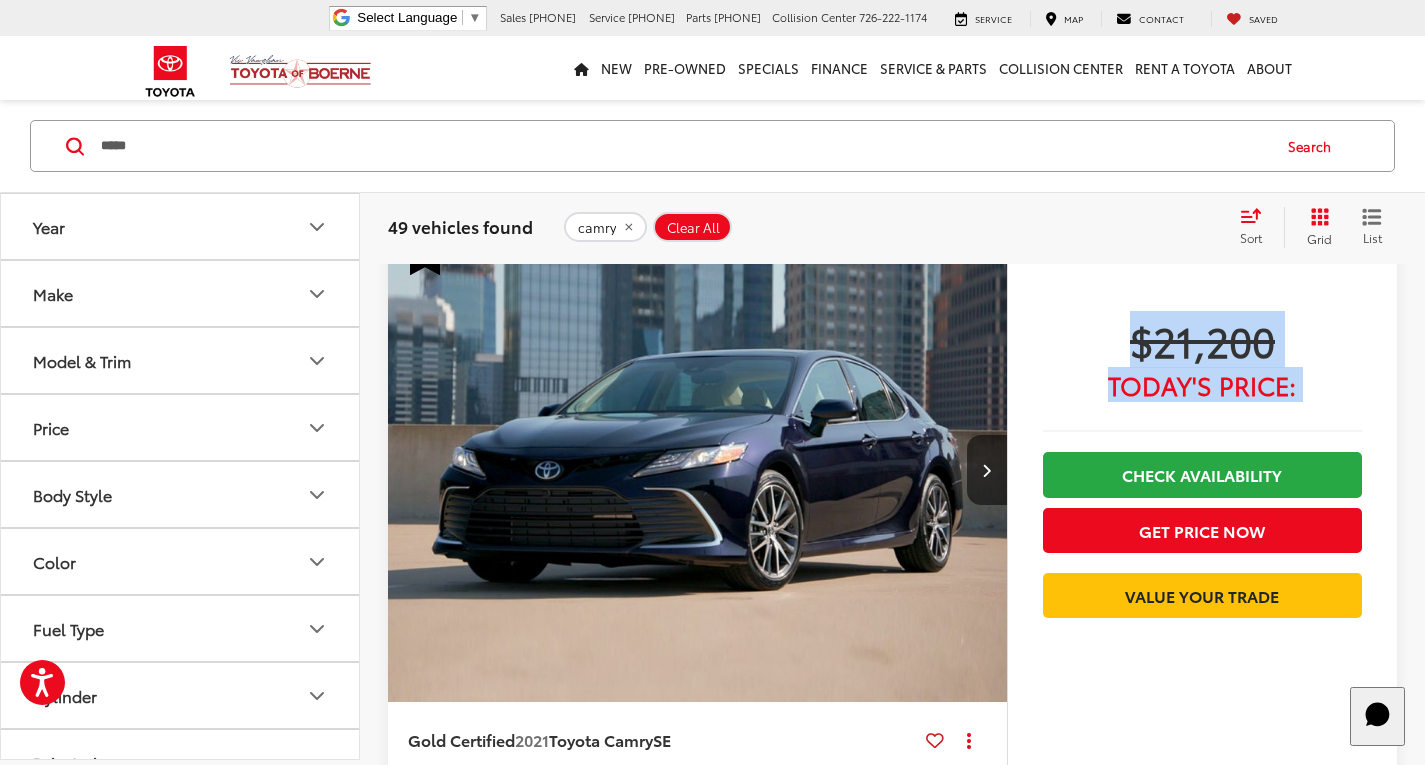 drag, startPoint x: 1116, startPoint y: 332, endPoint x: 1323, endPoint y: 413, distance: 222.2836 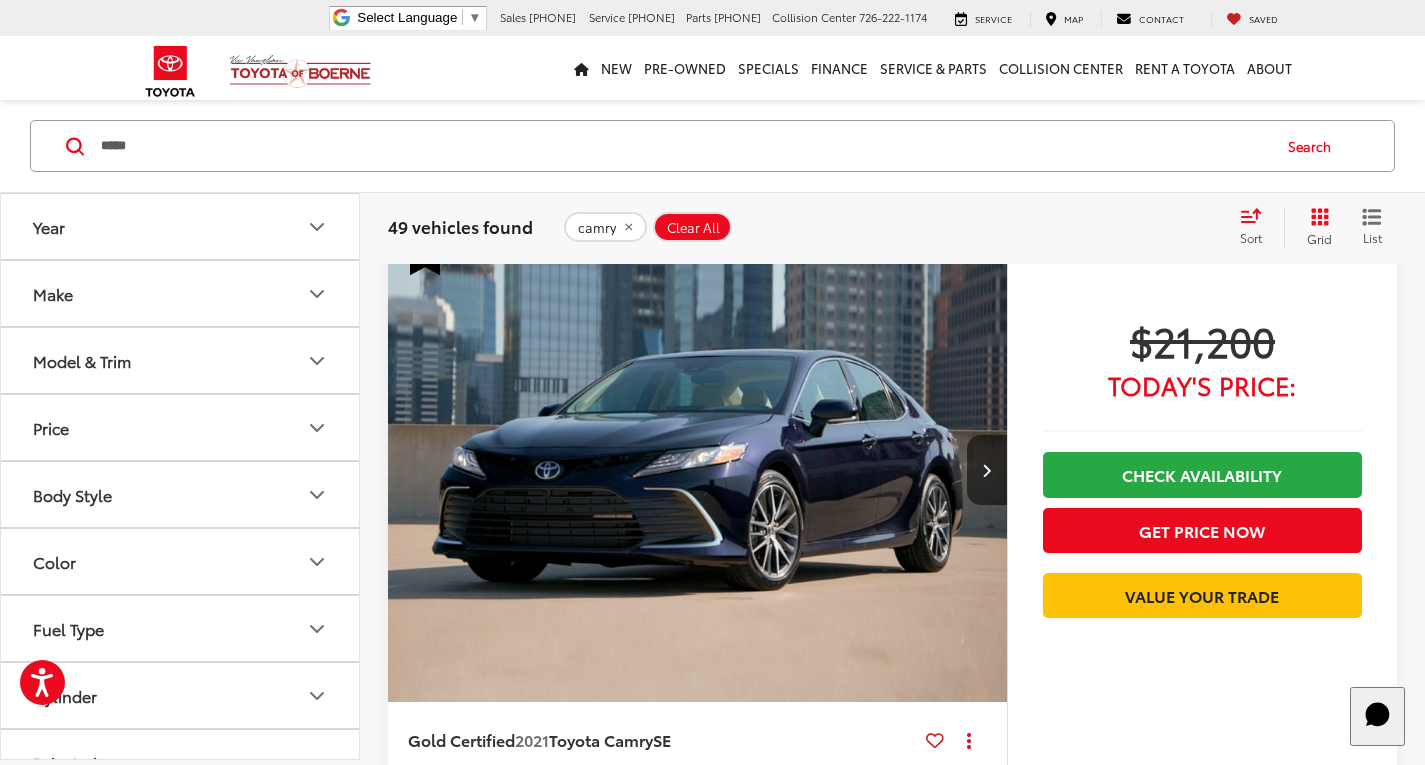 click on "$21,200
Today's Price:
Check Availability
Get Price Now
Value Your Trade" at bounding box center (1202, 471) 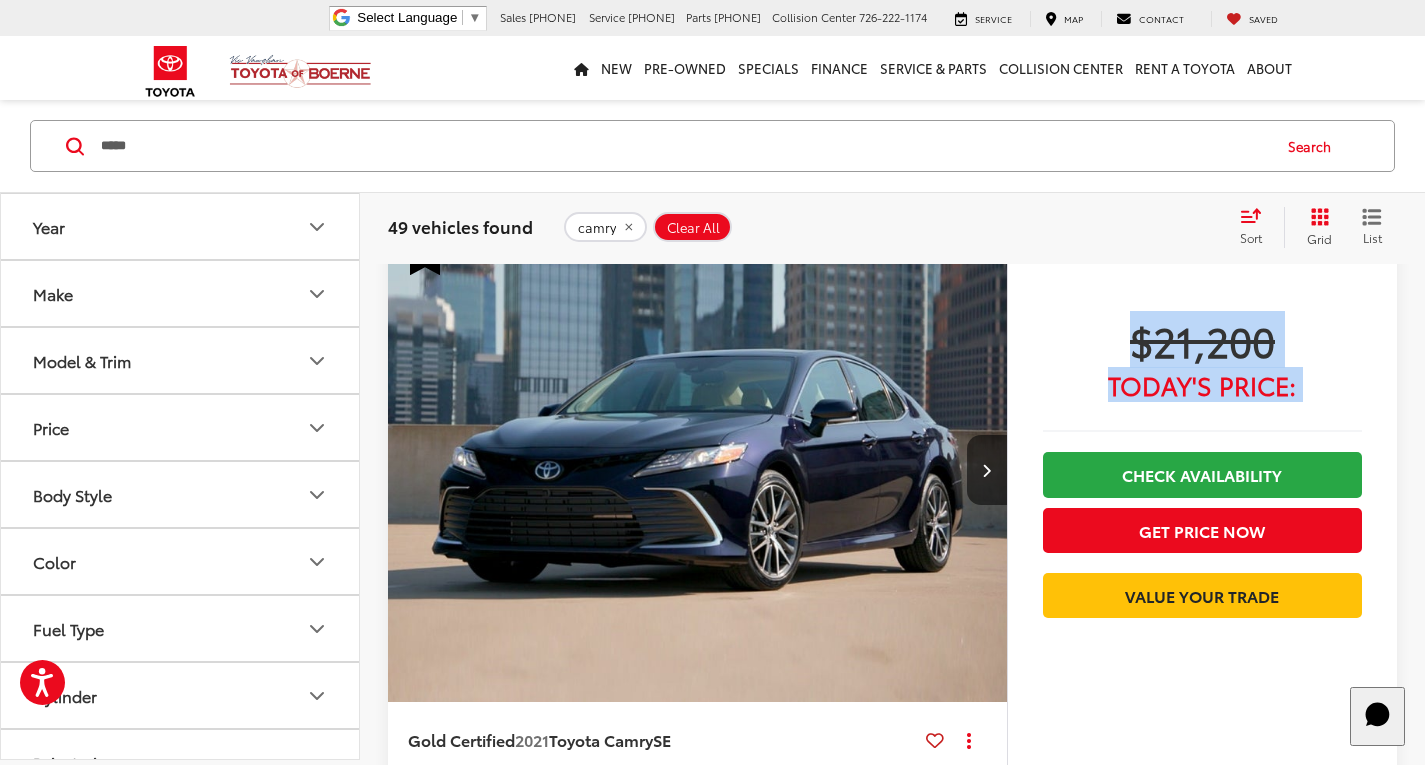 drag, startPoint x: 1311, startPoint y: 398, endPoint x: 1063, endPoint y: 324, distance: 258.80493 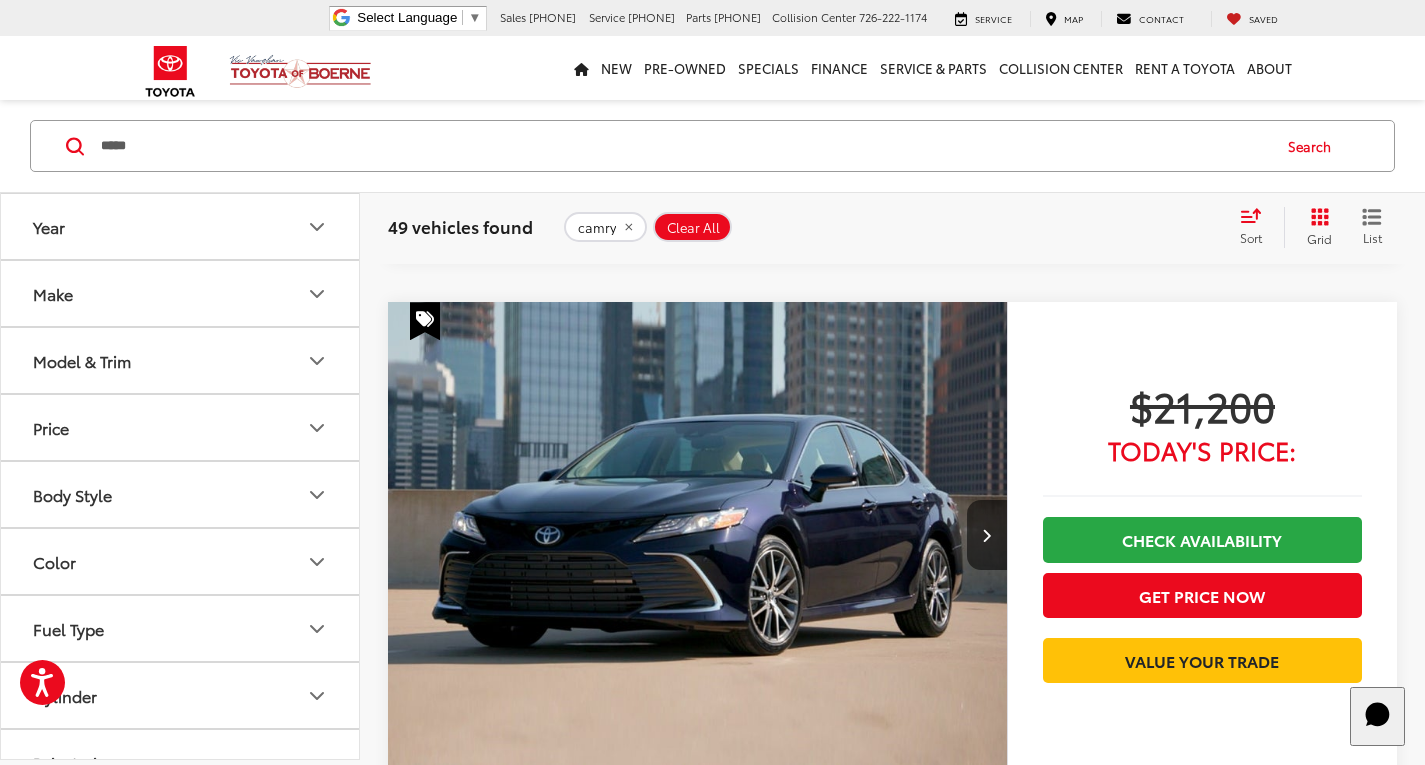 scroll, scrollTop: 2558, scrollLeft: 0, axis: vertical 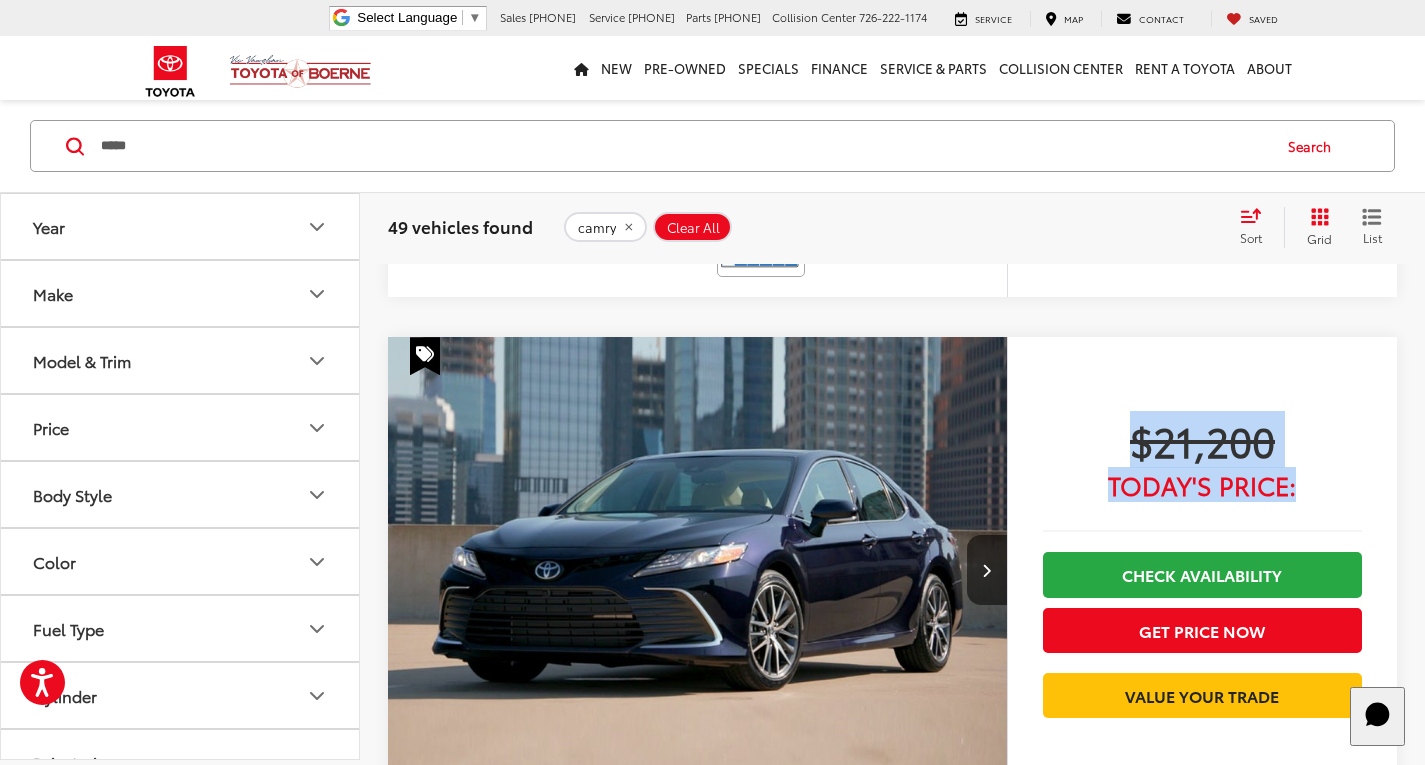 drag, startPoint x: 1102, startPoint y: 425, endPoint x: 1326, endPoint y: 492, distance: 233.80548 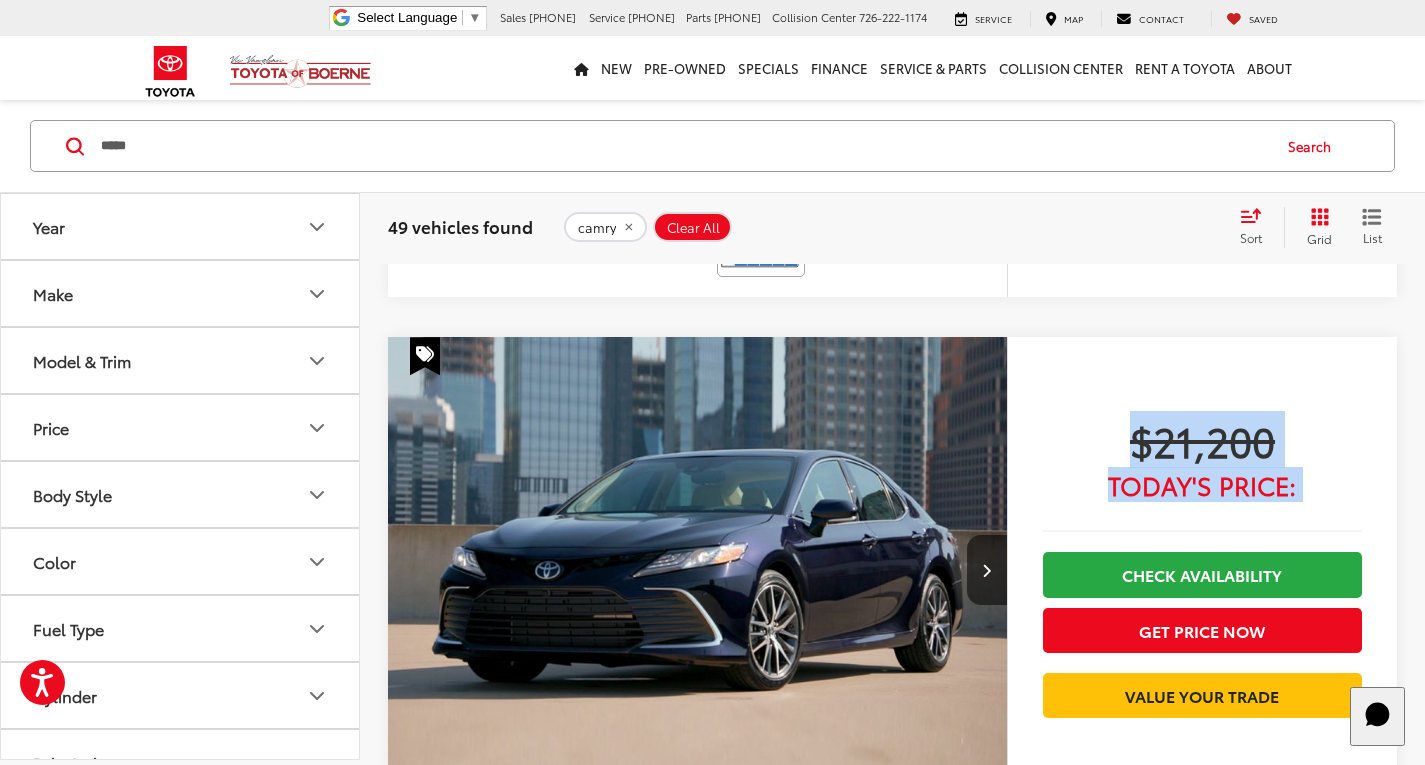 drag, startPoint x: 1305, startPoint y: 492, endPoint x: 1125, endPoint y: 421, distance: 193.49677 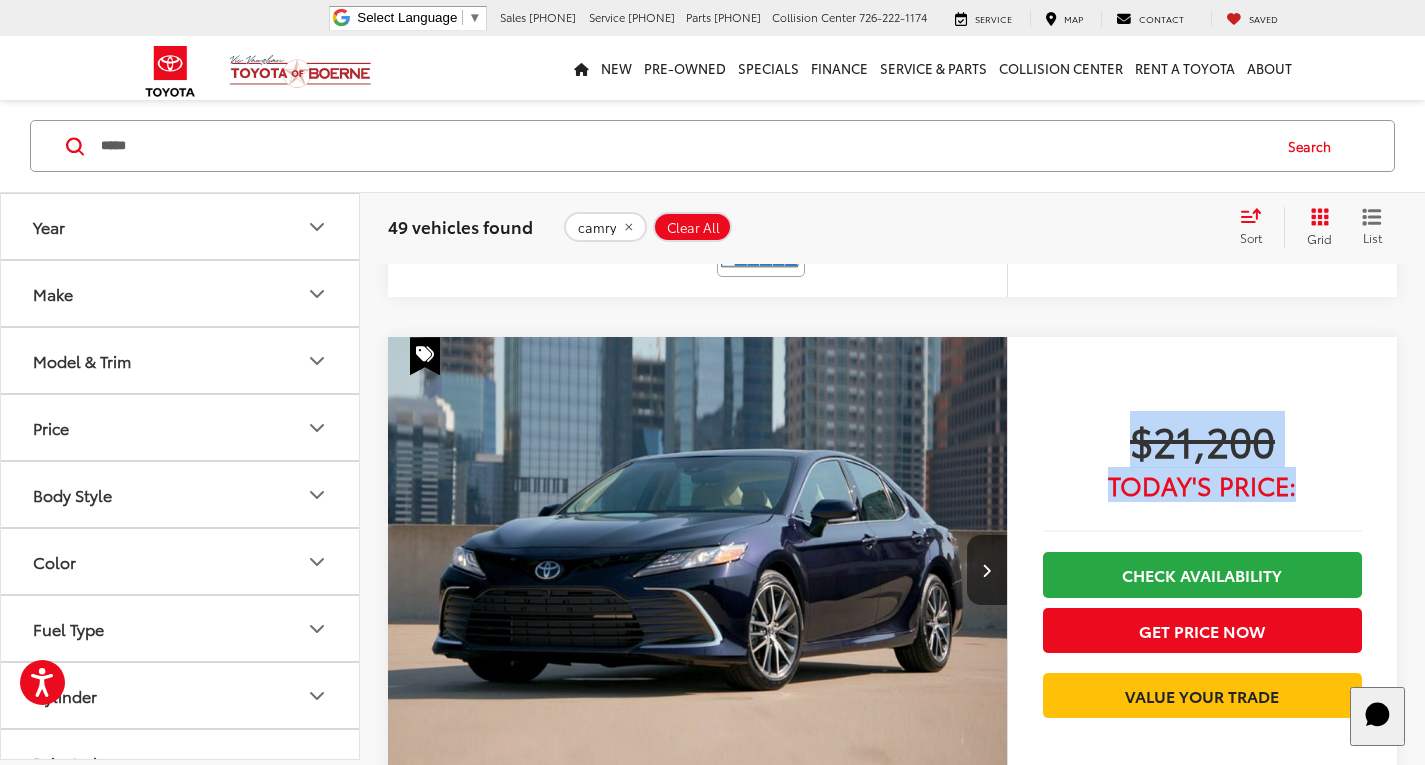 drag, startPoint x: 1132, startPoint y: 455, endPoint x: 1309, endPoint y: 495, distance: 181.4635 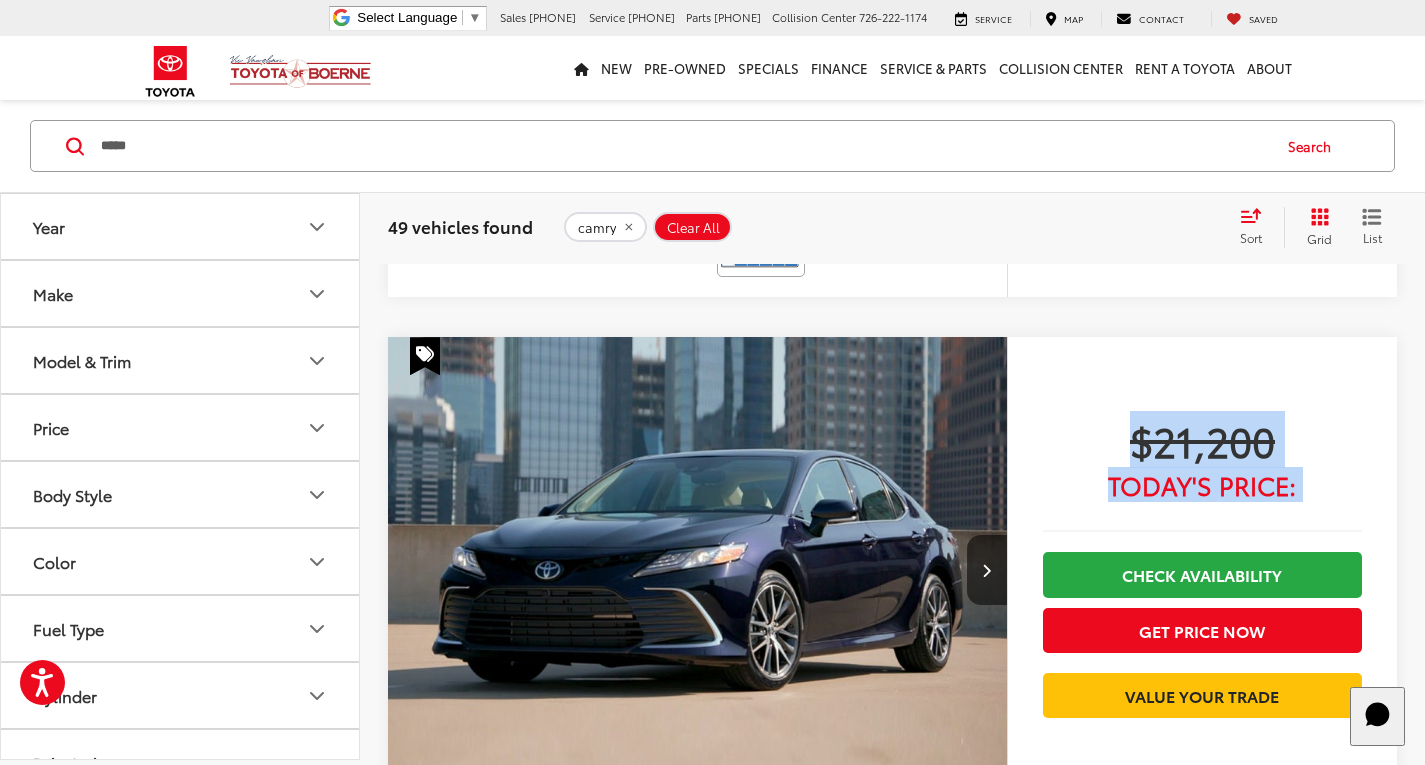 drag, startPoint x: 1309, startPoint y: 495, endPoint x: 1101, endPoint y: 425, distance: 219.46298 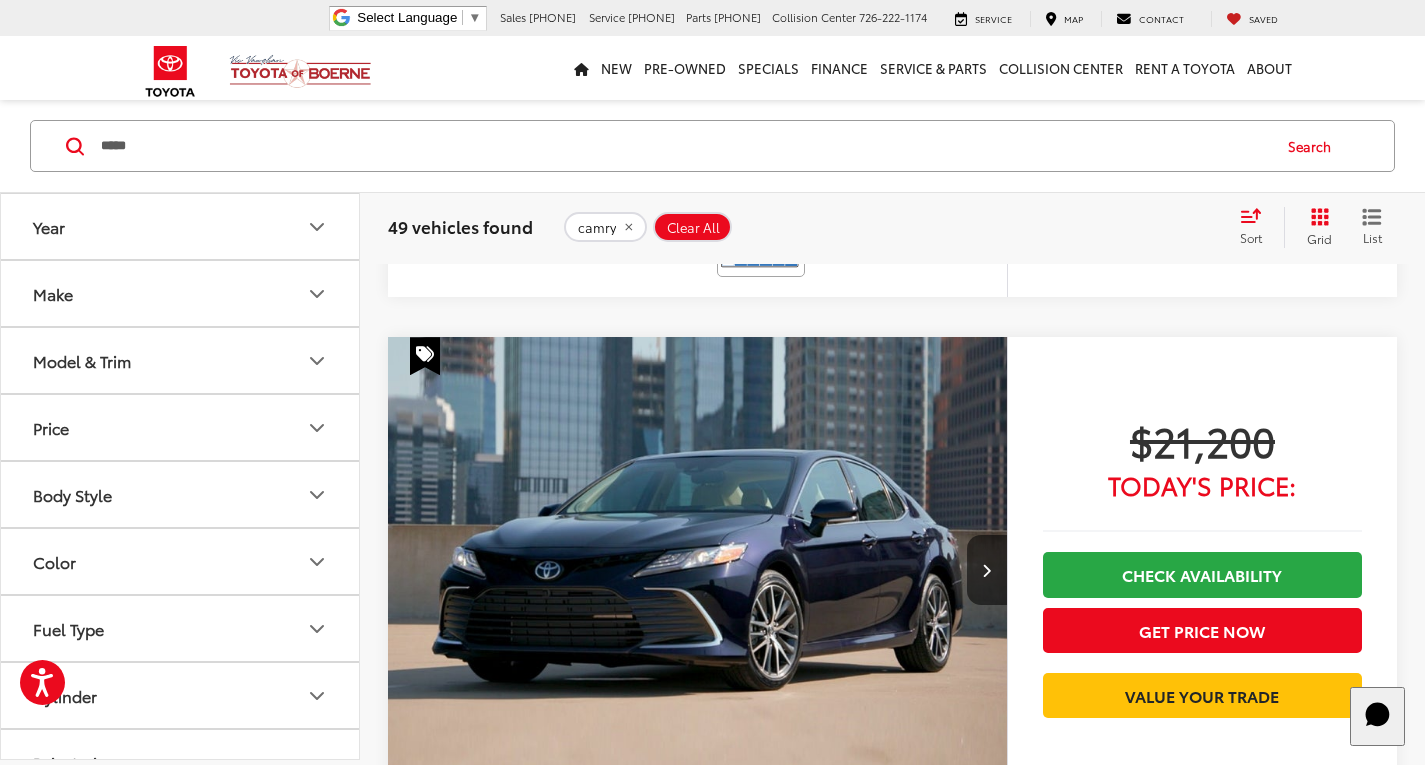 click on "$21,200
Today's Price:
Check Availability
Get Price Now
Value Your Trade" at bounding box center (1202, 571) 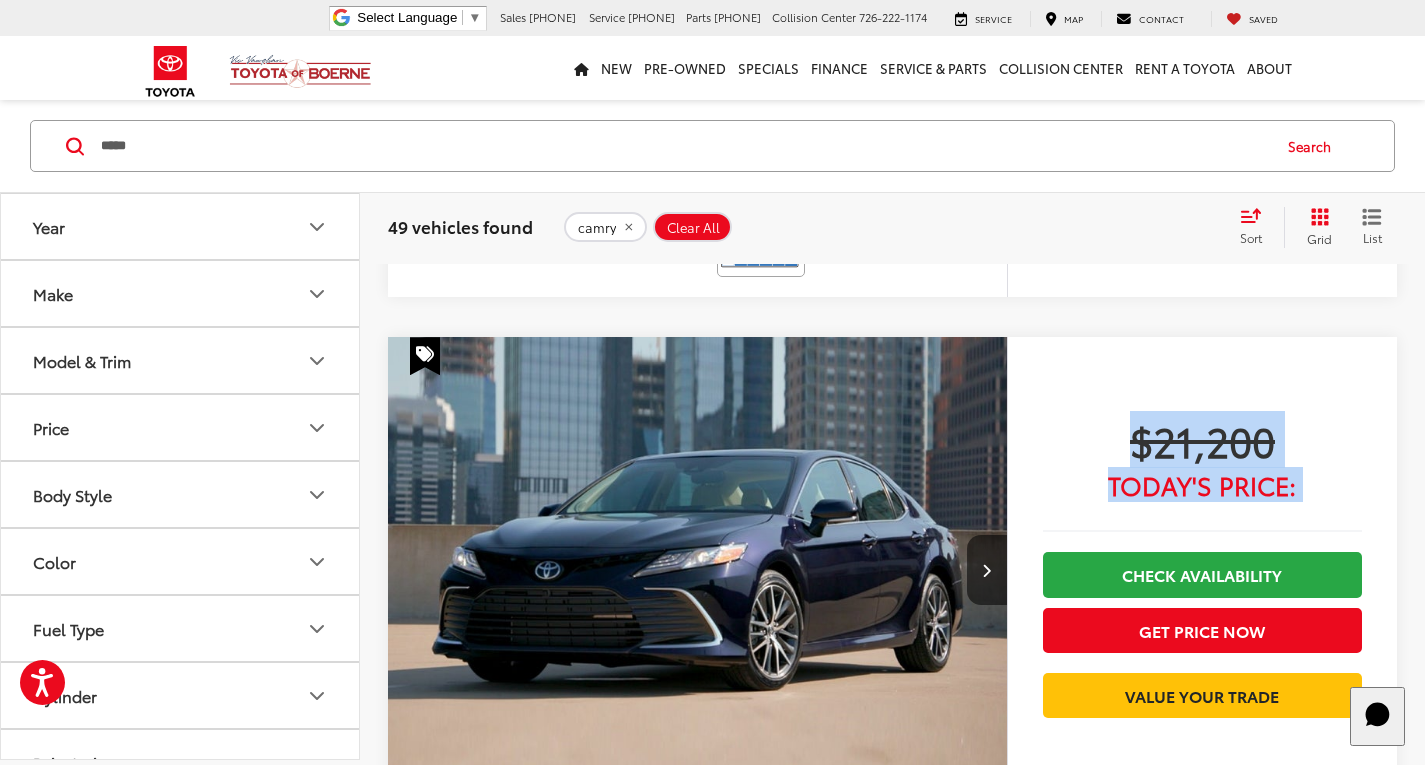 drag, startPoint x: 1346, startPoint y: 501, endPoint x: 1044, endPoint y: 371, distance: 328.79172 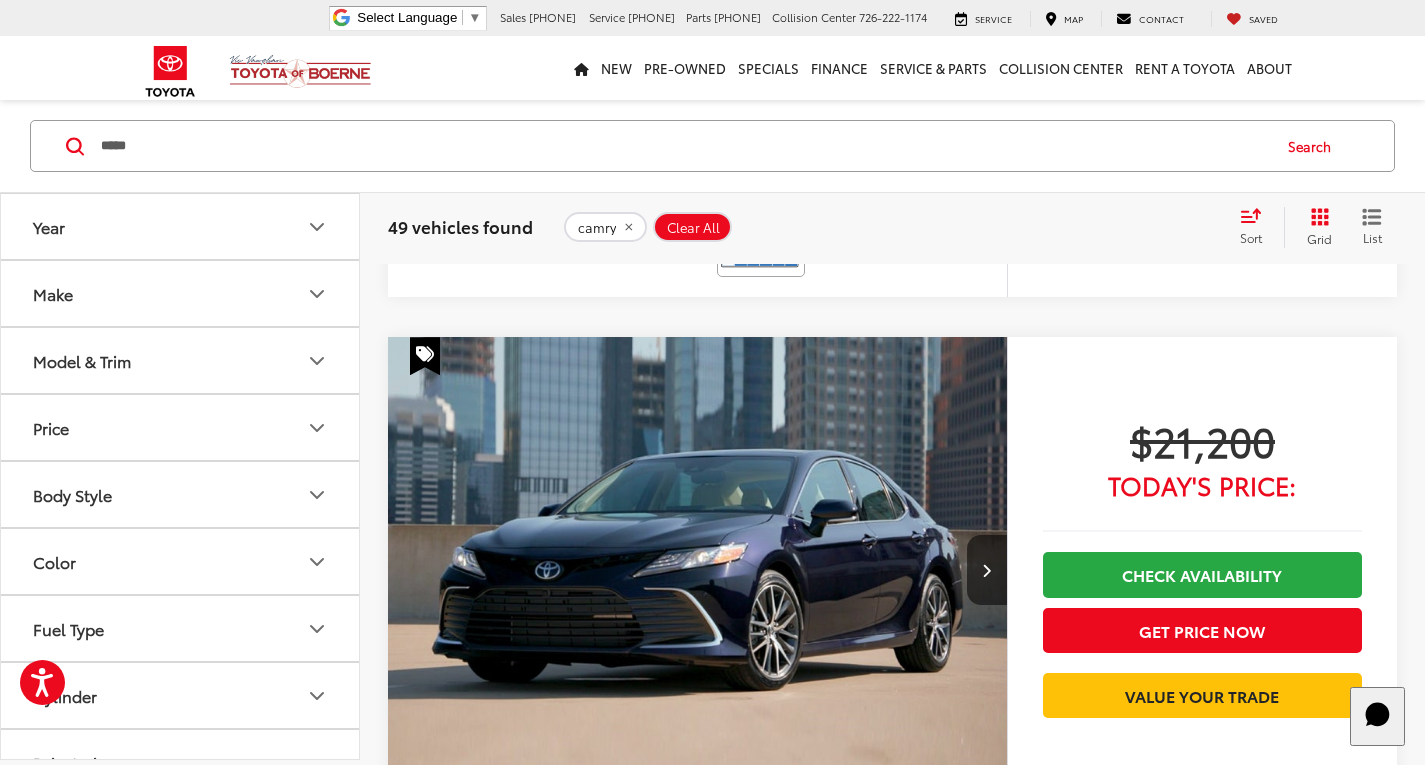 click on "$21,200
Today's Price:
Check Availability
Get Price Now
Value Your Trade" at bounding box center [1202, 571] 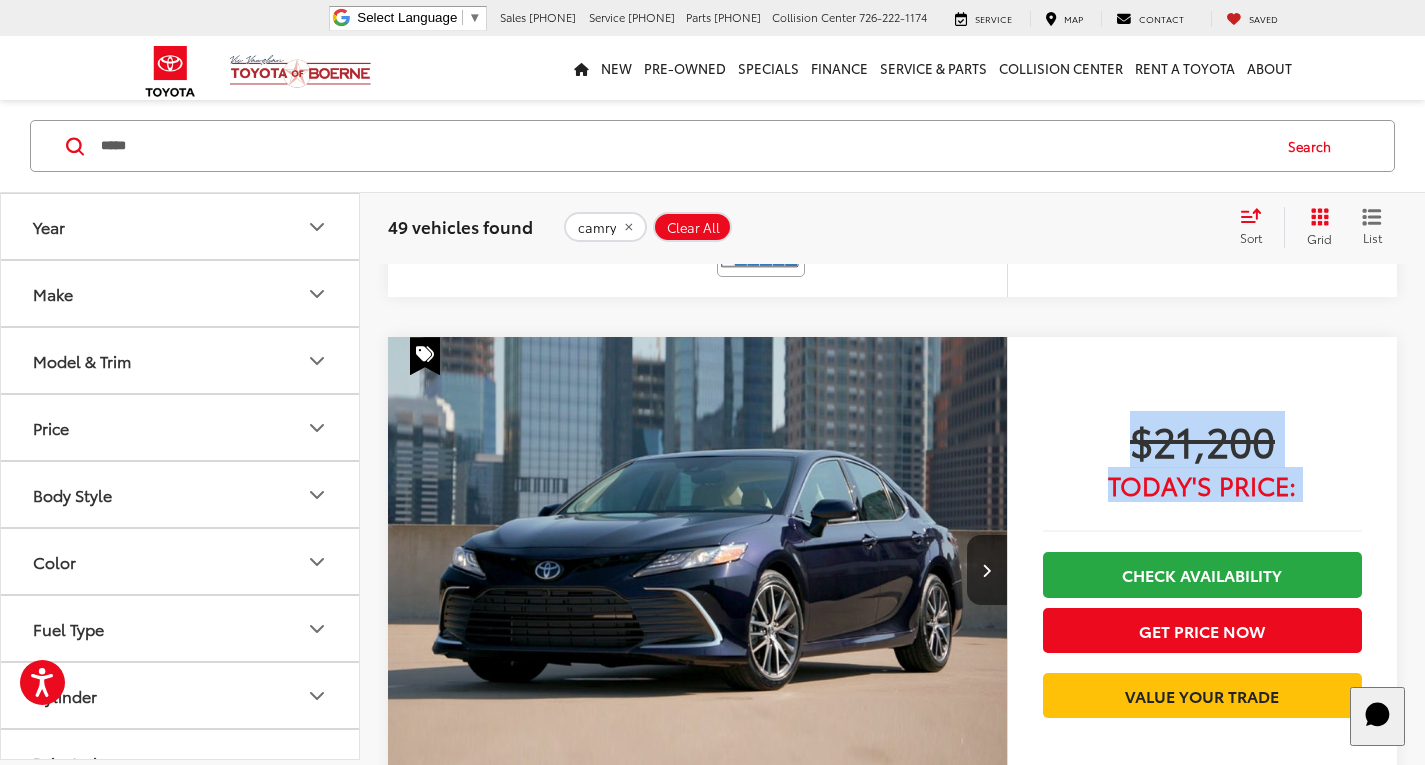 drag, startPoint x: 1327, startPoint y: 513, endPoint x: 1109, endPoint y: 409, distance: 241.53674 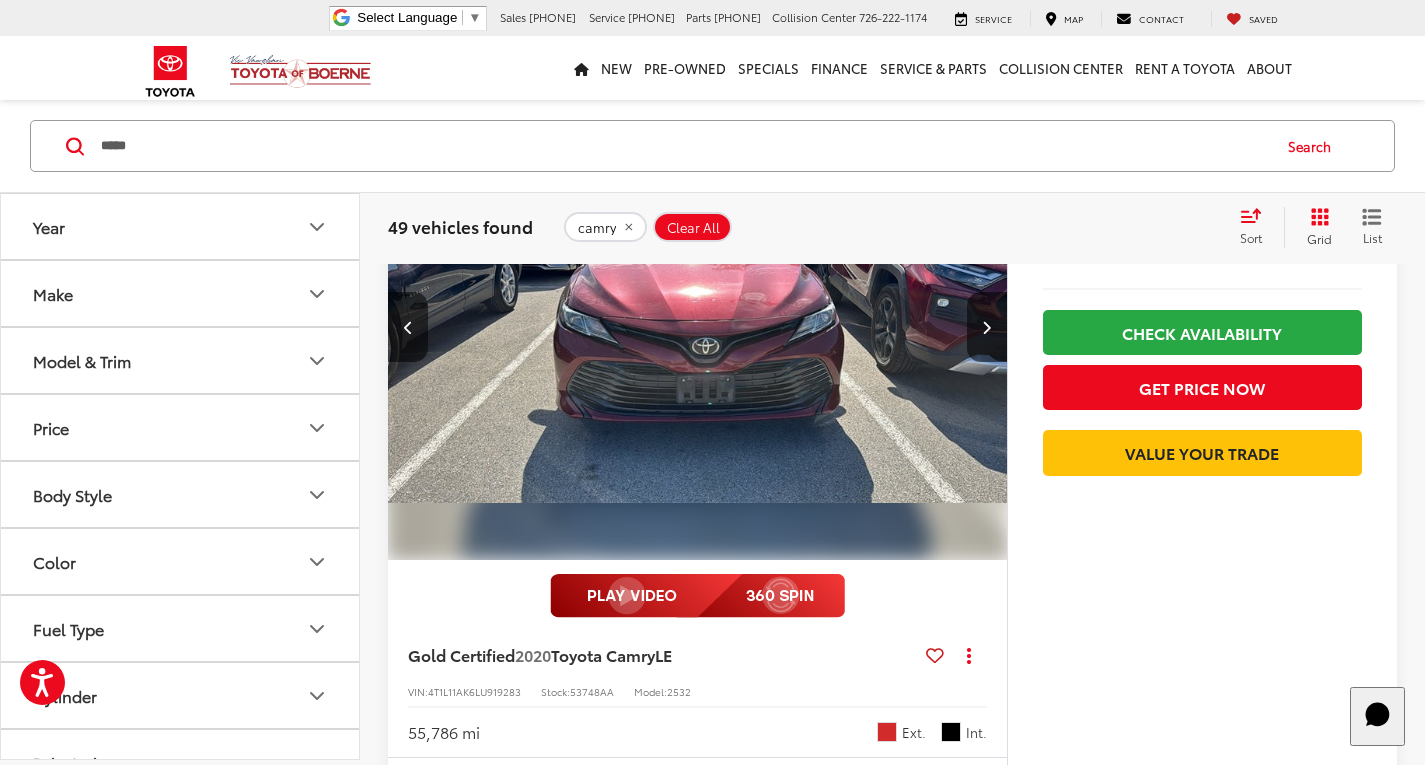 scroll, scrollTop: 1558, scrollLeft: 0, axis: vertical 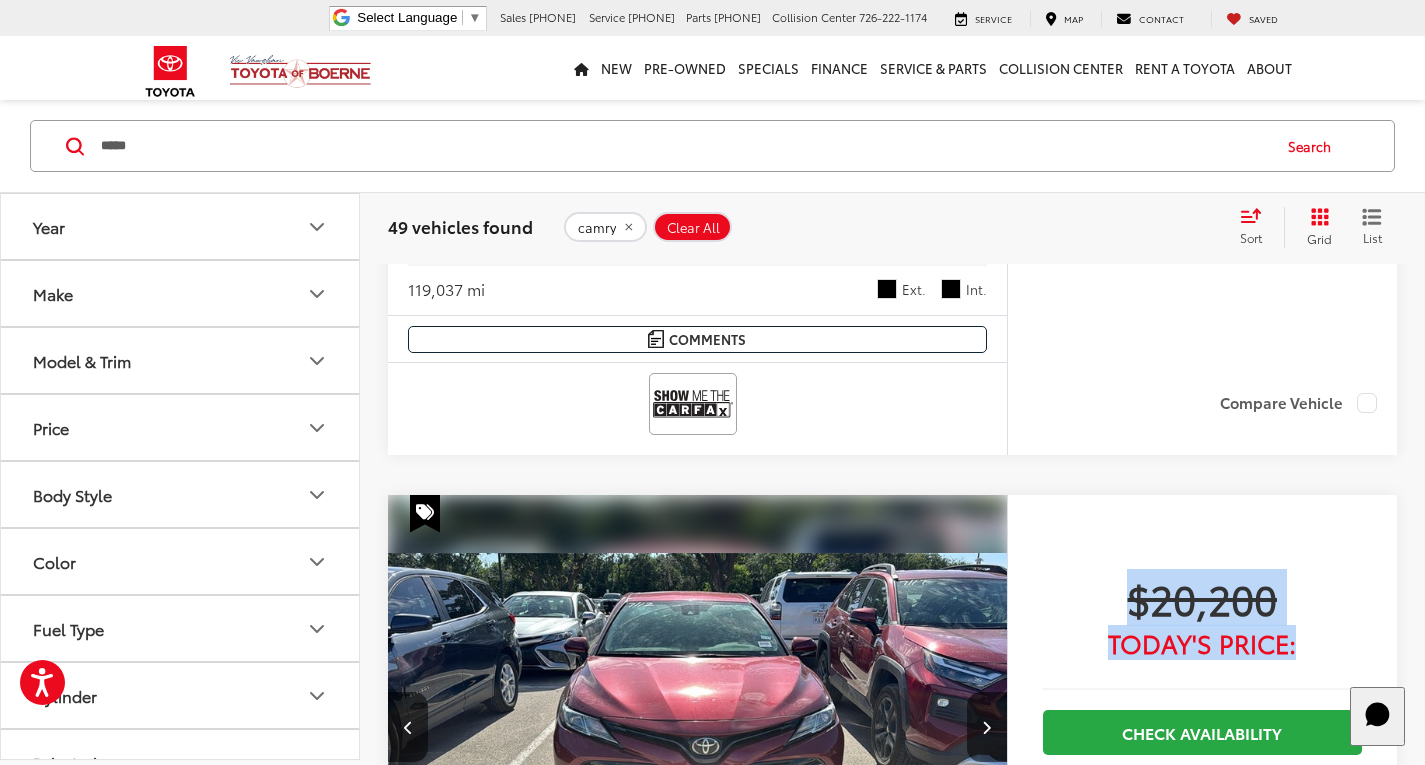 drag, startPoint x: 1117, startPoint y: 595, endPoint x: 1325, endPoint y: 647, distance: 214.40149 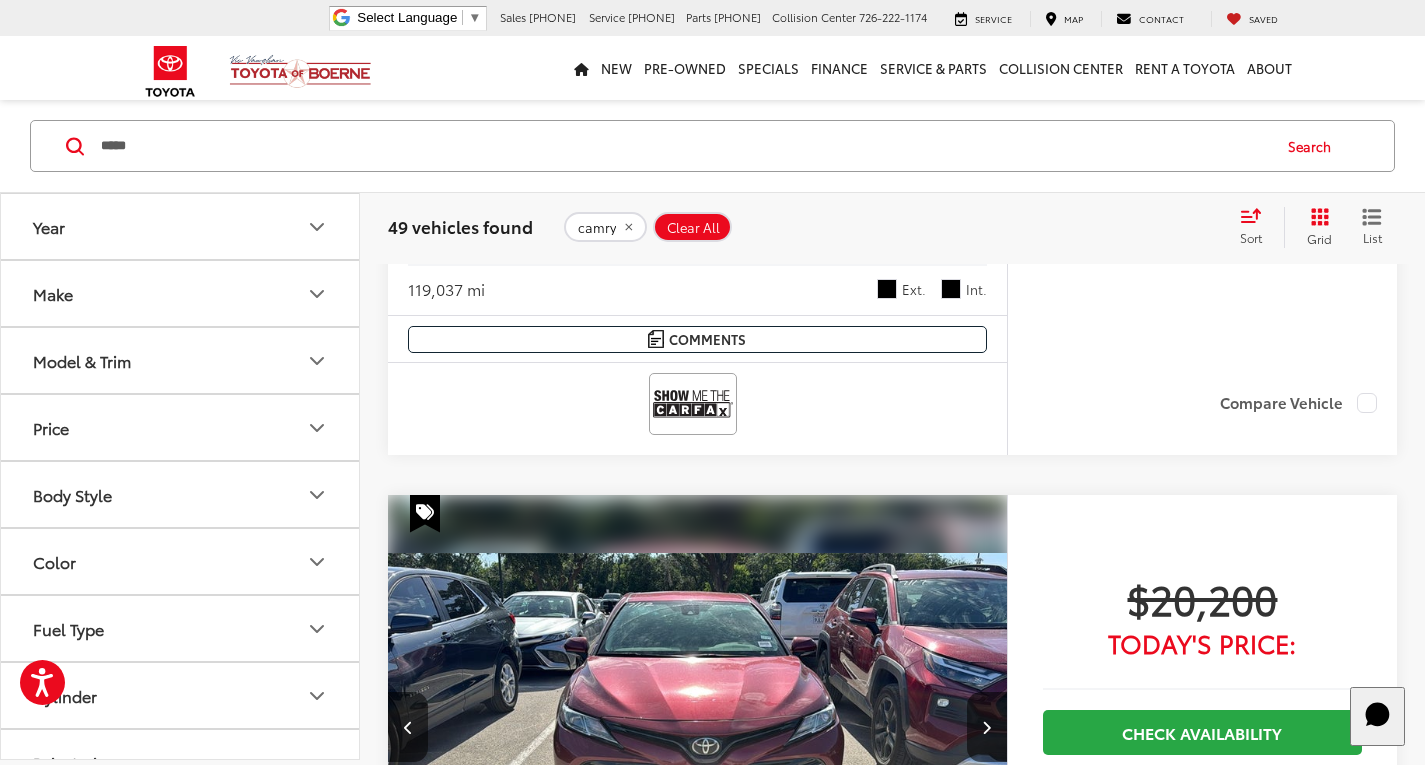 click on "$20,200
Today's Price:
Check Availability
Get Price Now
Value Your Trade" at bounding box center [1202, 729] 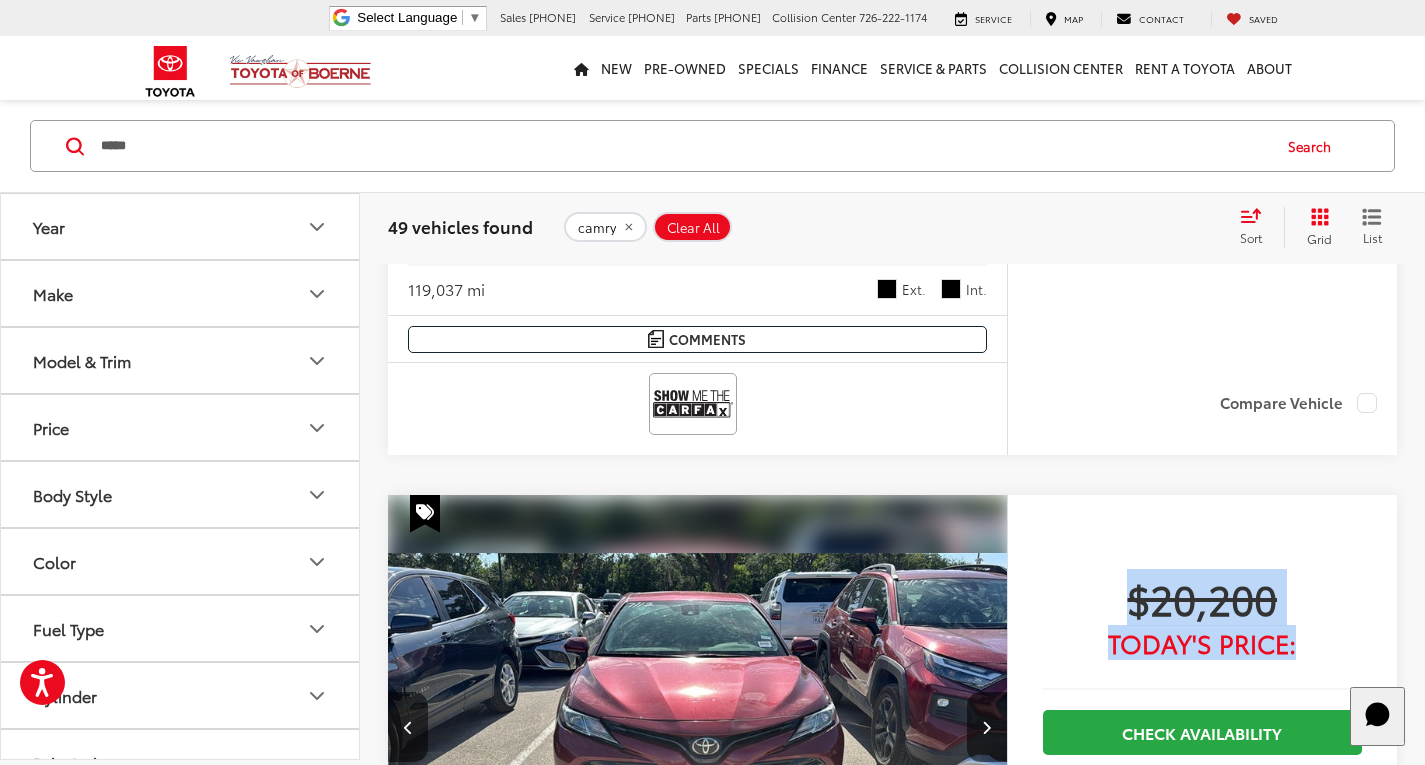 drag, startPoint x: 1305, startPoint y: 650, endPoint x: 1119, endPoint y: 596, distance: 193.68015 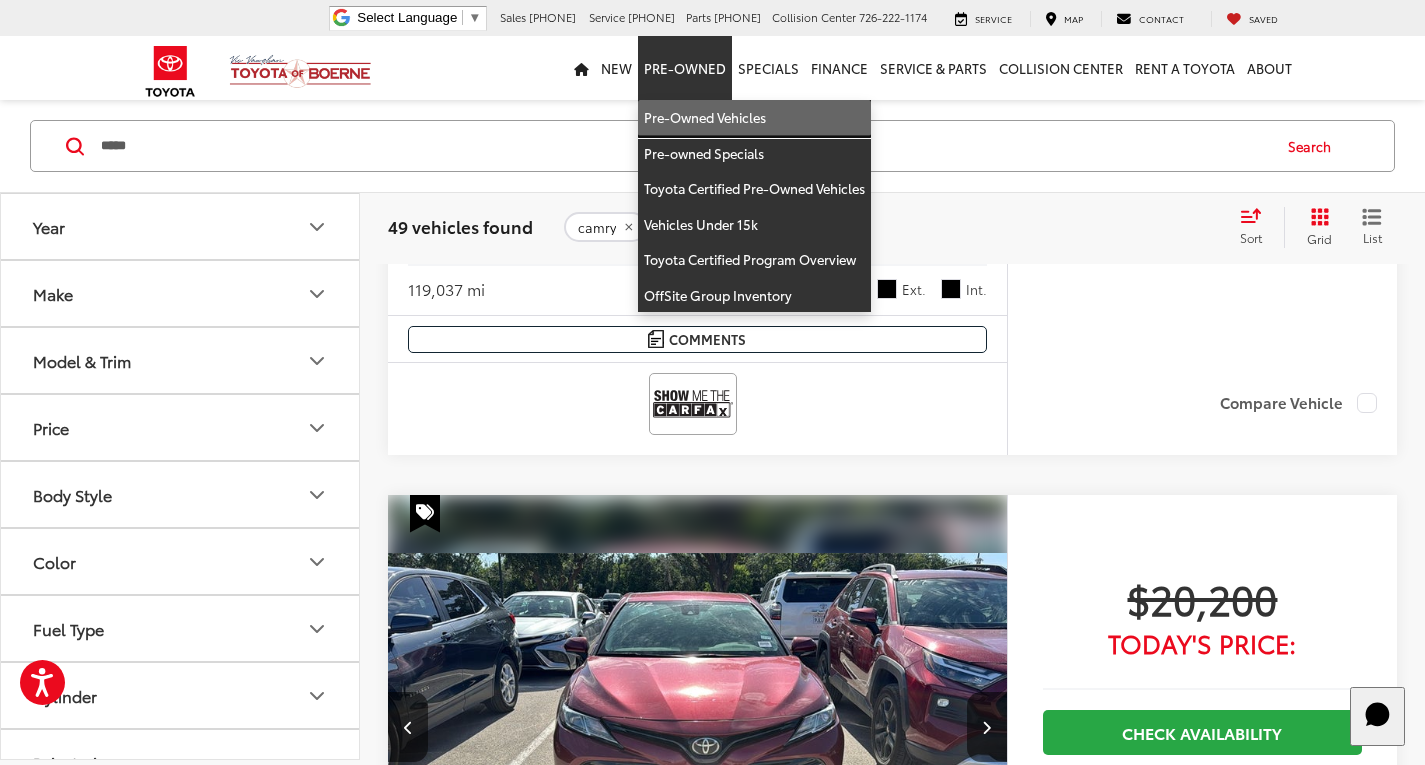 click on "Pre-Owned Vehicles" at bounding box center [754, 118] 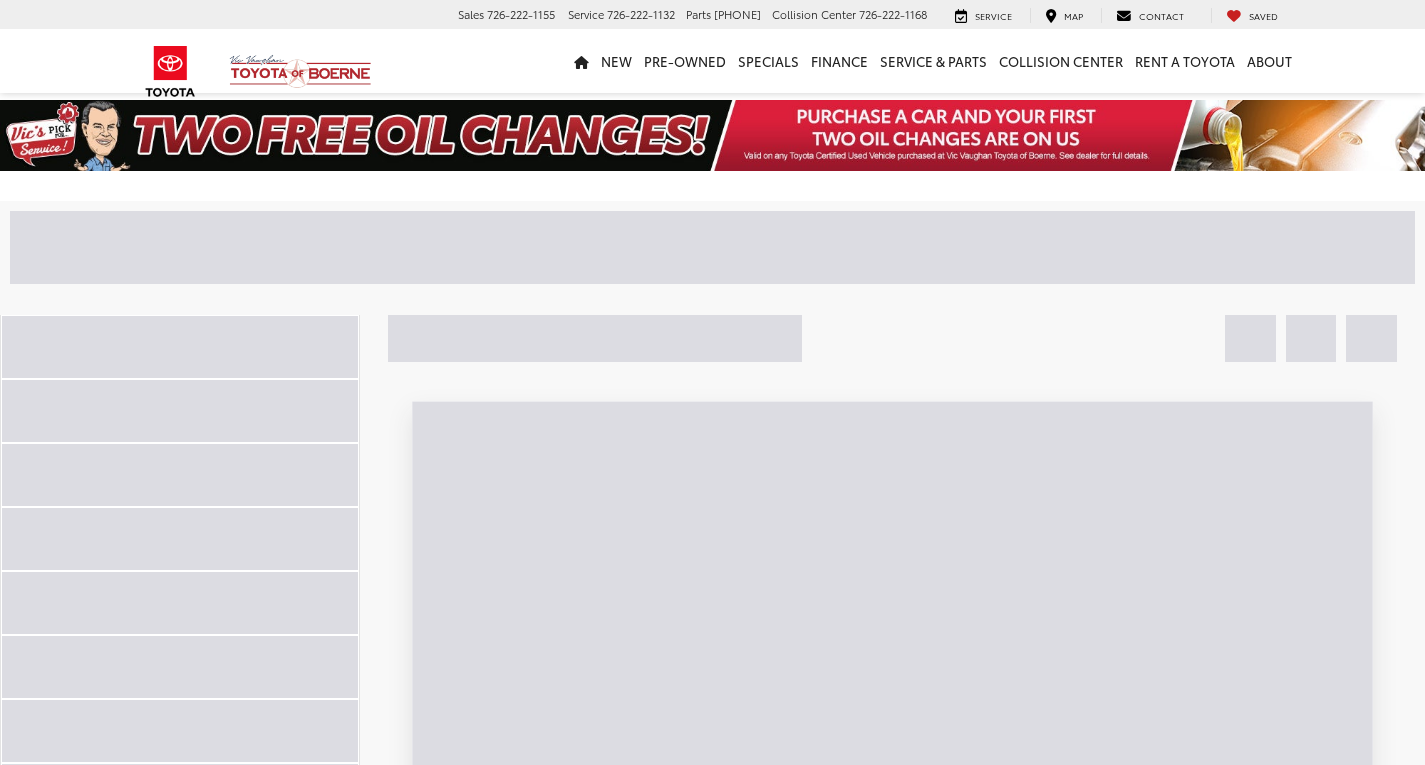 scroll, scrollTop: 0, scrollLeft: 0, axis: both 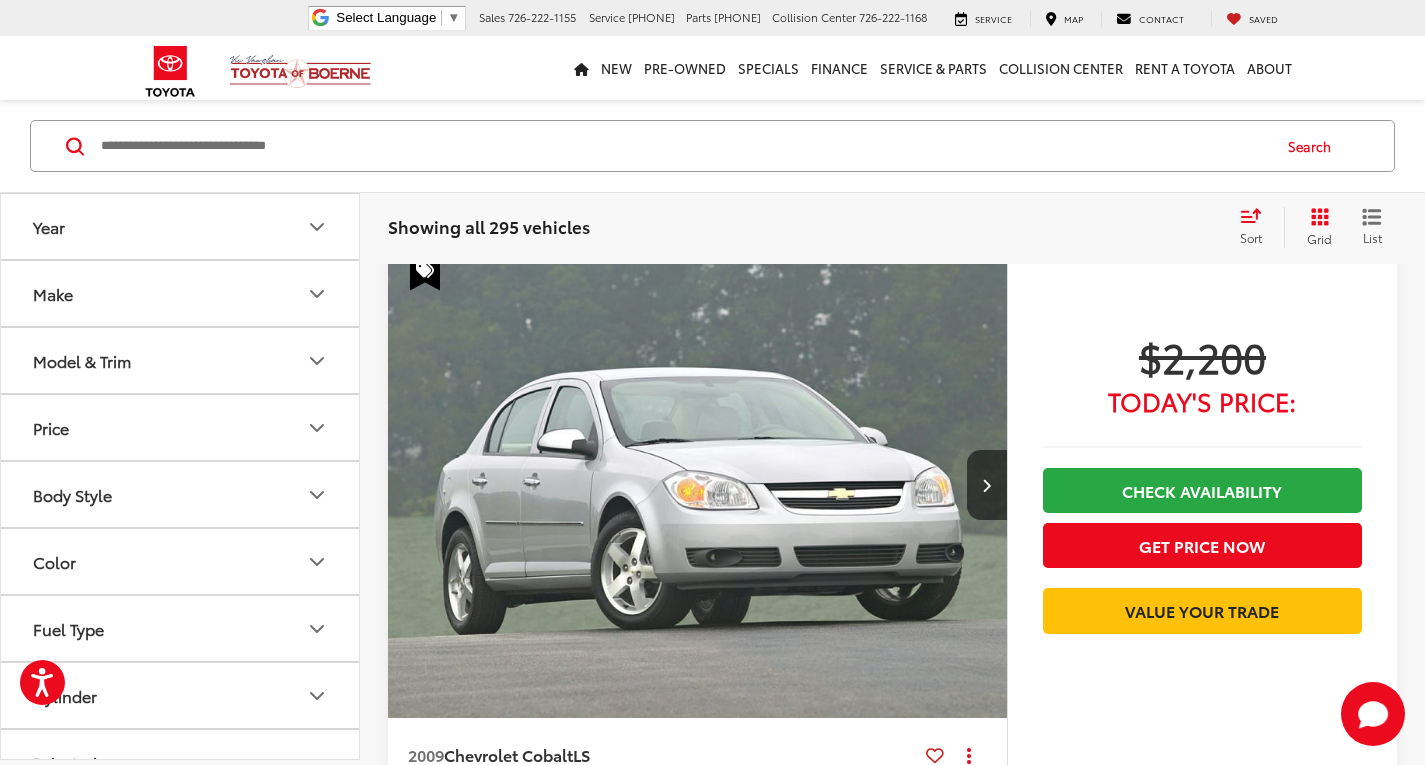 click on "Showing all 295 vehicles Clear All + 0 test Sort Price:  High to Low Price:  Low to High Year:  High to Low Year:  Low to High Mileage:  High to Low Mileage:  Low to High Distance:  Near to Far Distance:  Far to Near Featured Vehicles Grid List" at bounding box center (892, 227) 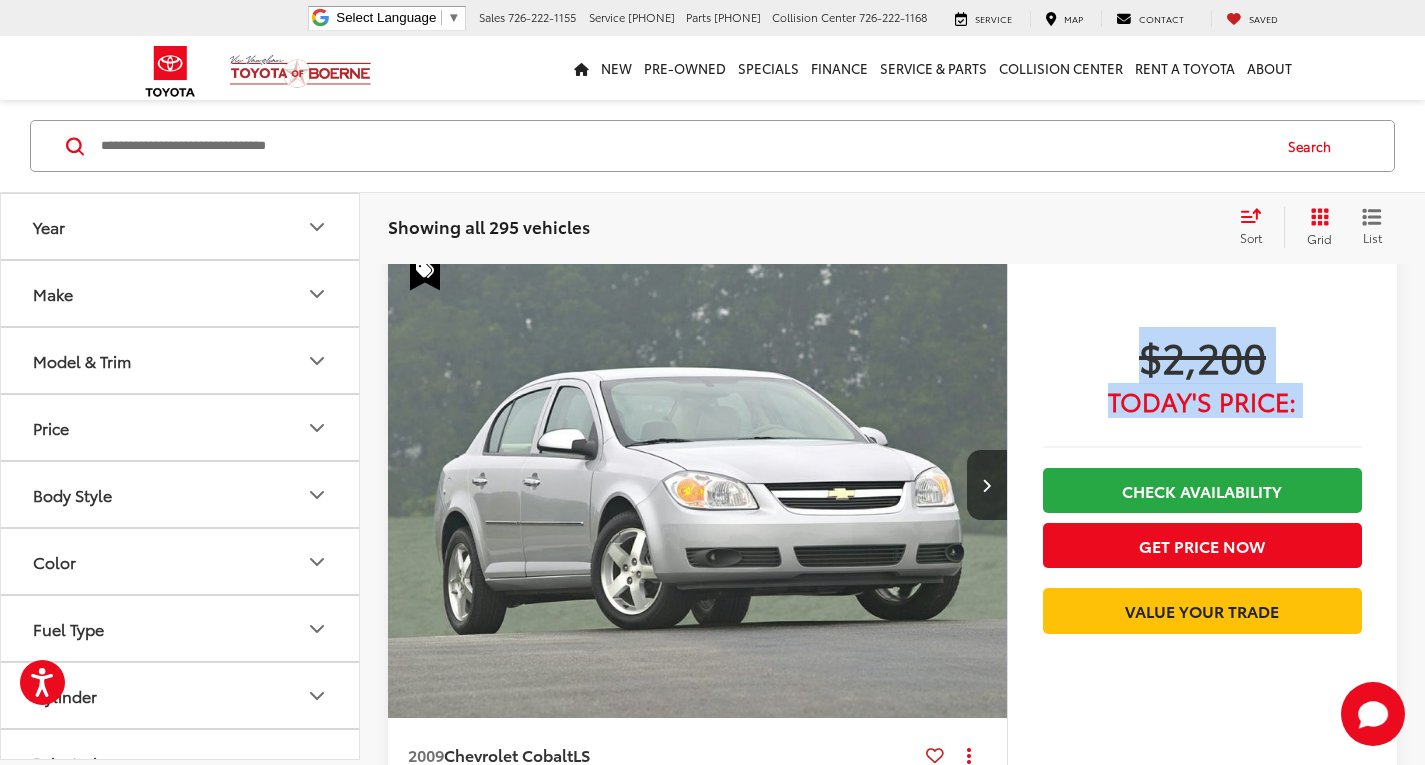 drag, startPoint x: 1141, startPoint y: 356, endPoint x: 1307, endPoint y: 415, distance: 176.17322 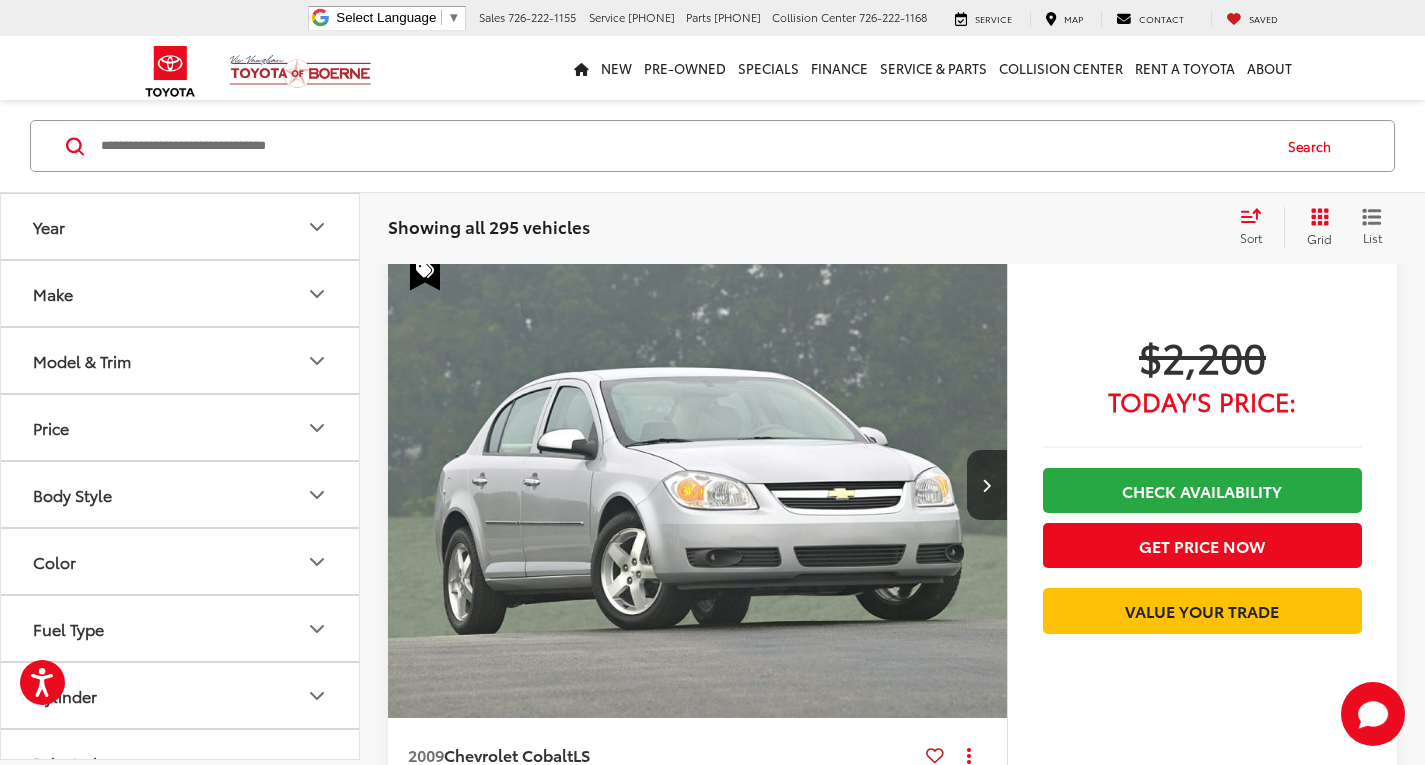 click on "$2,200
Today's Price:
Check Availability
Get Price Now
Value Your Trade" at bounding box center (1202, 482) 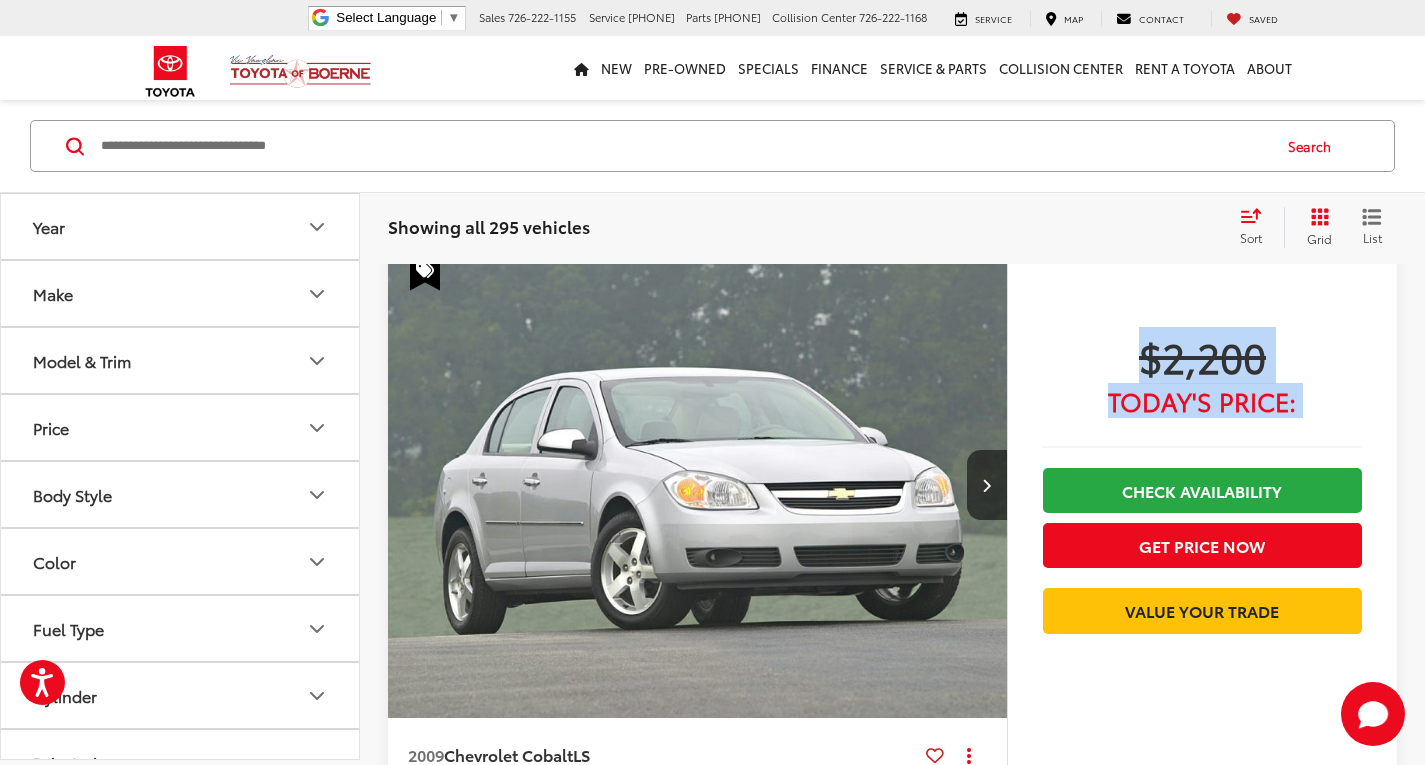 drag, startPoint x: 1307, startPoint y: 415, endPoint x: 1125, endPoint y: 355, distance: 191.63507 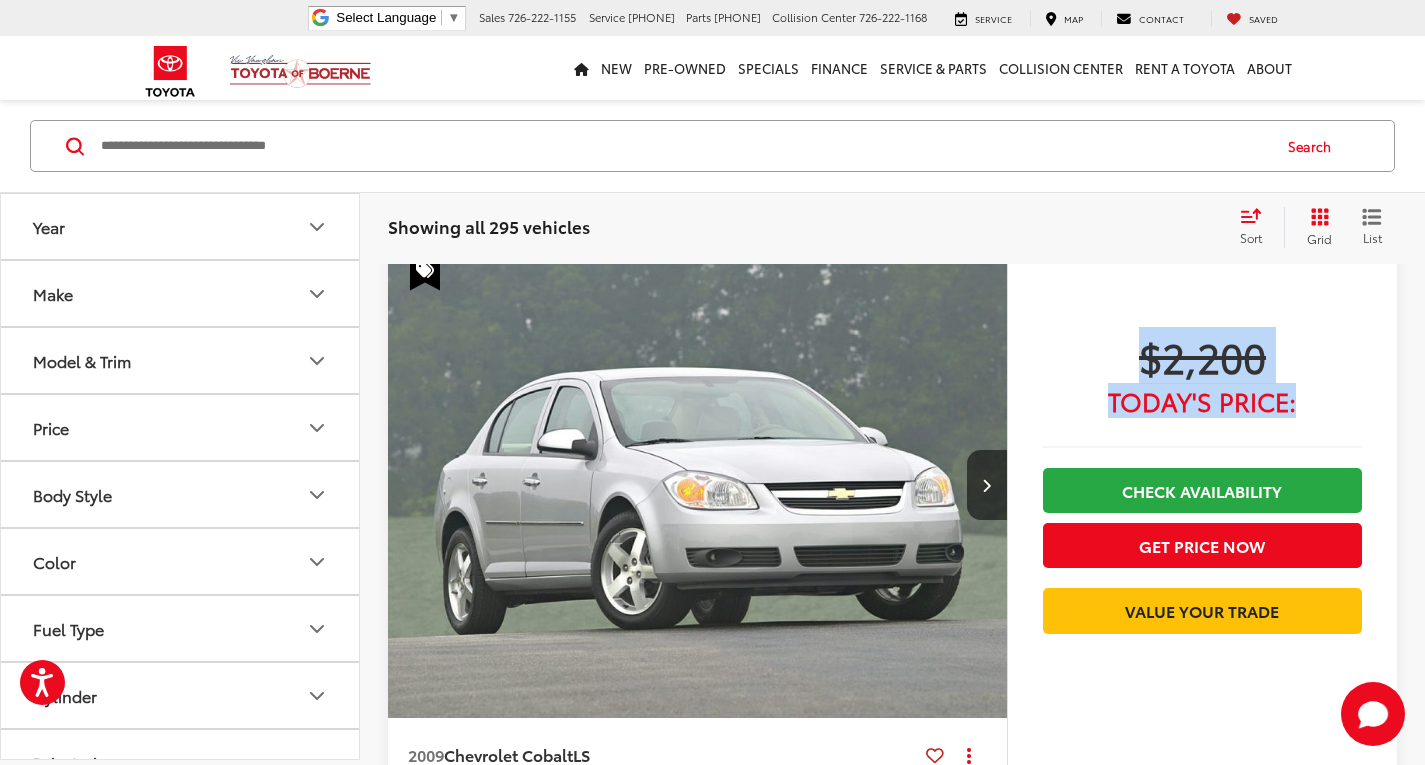 drag, startPoint x: 1131, startPoint y: 344, endPoint x: 1315, endPoint y: 401, distance: 192.62659 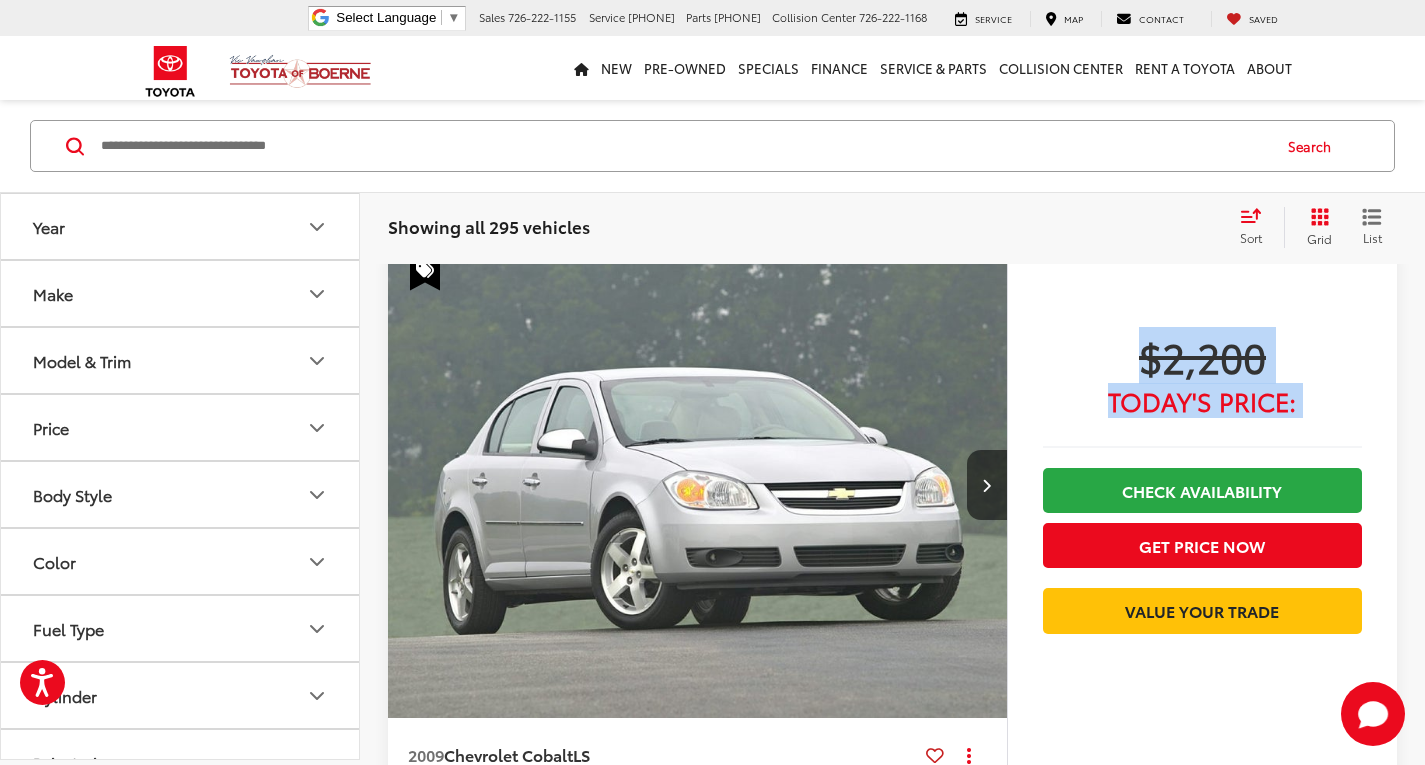 drag, startPoint x: 1113, startPoint y: 349, endPoint x: 1318, endPoint y: 411, distance: 214.17049 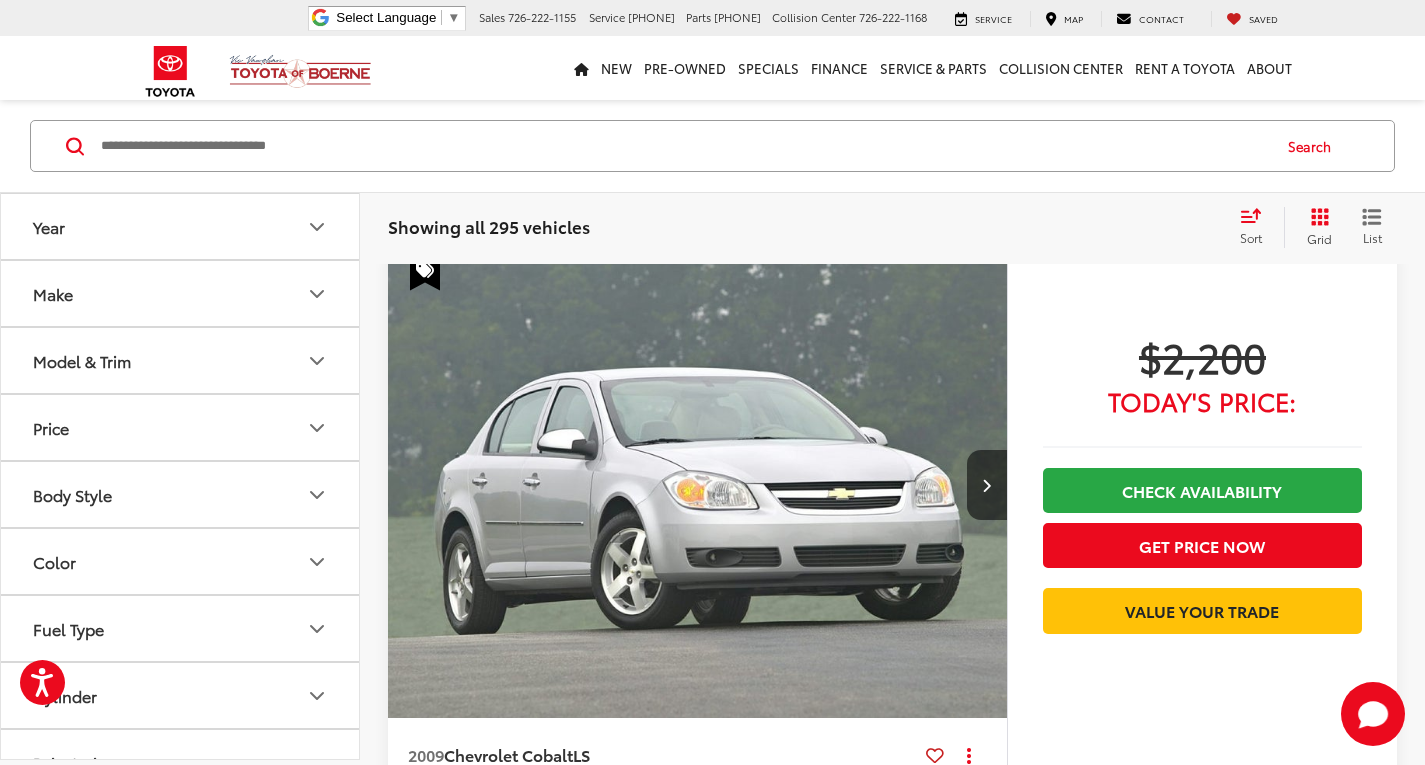 click on "$2,200
Today's Price:
Check Availability
Get Price Now
Value Your Trade" at bounding box center [1202, 482] 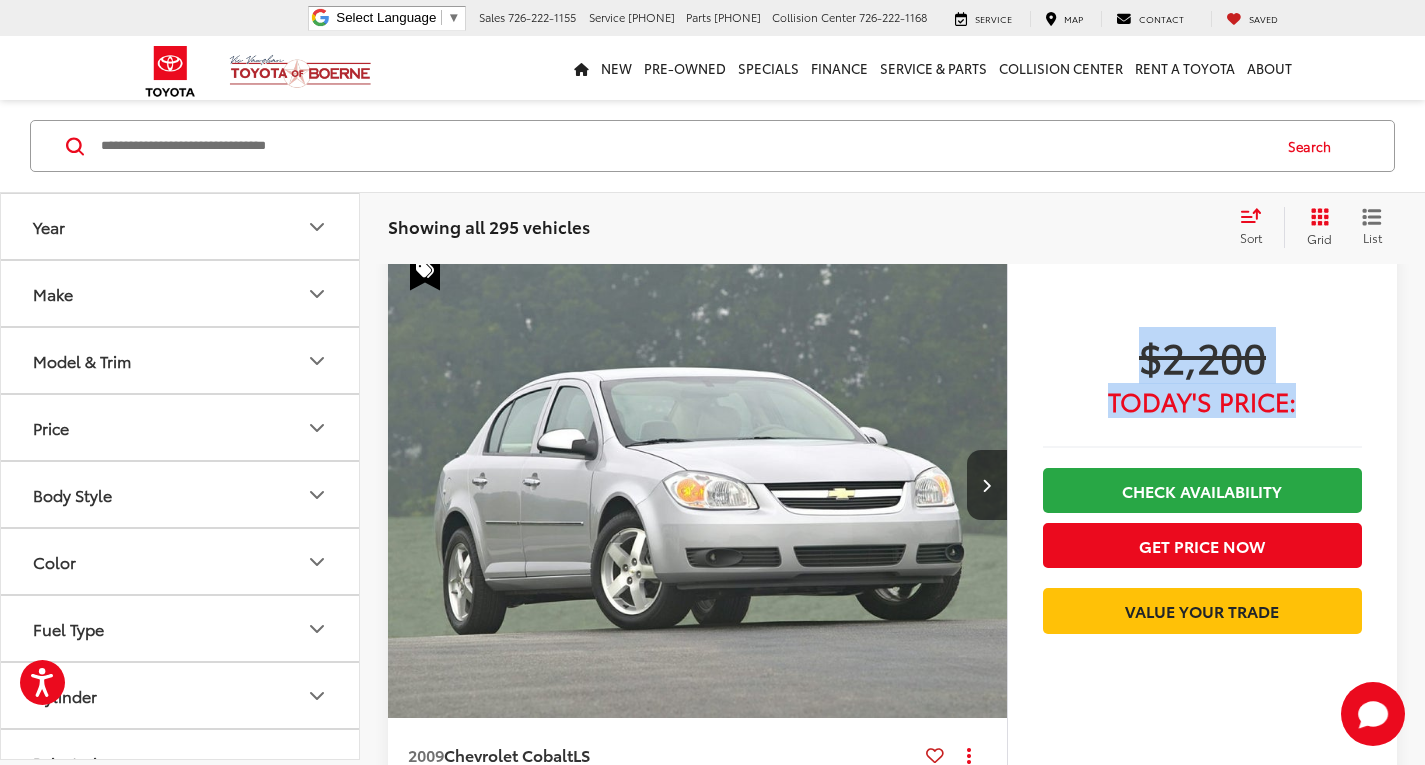 drag, startPoint x: 1292, startPoint y: 405, endPoint x: 1139, endPoint y: 343, distance: 165.08482 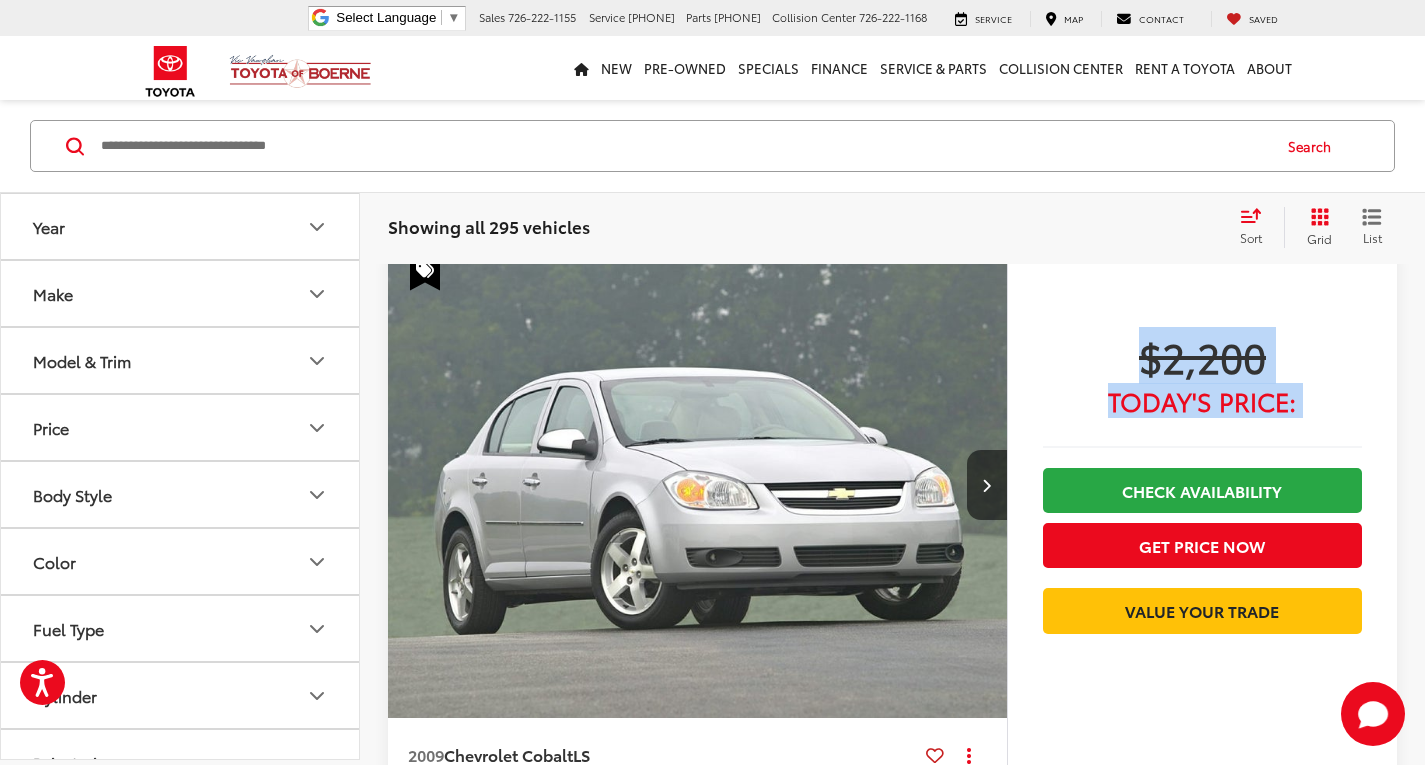 drag, startPoint x: 1131, startPoint y: 346, endPoint x: 1299, endPoint y: 416, distance: 182 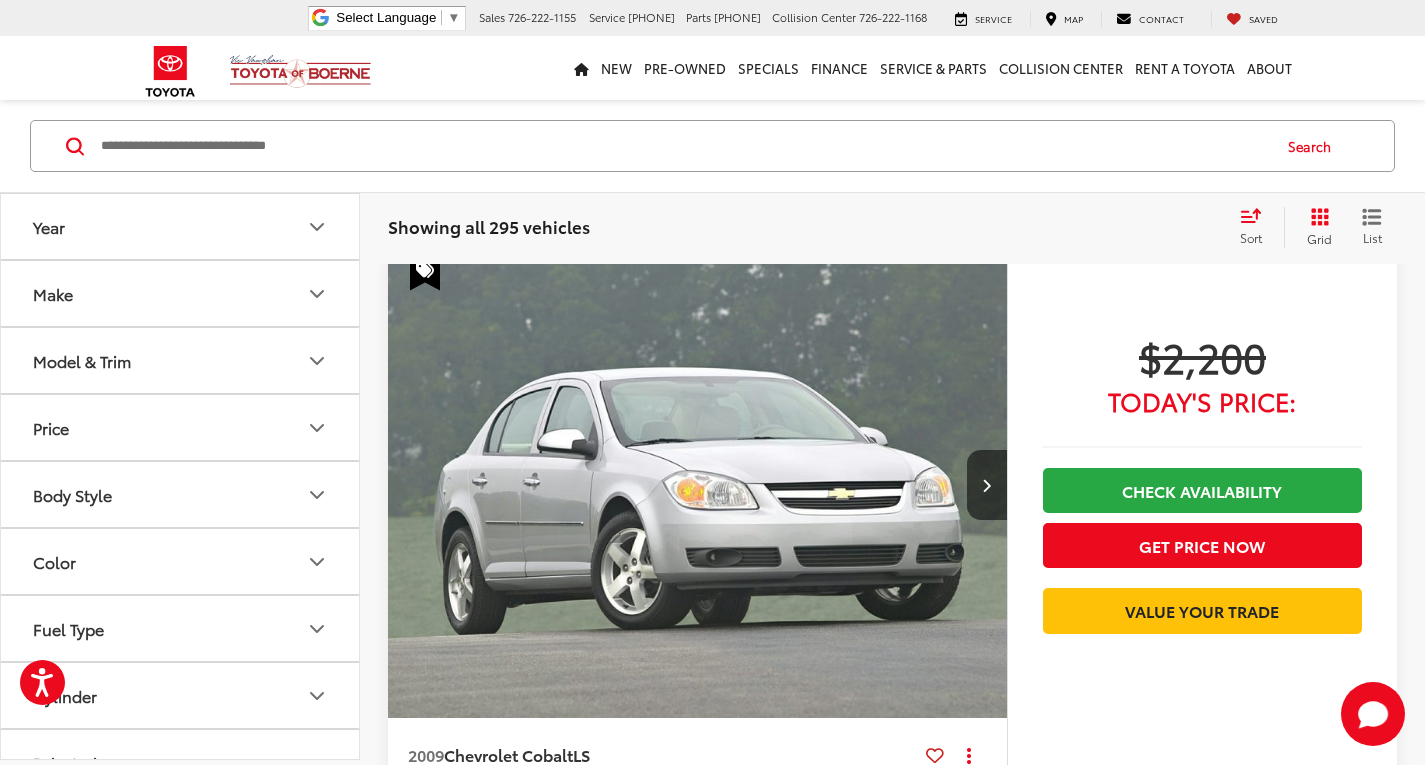 click on "$2,200
Today's Price:
Check Availability
Get Price Now
Value Your Trade" at bounding box center [1202, 482] 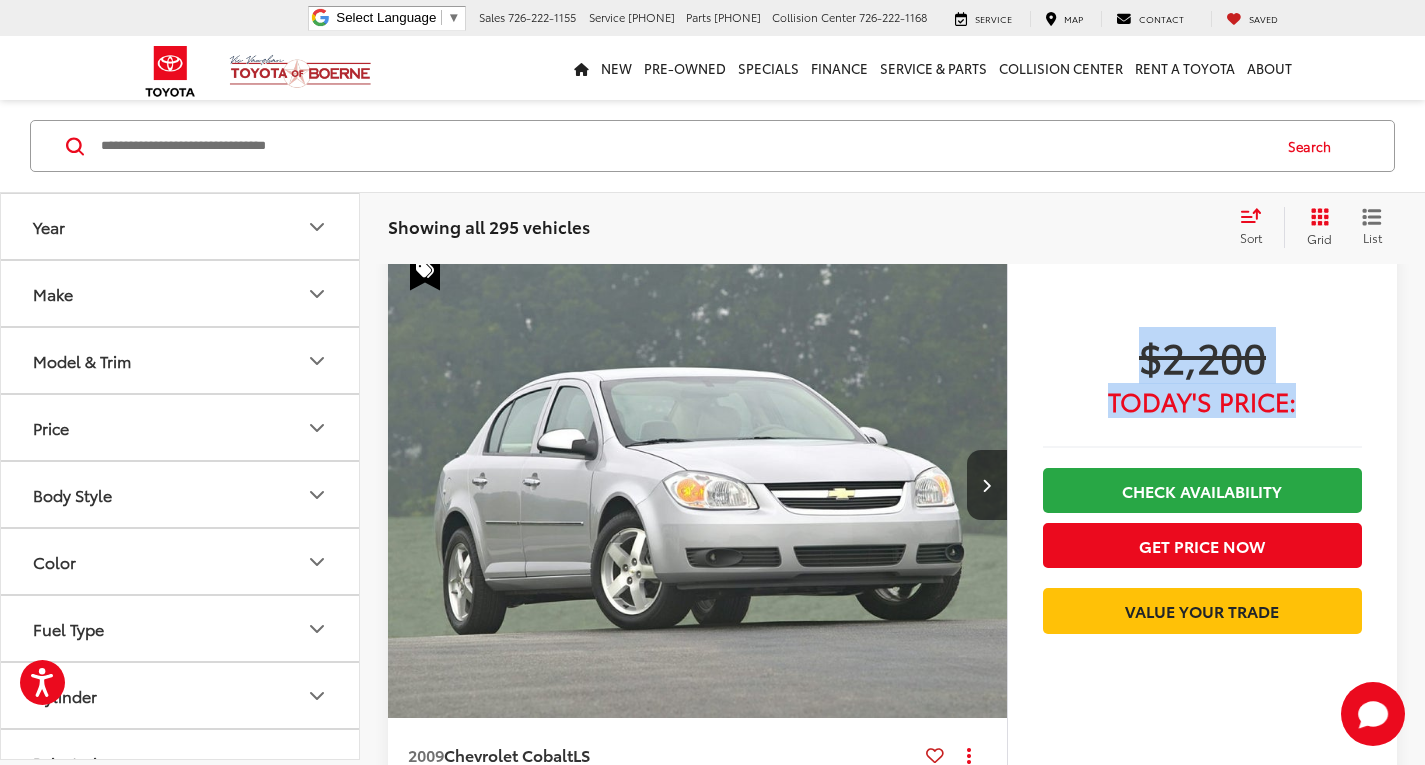 drag, startPoint x: 1295, startPoint y: 400, endPoint x: 1136, endPoint y: 352, distance: 166.08733 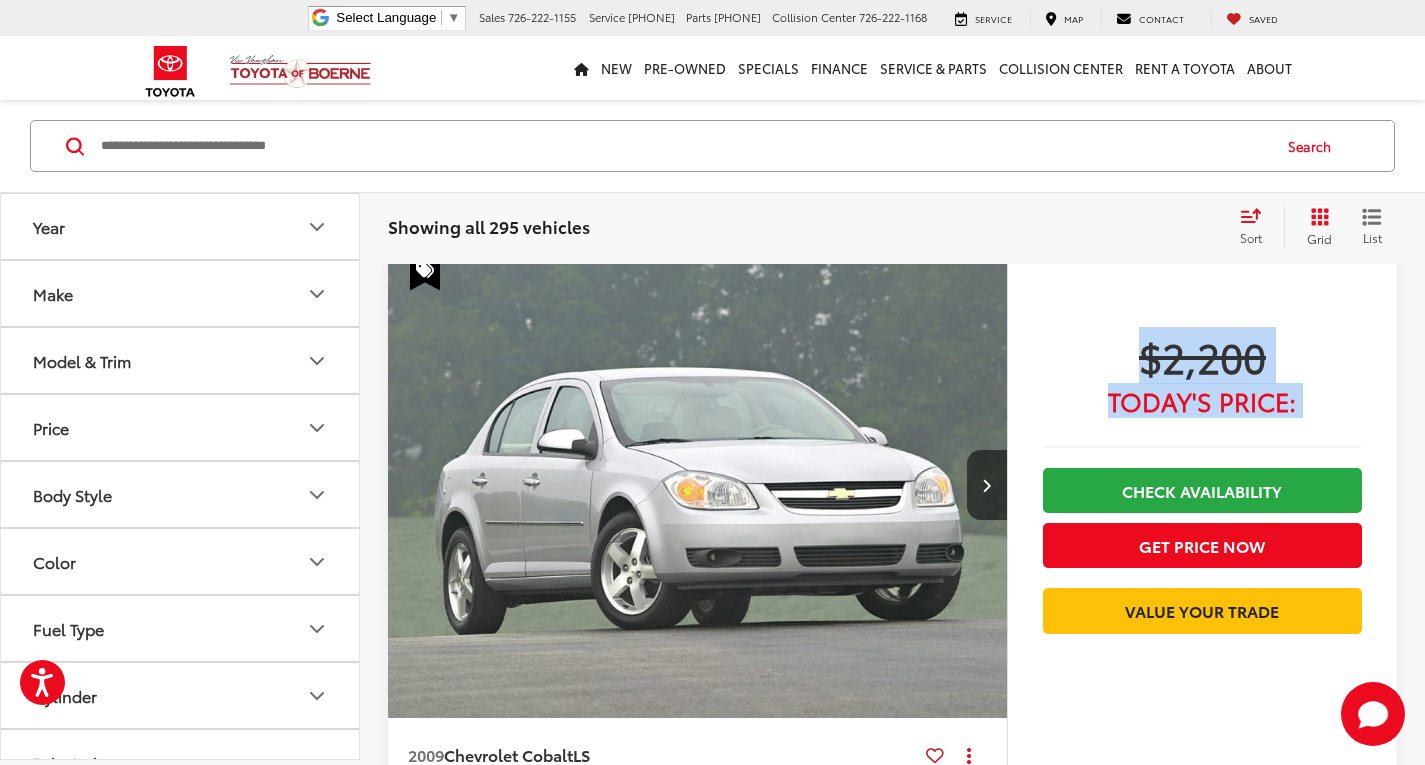 drag, startPoint x: 1136, startPoint y: 352, endPoint x: 1298, endPoint y: 408, distance: 171.40594 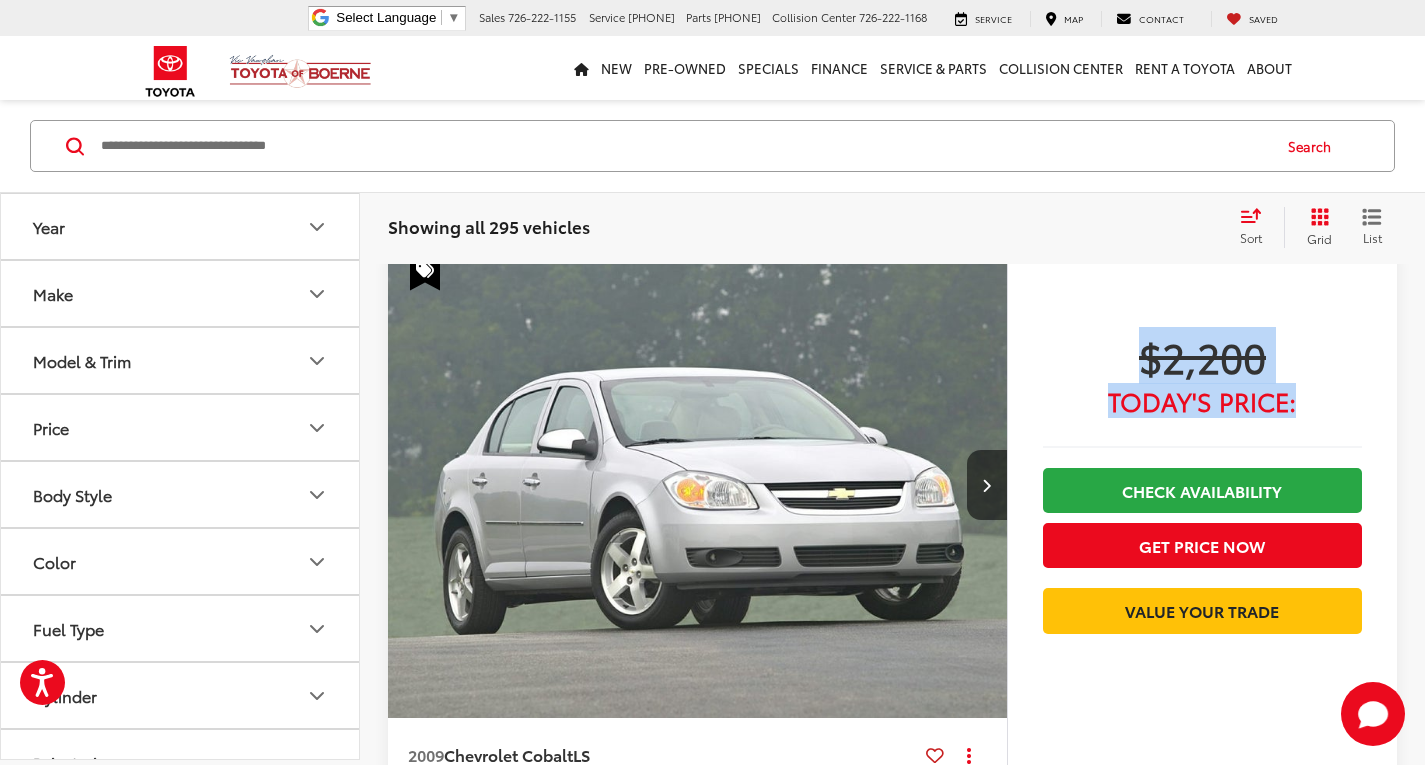 drag, startPoint x: 1292, startPoint y: 404, endPoint x: 1144, endPoint y: 347, distance: 158.59697 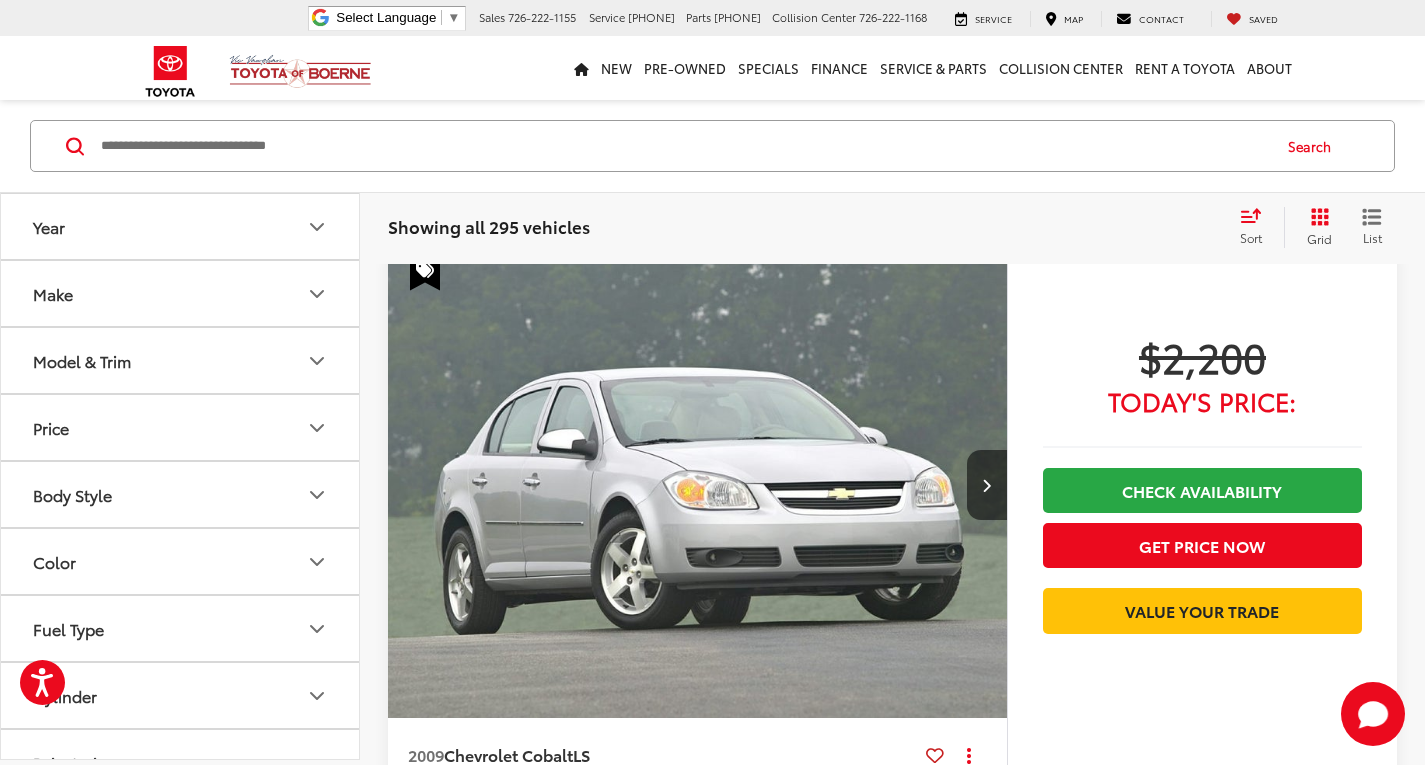 click on "Track Price
$2,200
Today's Price:
Check Availability
Get Price Now
Value Your Trade" at bounding box center [1202, 579] 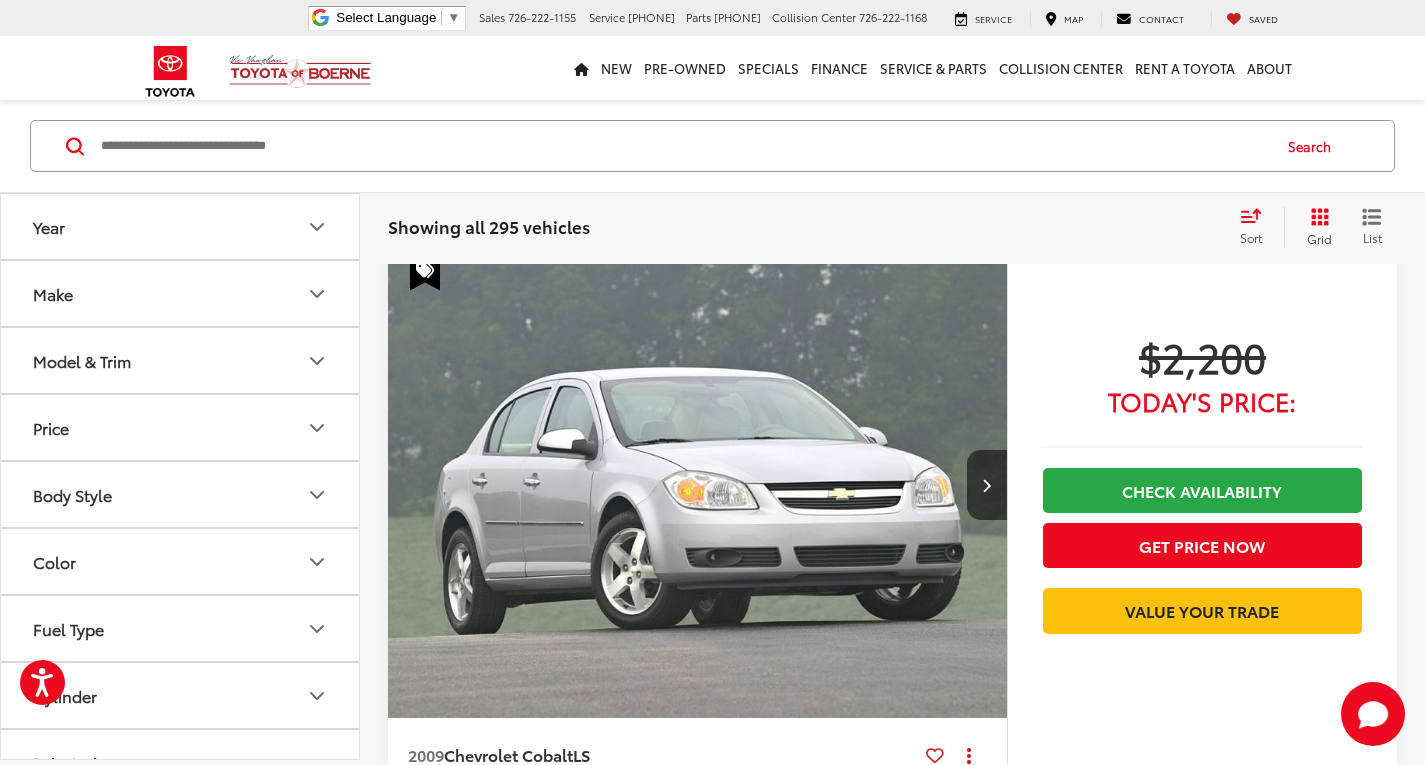 click on "2011 Mazda CX-9 Grand Touring
Copy Link Share Print View Details VIN:  [VIN] Stock:  [STOCK] Model:  CX9 GT 2A 185,084 mi Ext. Int. More Details Comments Dealer Comments 2011 Mazda CX-9 Grand Touring Stormy Blue Mica Inspected, Bluetooth®. Reviews:   * If you’re youthful side craves the Zoom-Zoom attitude of a MAZDA3, but the responsible adult in you recognizes the needs of your growing family, the CX-9 may very well satisfy both. Source: KBB.com   * Sporty performance; stylish cabin; easy access to spacious third row; solid build quality. Source: Edmunds More...   Track Price
$2,200
Today's Price:
Check Availability
Get Price Now
Value Your Trade
Compare Vehicle 2009  Audi A4  2.0T Premium Plus quattro" at bounding box center [892, 1087] 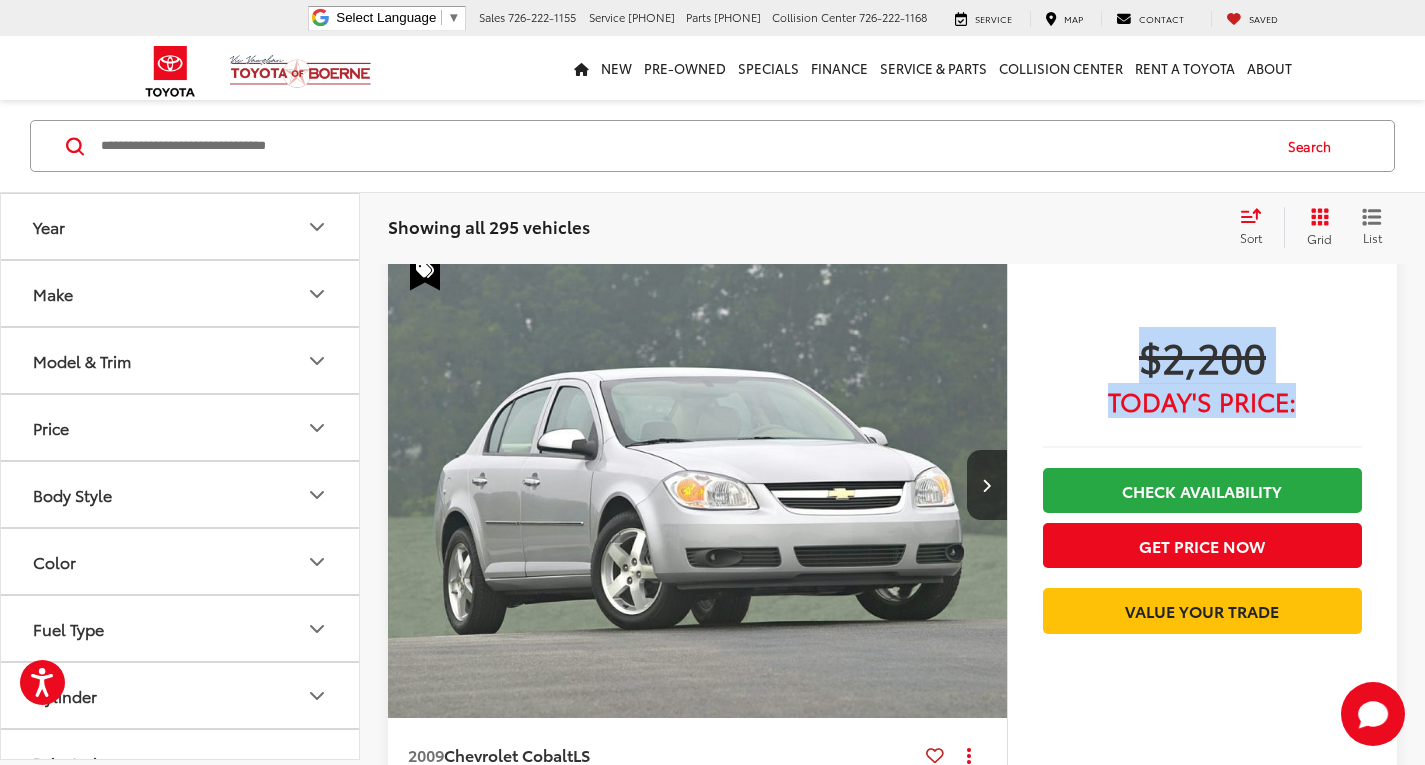 drag, startPoint x: 1275, startPoint y: 408, endPoint x: 1122, endPoint y: 356, distance: 161.59517 